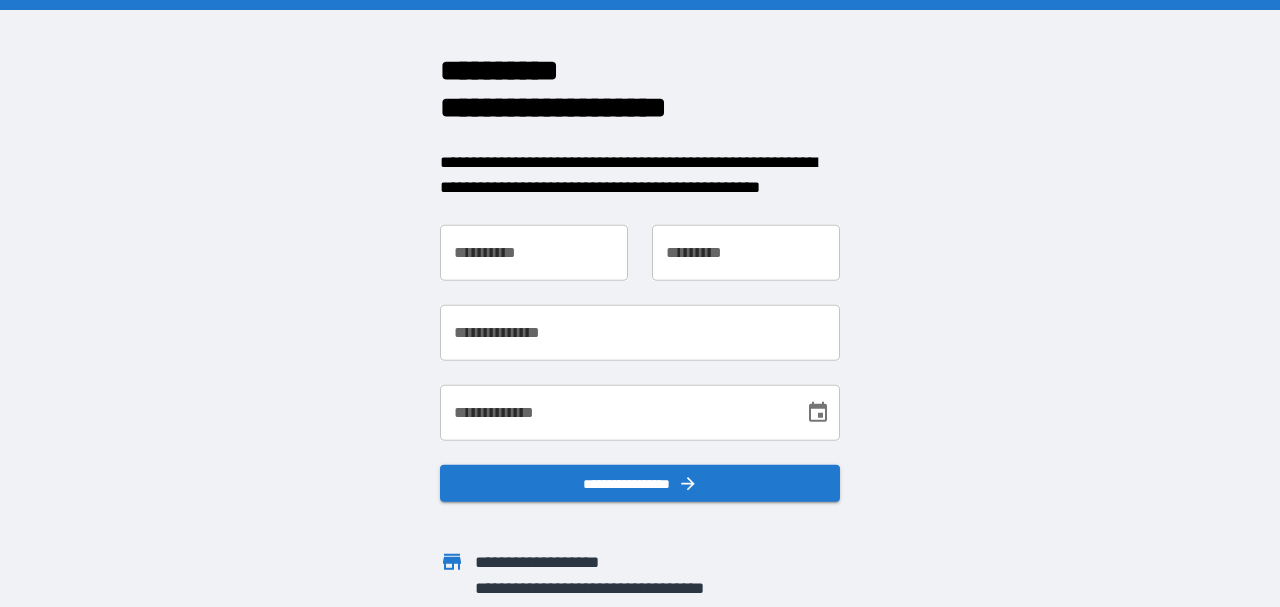 scroll, scrollTop: 0, scrollLeft: 0, axis: both 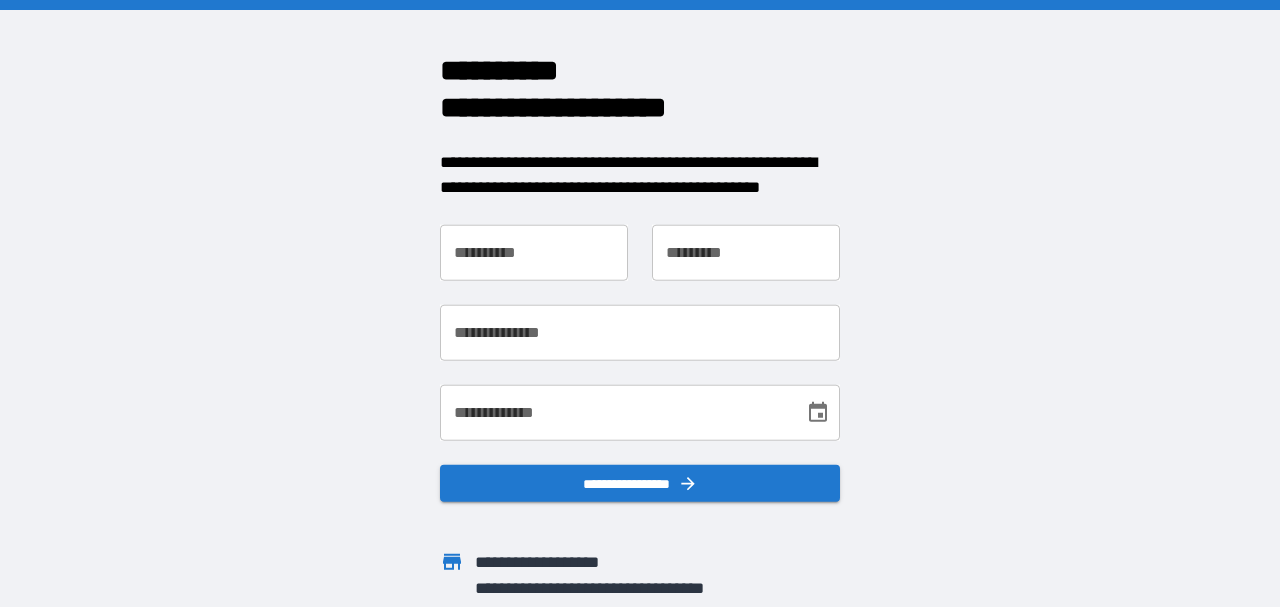 click on "**********" at bounding box center [534, 252] 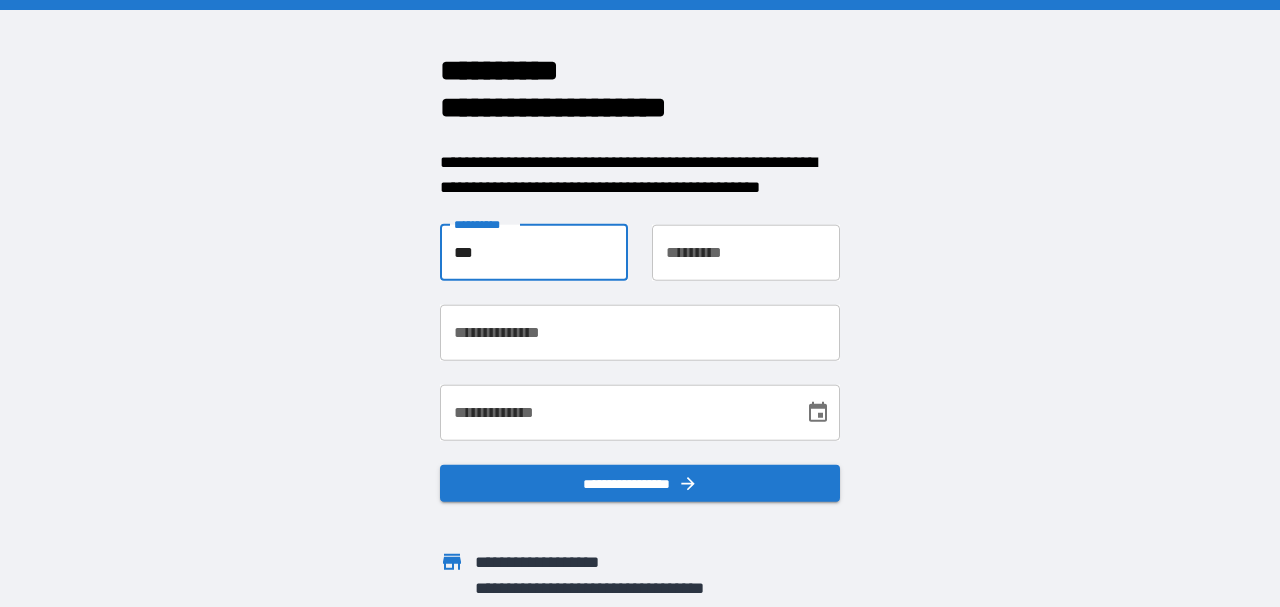 type on "***" 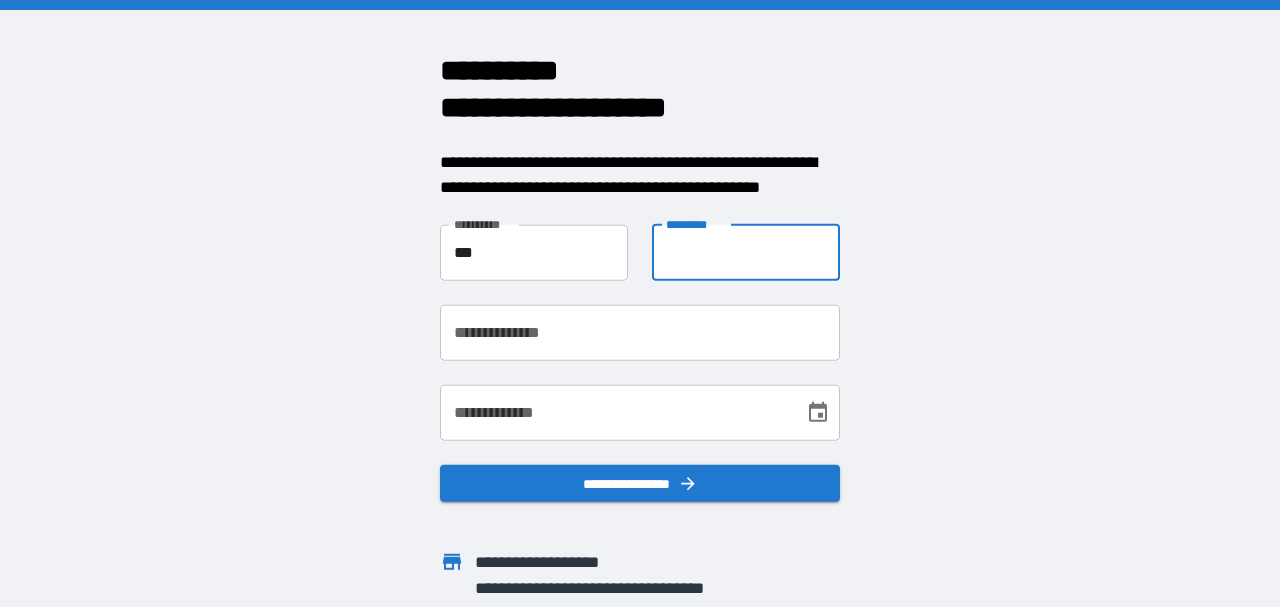 click on "**********" at bounding box center [746, 252] 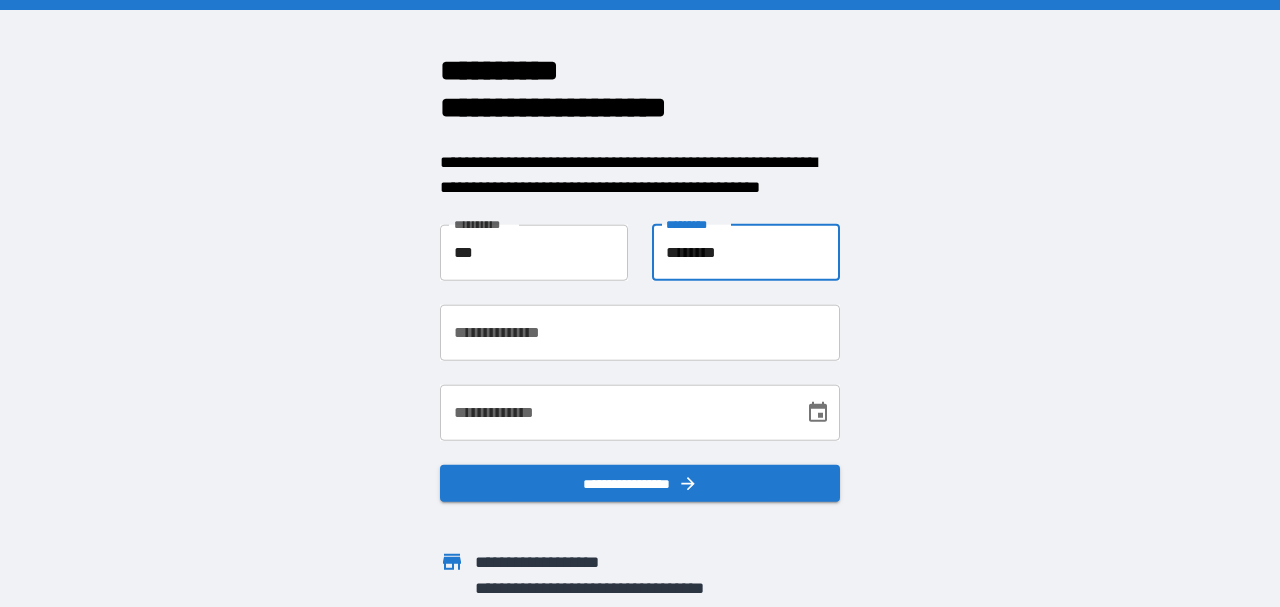type on "********" 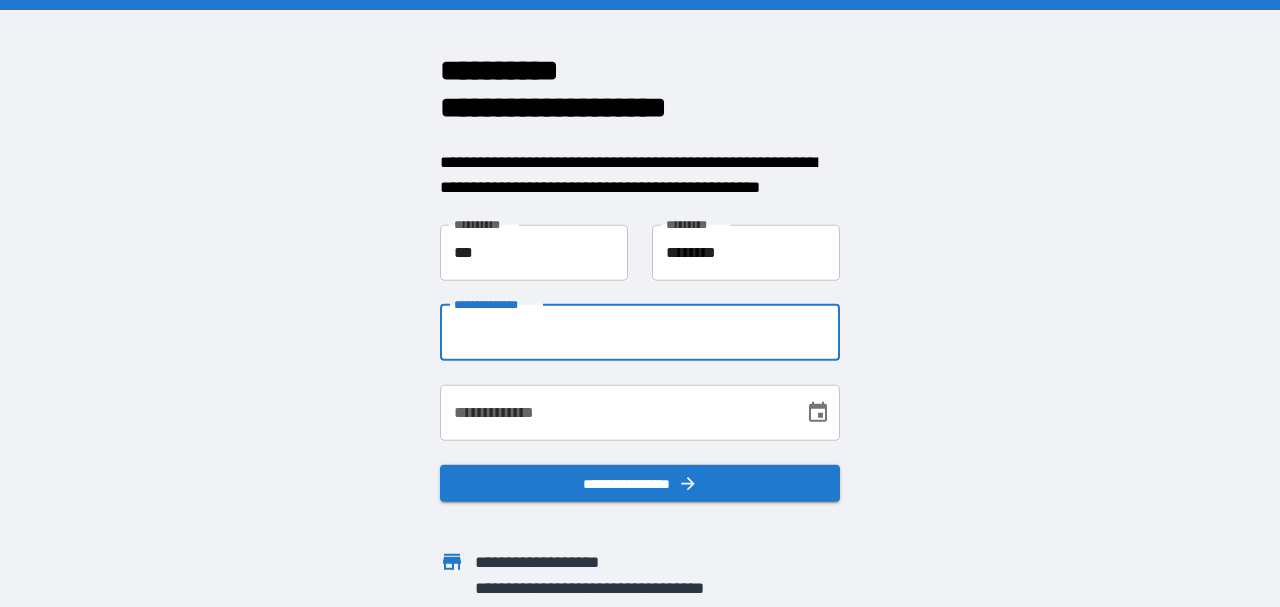 click on "**********" at bounding box center [640, 332] 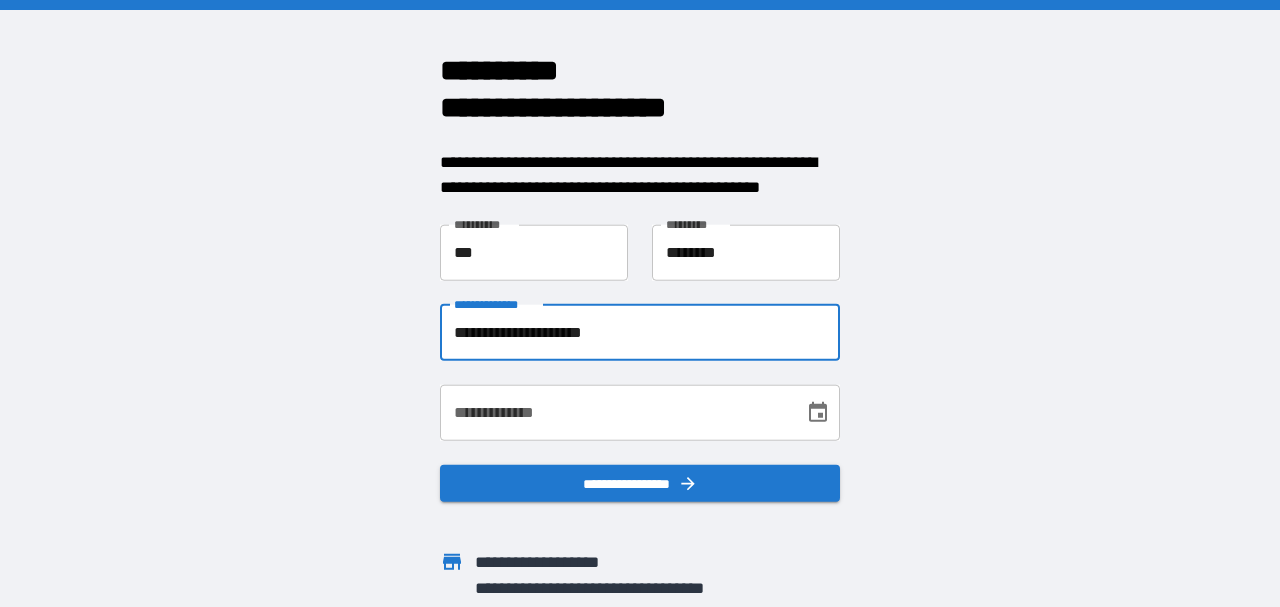type on "**********" 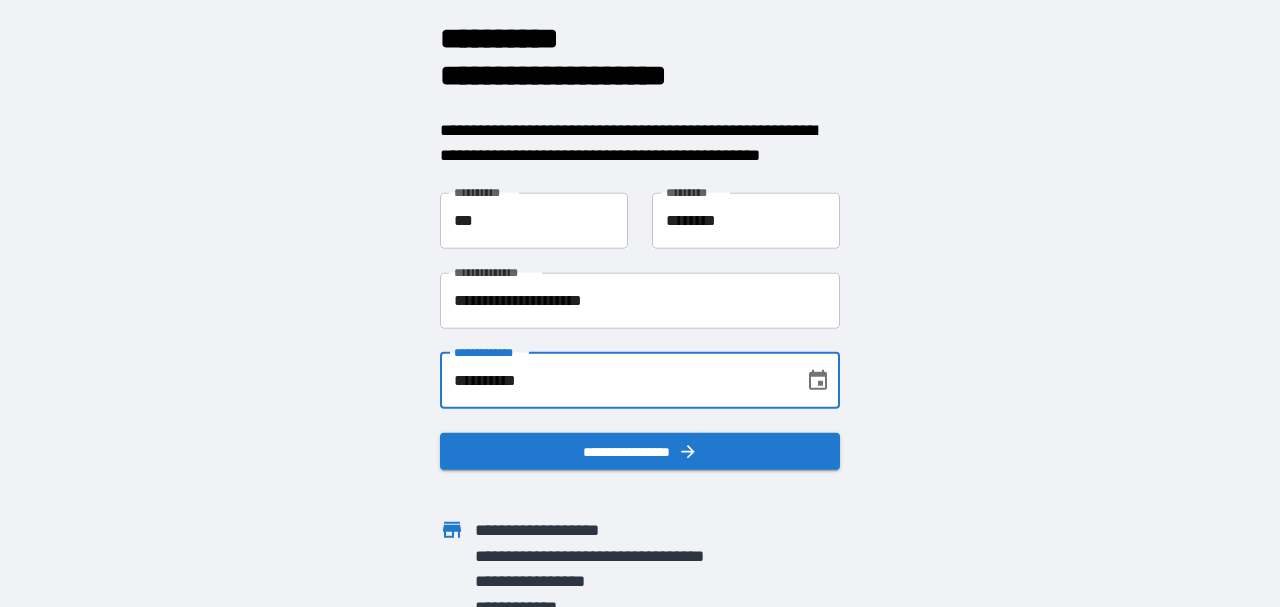 scroll, scrollTop: 44, scrollLeft: 0, axis: vertical 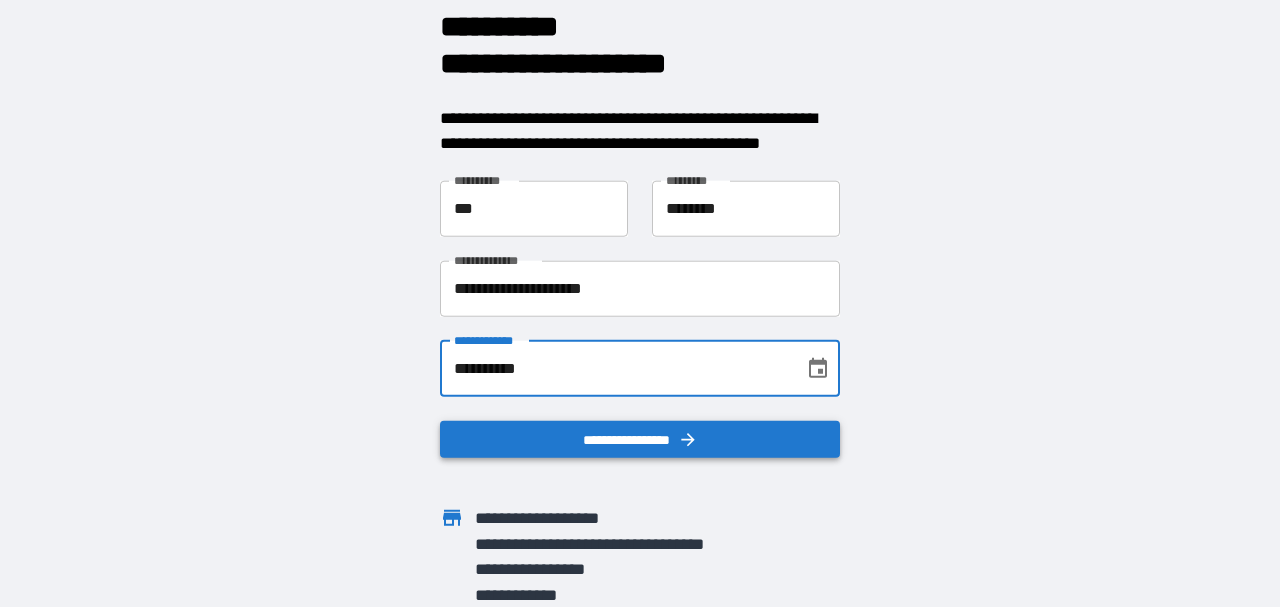 type on "**********" 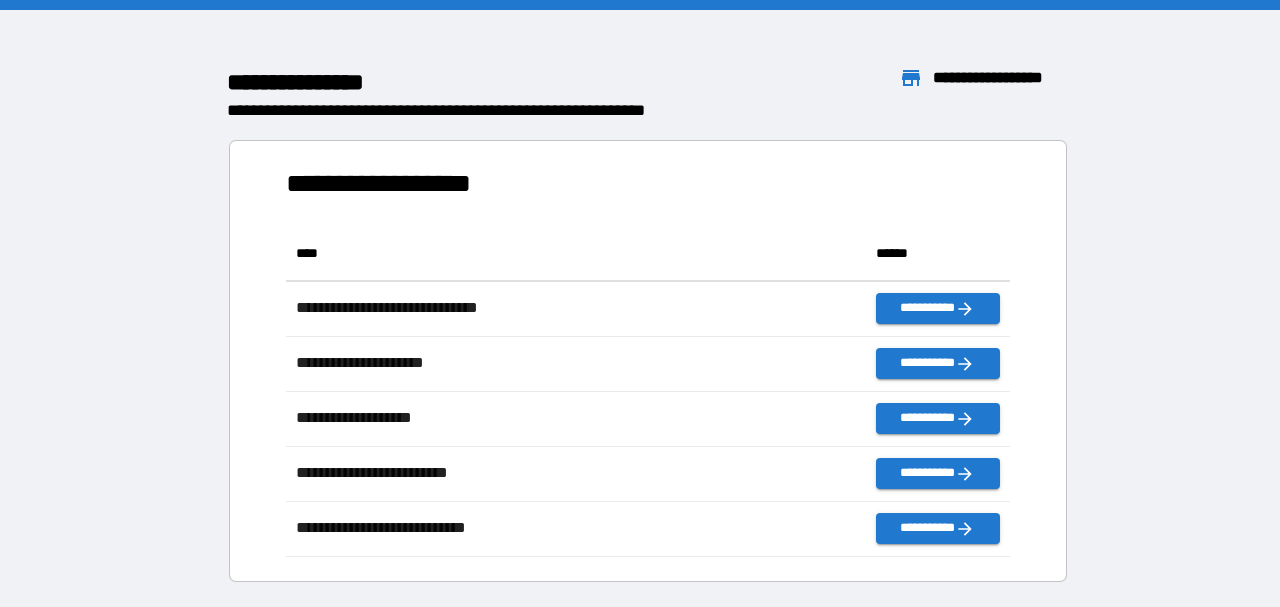 scroll, scrollTop: 331, scrollLeft: 724, axis: both 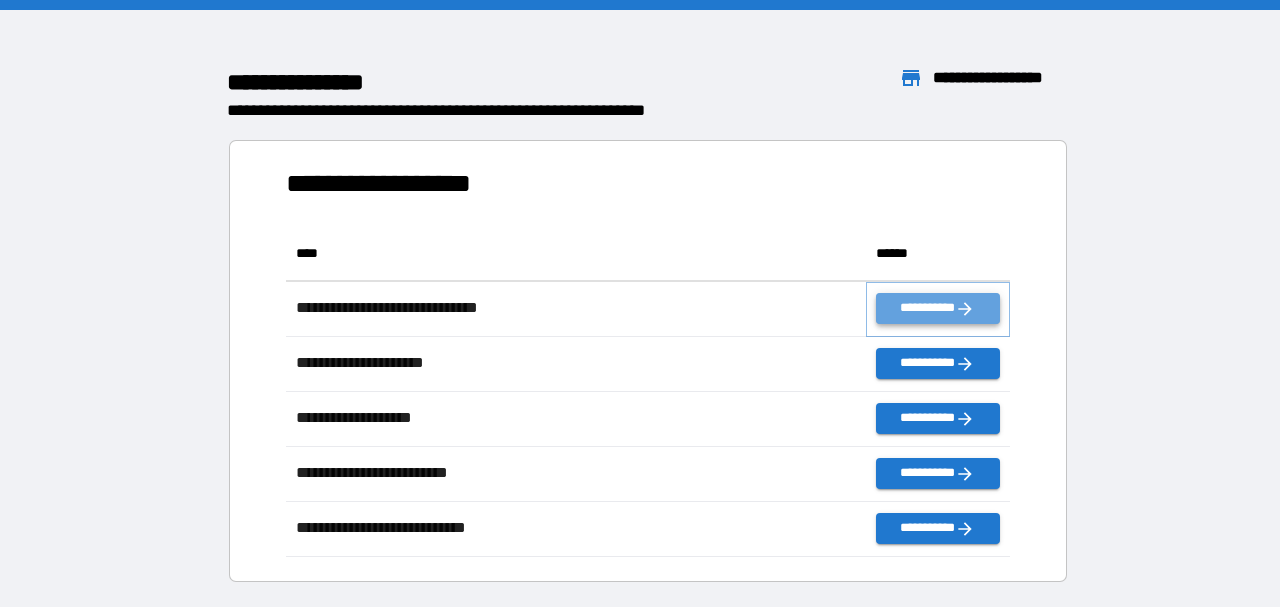 click on "**********" at bounding box center (938, 308) 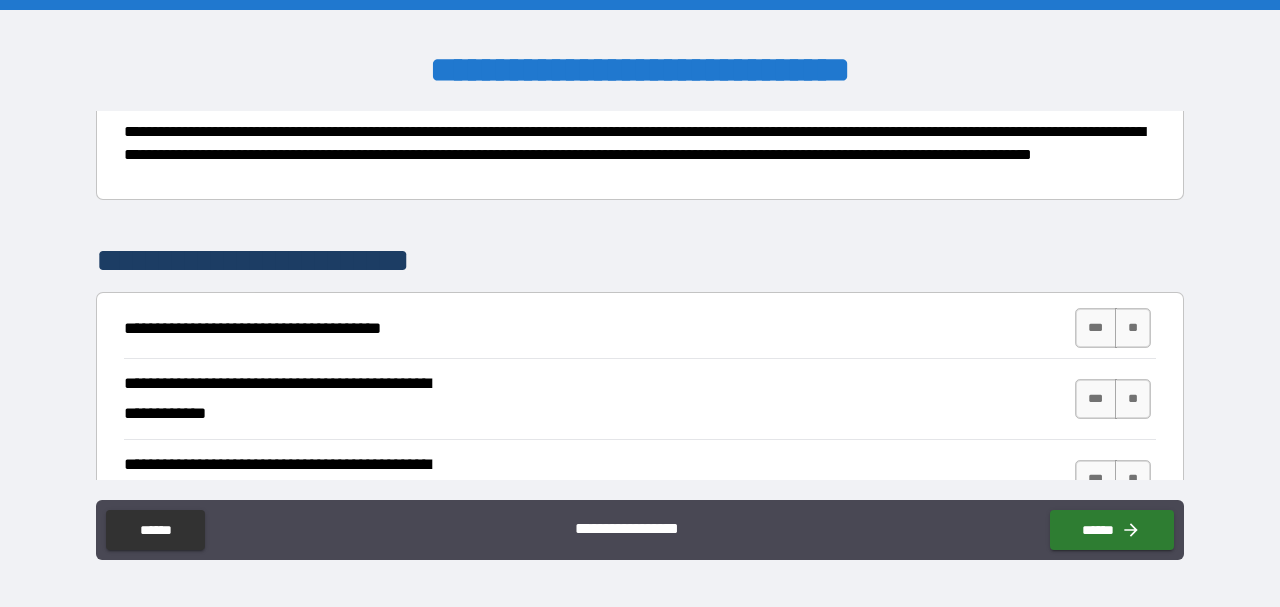 scroll, scrollTop: 231, scrollLeft: 0, axis: vertical 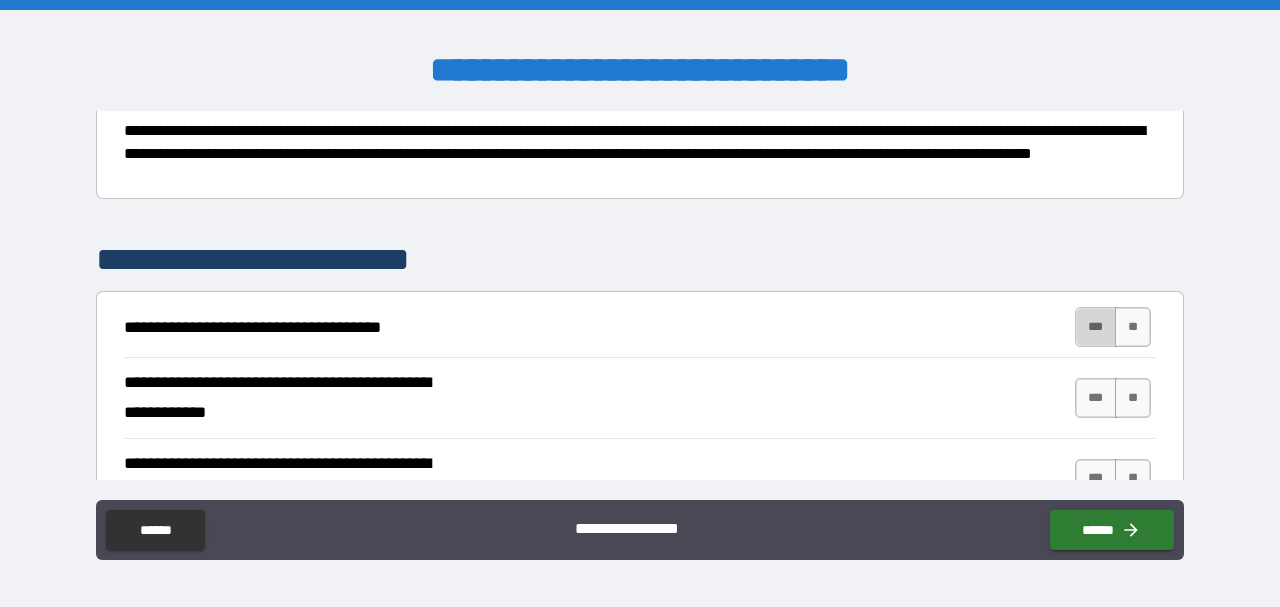 click on "***" at bounding box center (1096, 327) 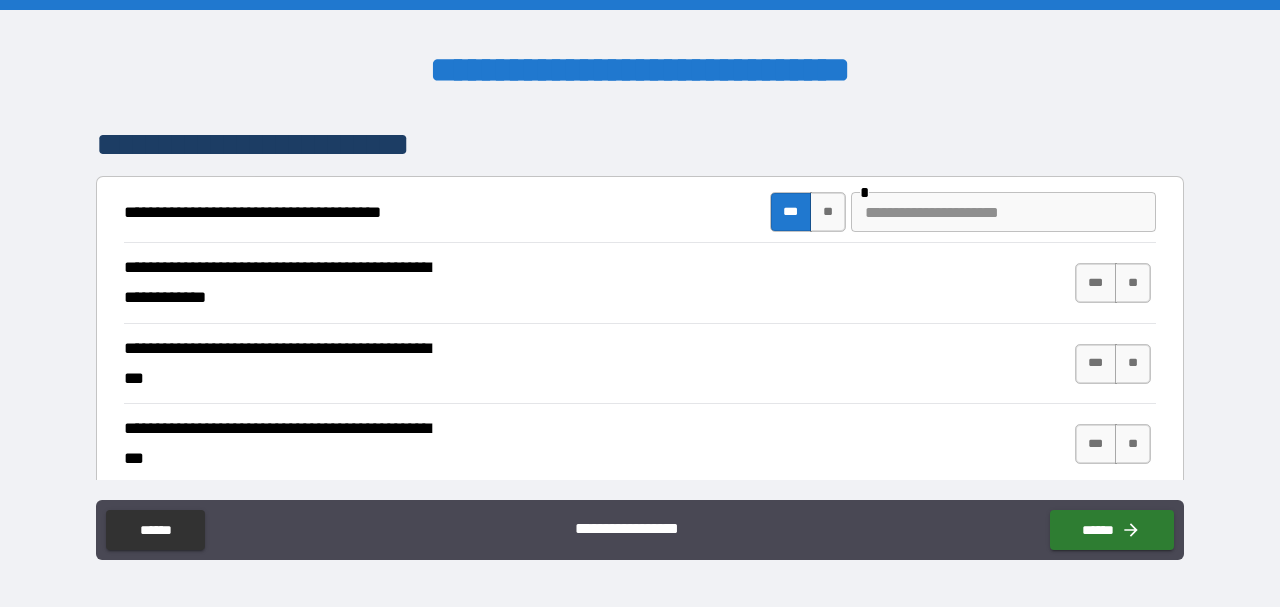 scroll, scrollTop: 347, scrollLeft: 0, axis: vertical 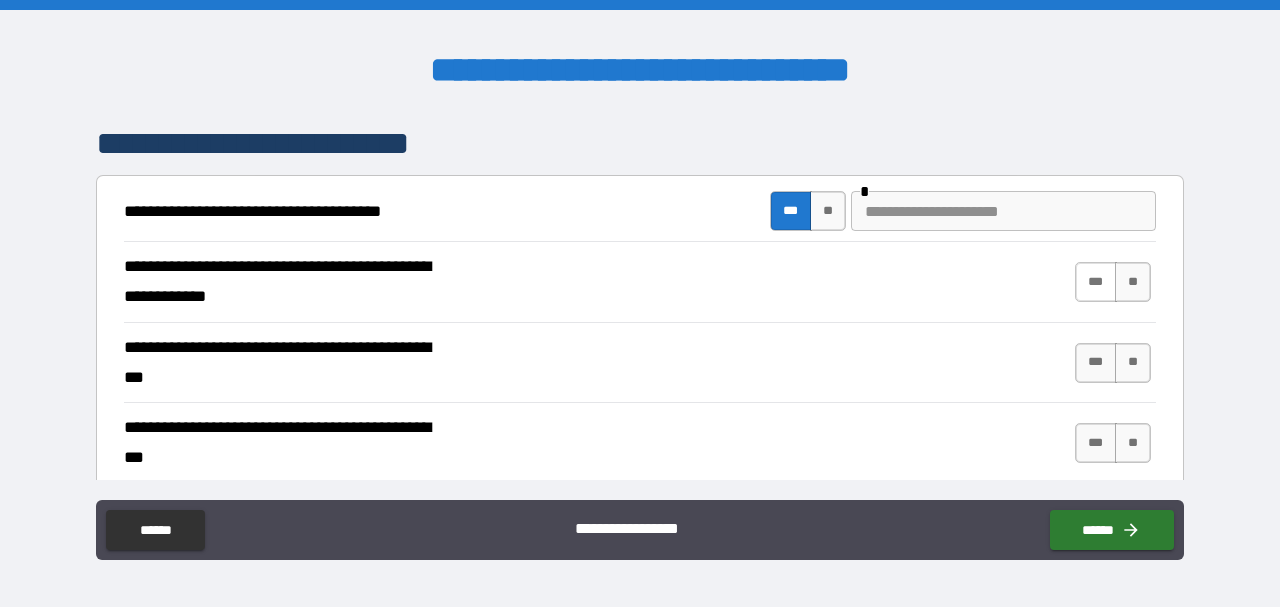 click on "***" at bounding box center (1096, 282) 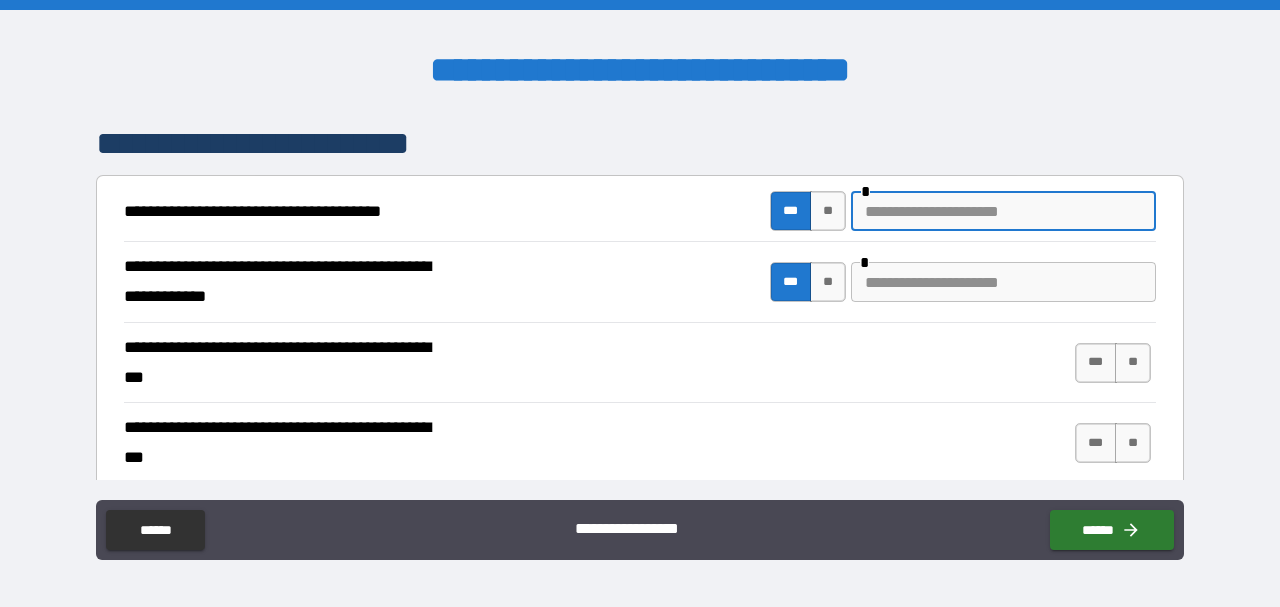 click at bounding box center (1003, 211) 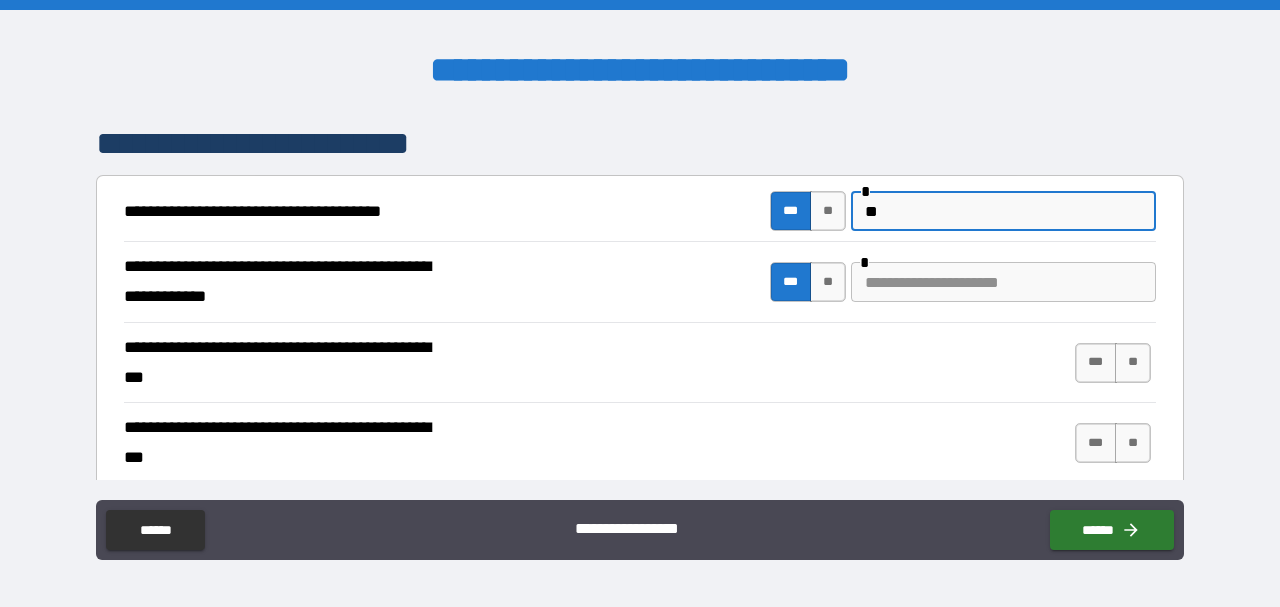 type on "*" 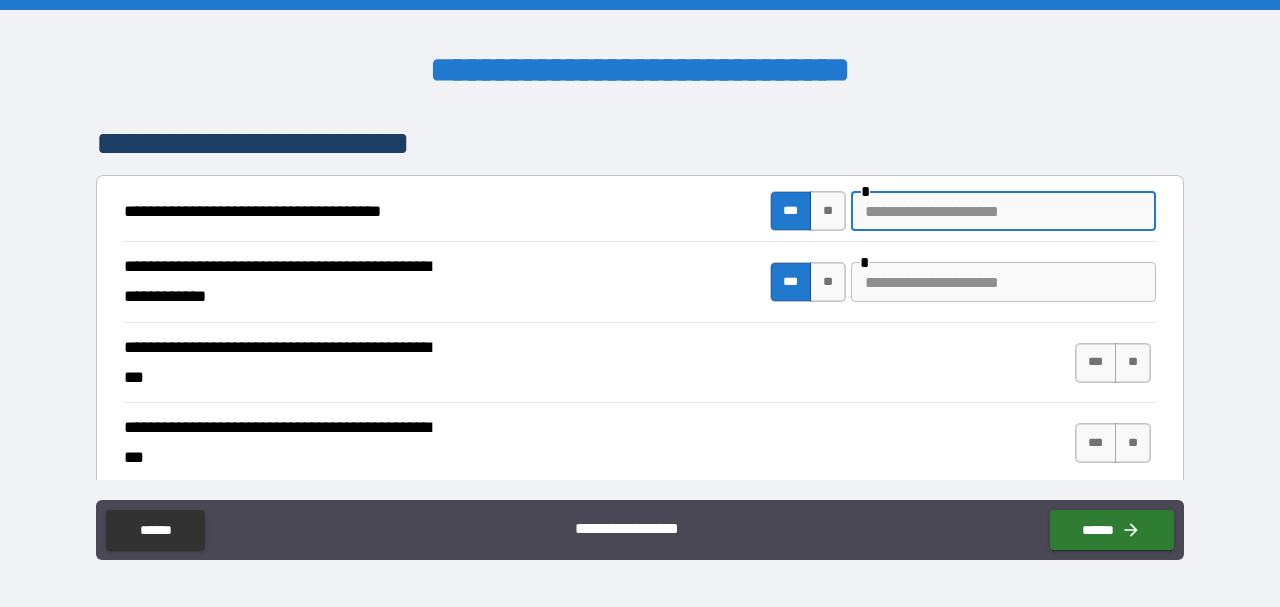 type on "*" 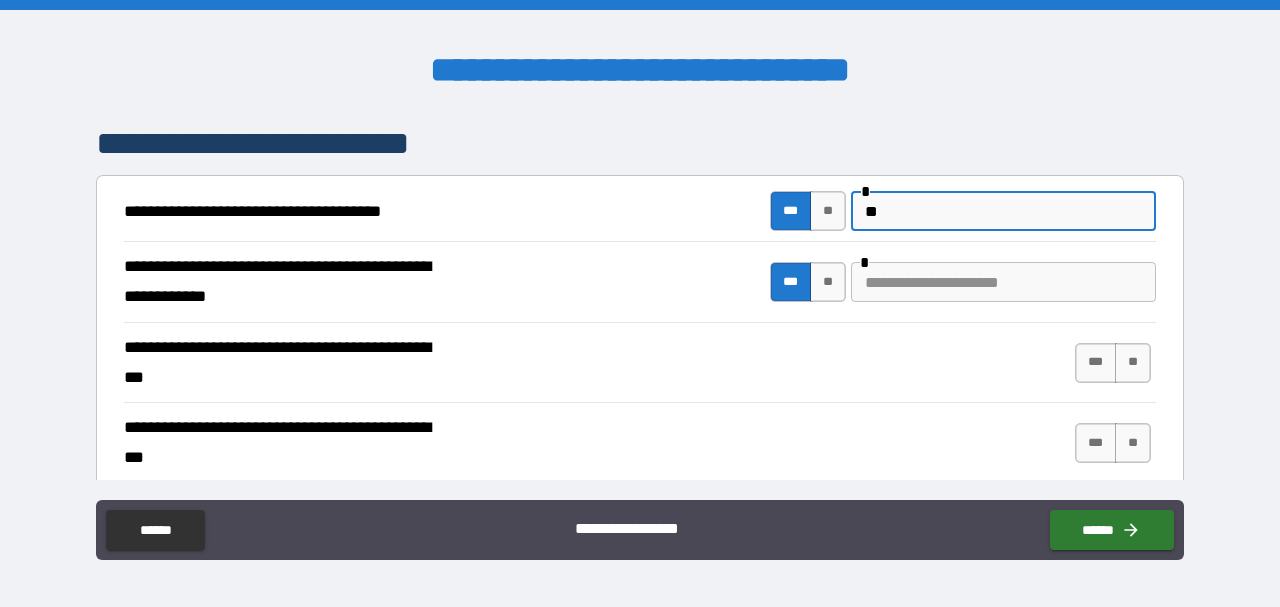 type on "*" 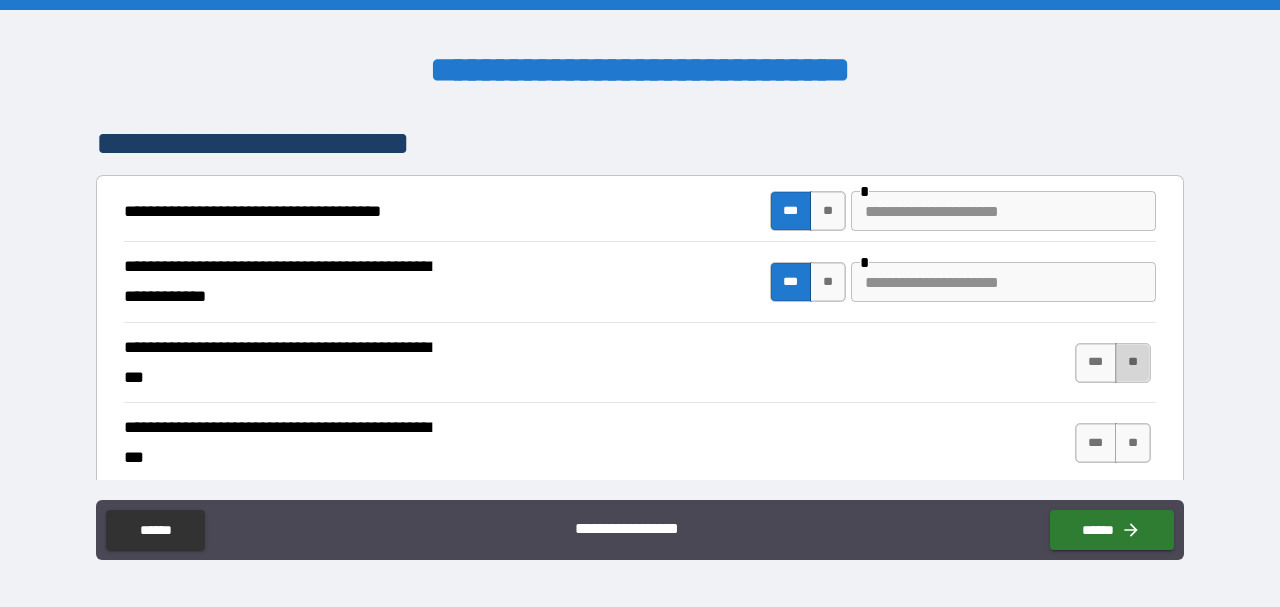 click on "**" at bounding box center [1133, 363] 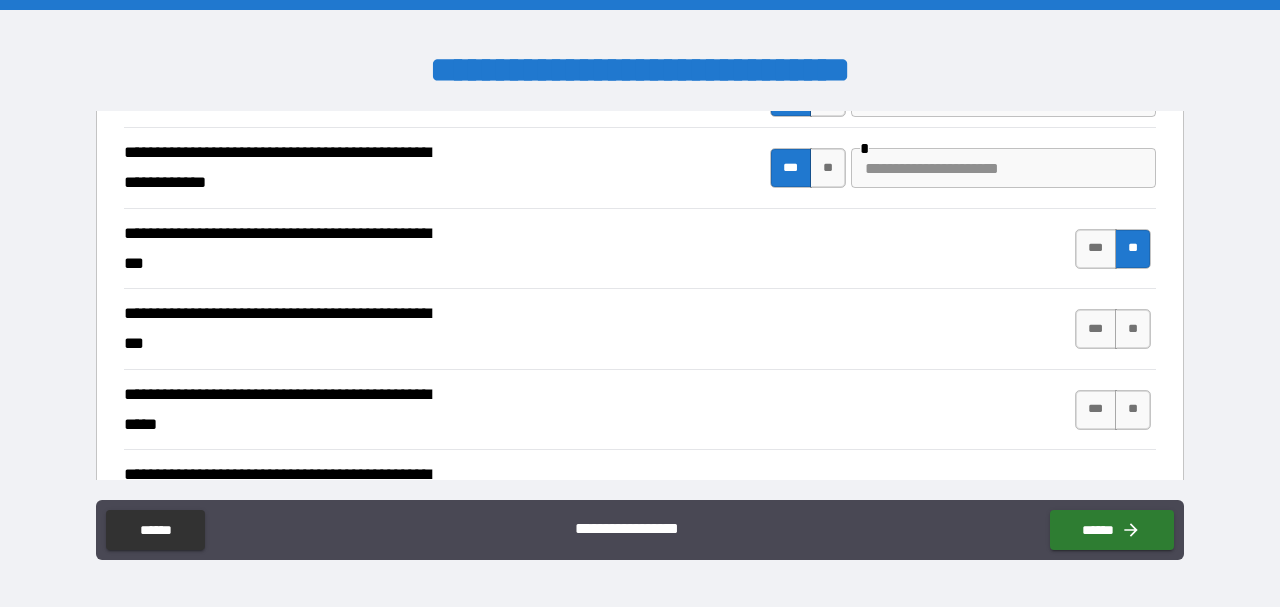 scroll, scrollTop: 462, scrollLeft: 0, axis: vertical 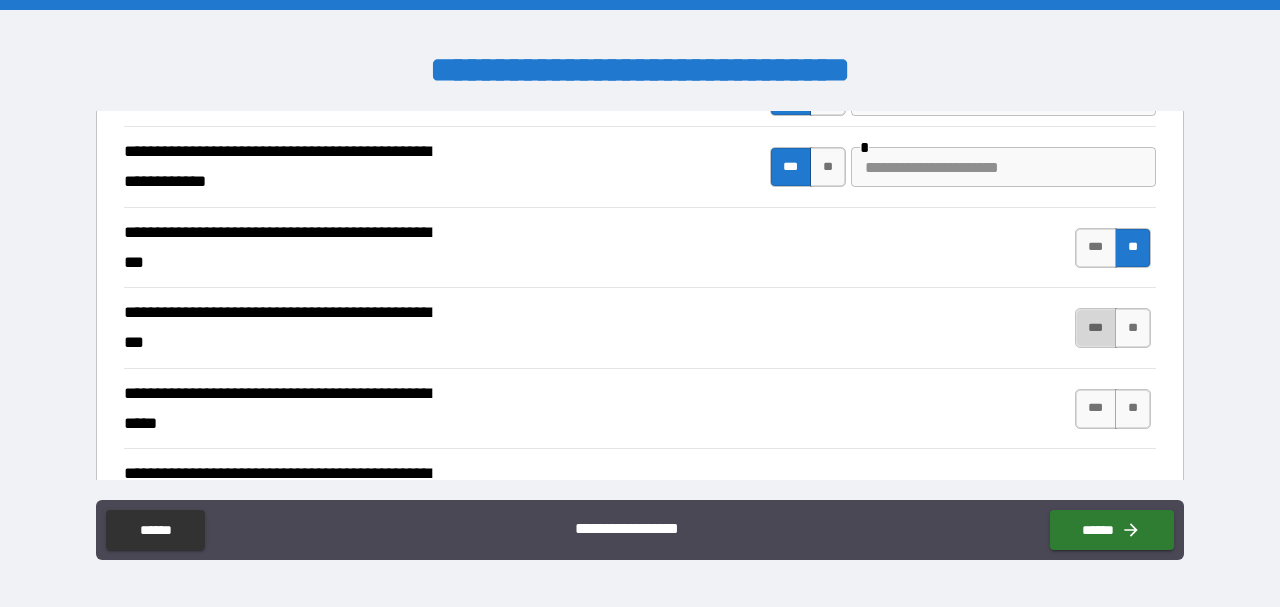 click on "***" at bounding box center (1096, 328) 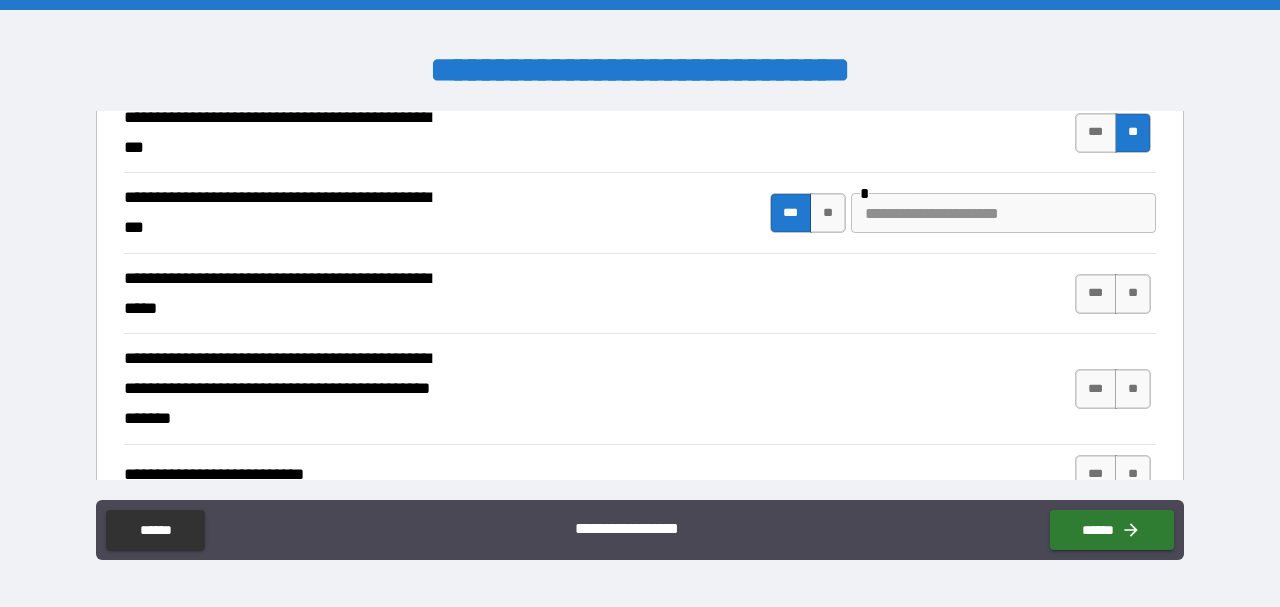 scroll, scrollTop: 578, scrollLeft: 0, axis: vertical 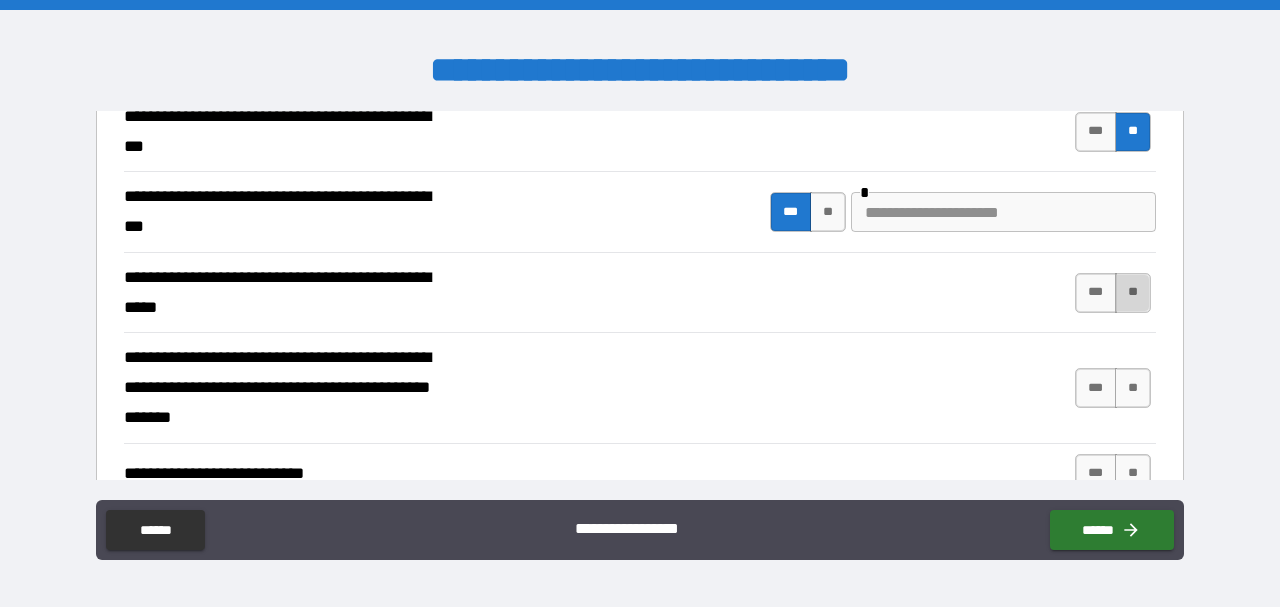 click on "**" at bounding box center [1133, 293] 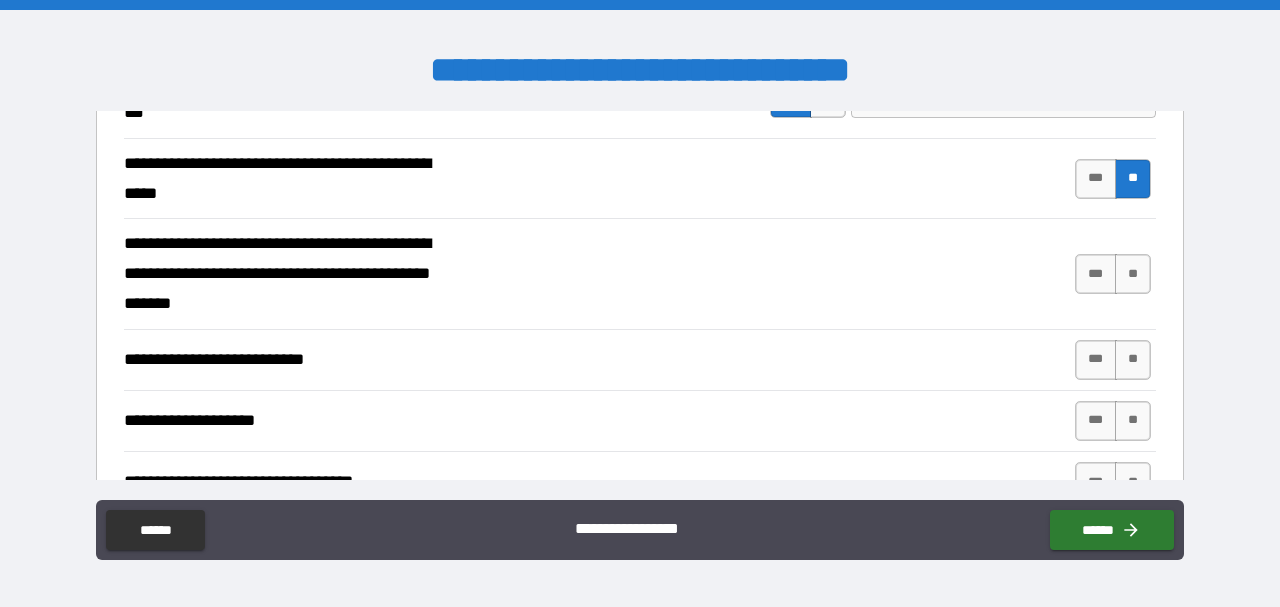 scroll, scrollTop: 693, scrollLeft: 0, axis: vertical 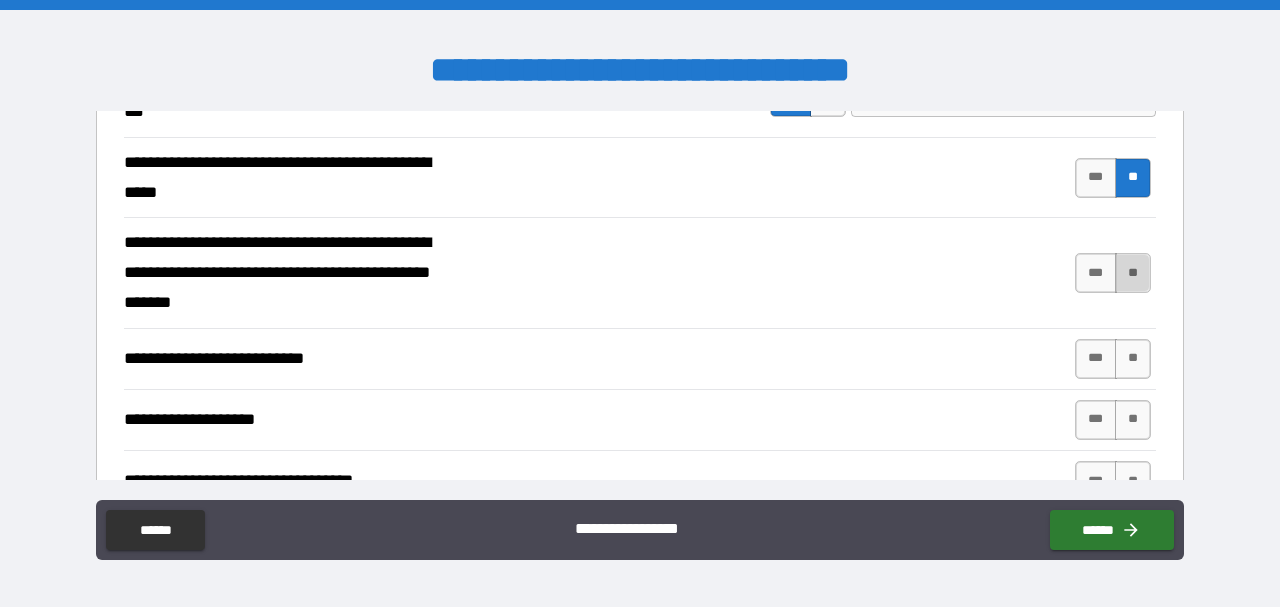 click on "**" at bounding box center [1133, 273] 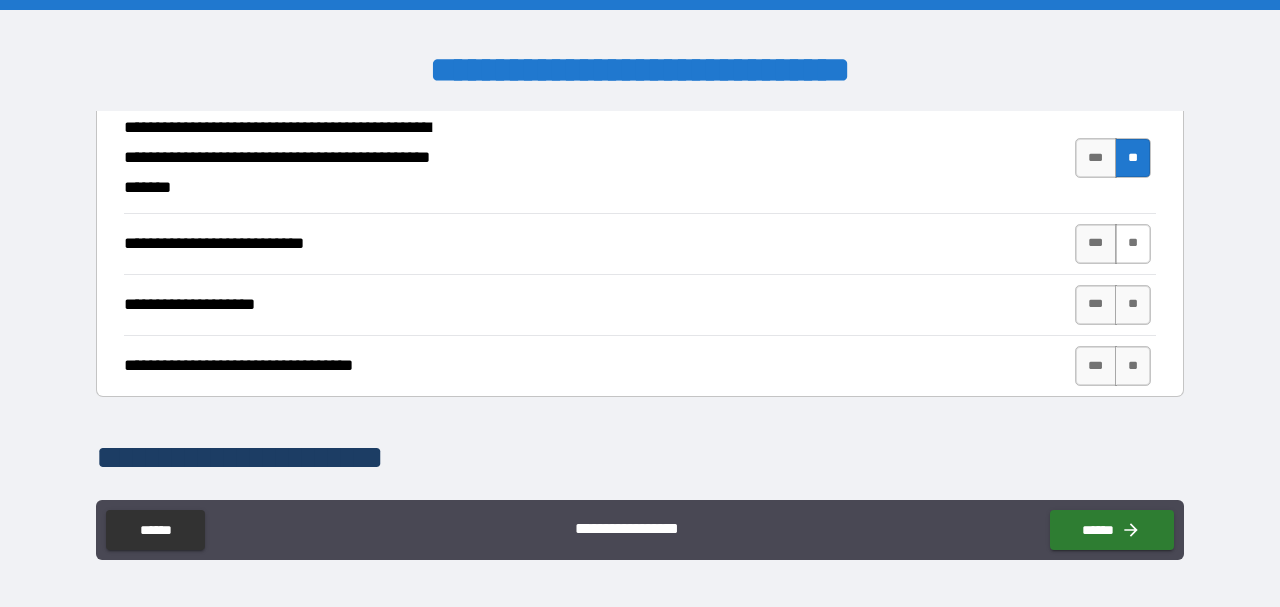 scroll, scrollTop: 809, scrollLeft: 0, axis: vertical 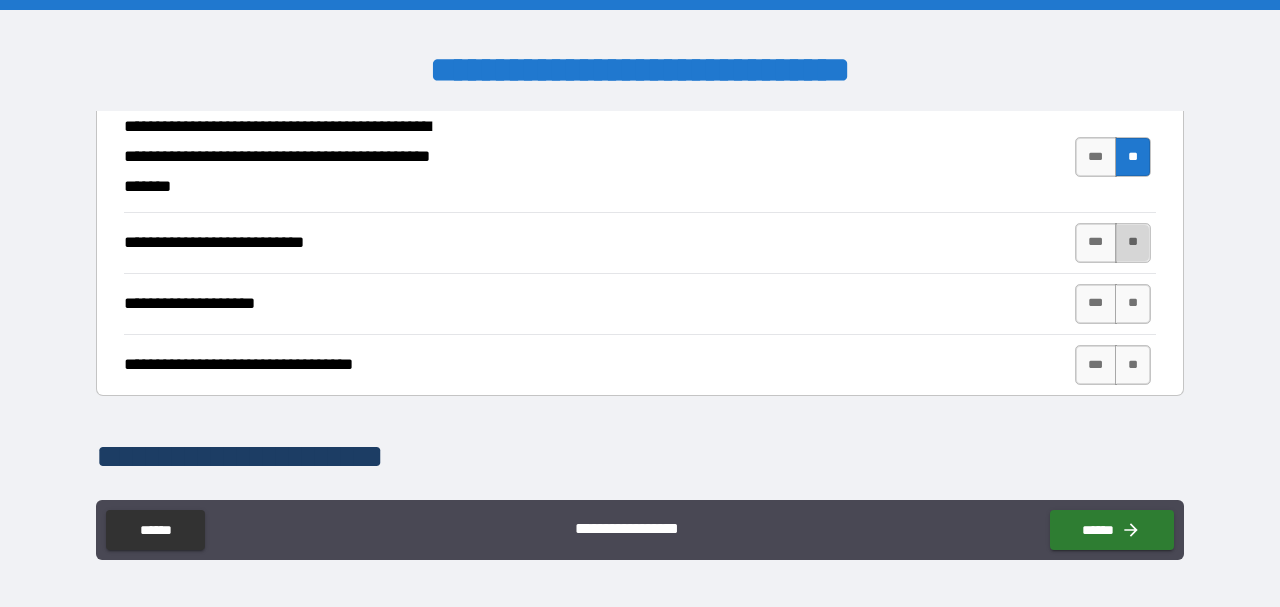 click on "**" at bounding box center (1133, 243) 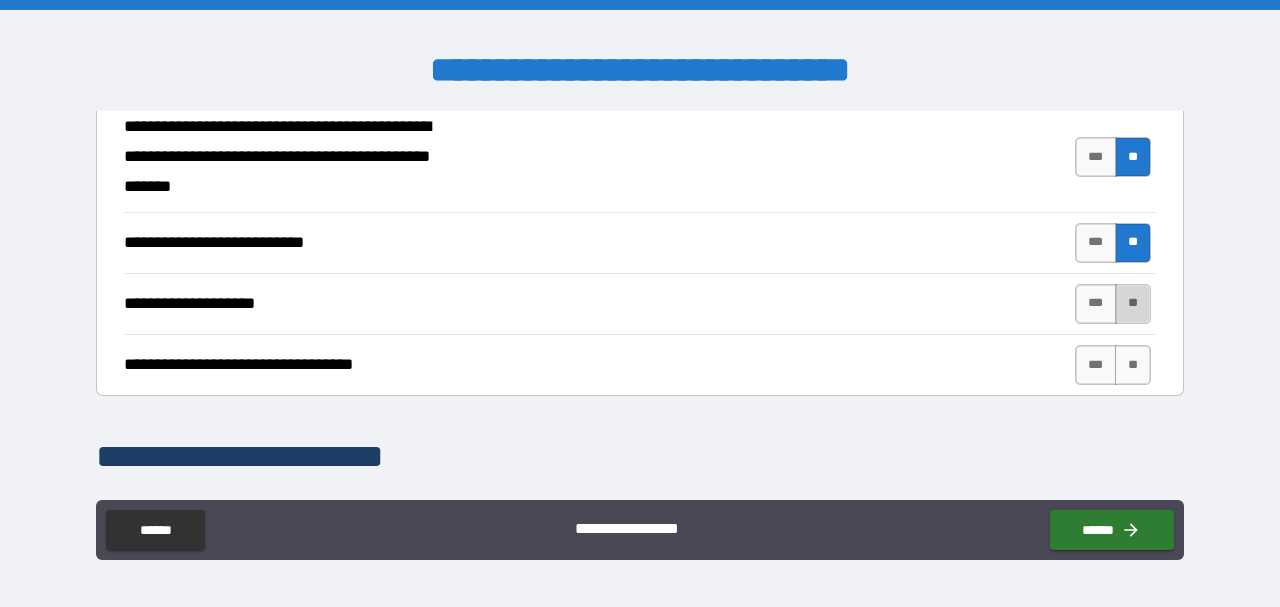 click on "**" at bounding box center (1133, 304) 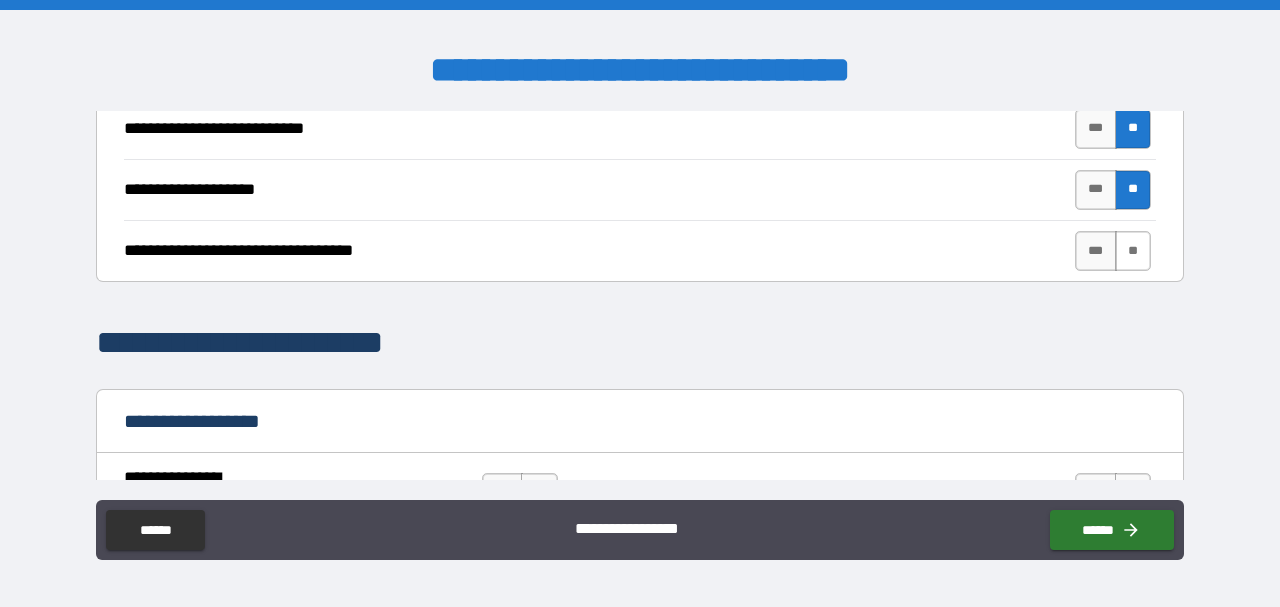 scroll, scrollTop: 924, scrollLeft: 0, axis: vertical 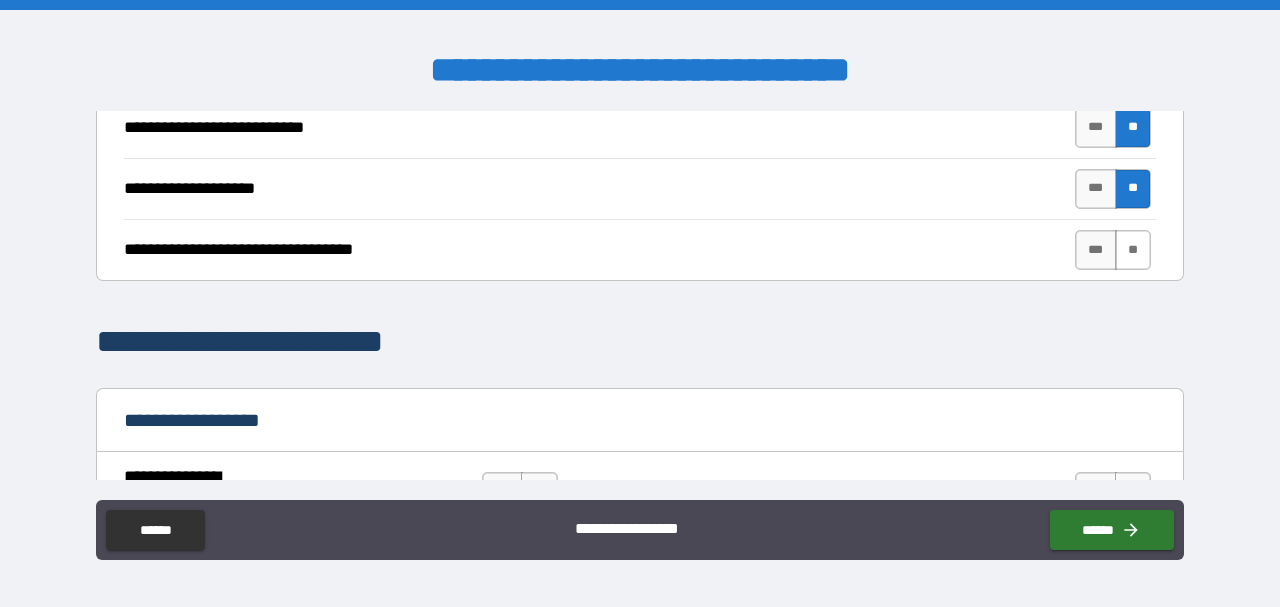 click on "**" at bounding box center (1133, 250) 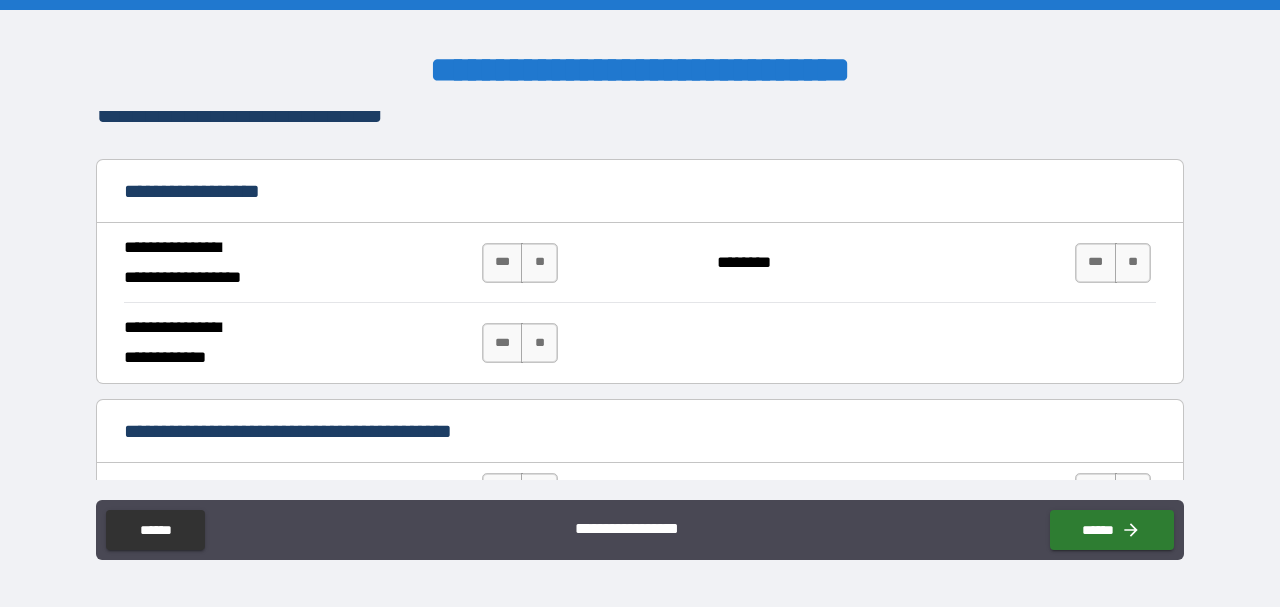 scroll, scrollTop: 1154, scrollLeft: 0, axis: vertical 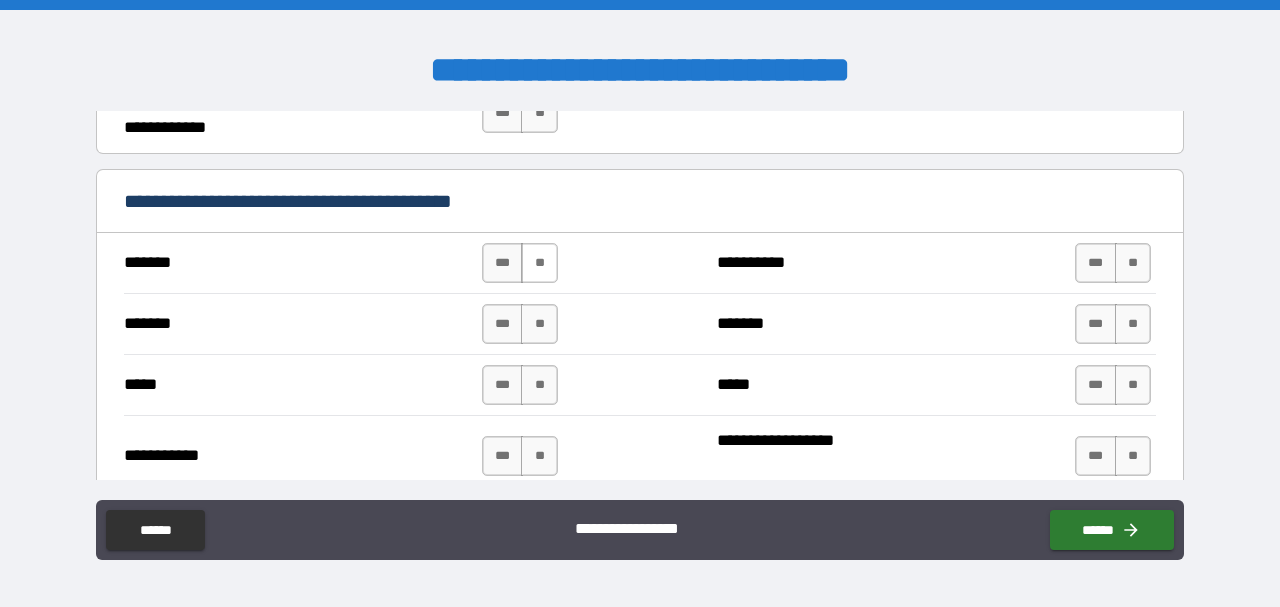click on "**" at bounding box center [539, 263] 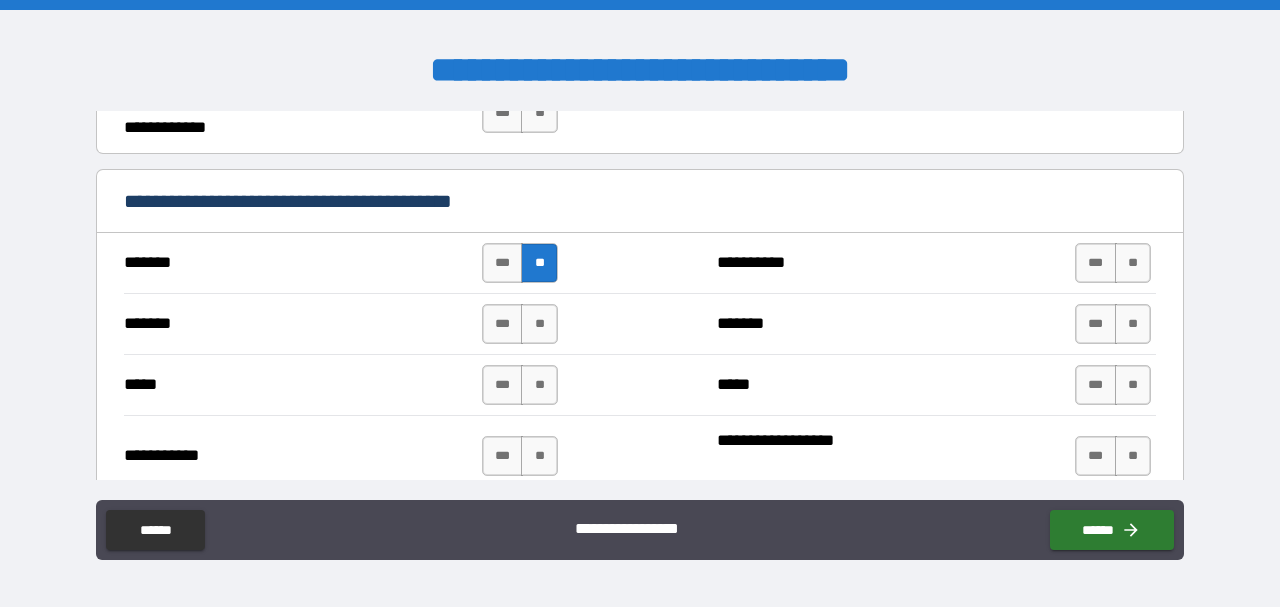 scroll, scrollTop: 1384, scrollLeft: 0, axis: vertical 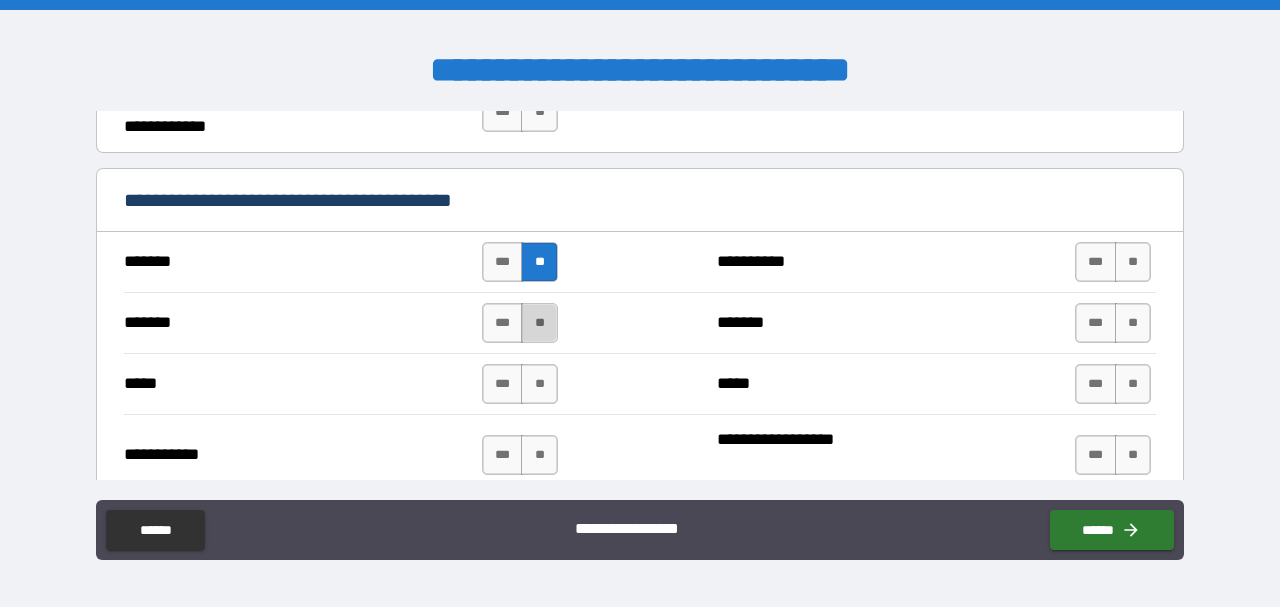 click on "**" at bounding box center (539, 323) 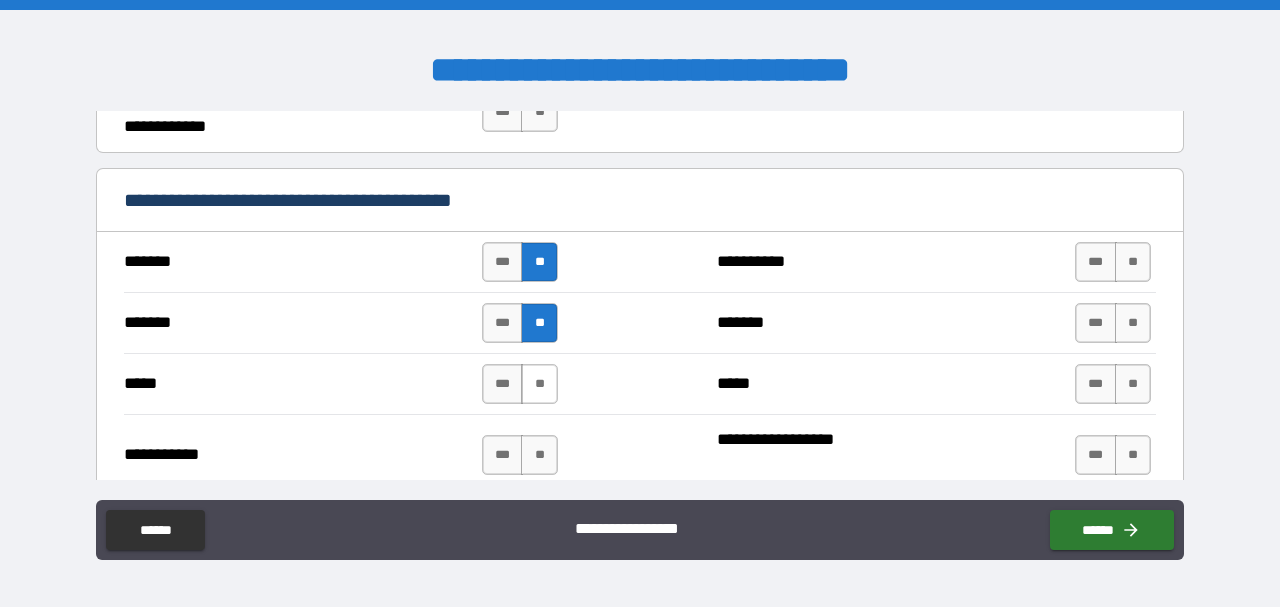click on "**" at bounding box center (539, 384) 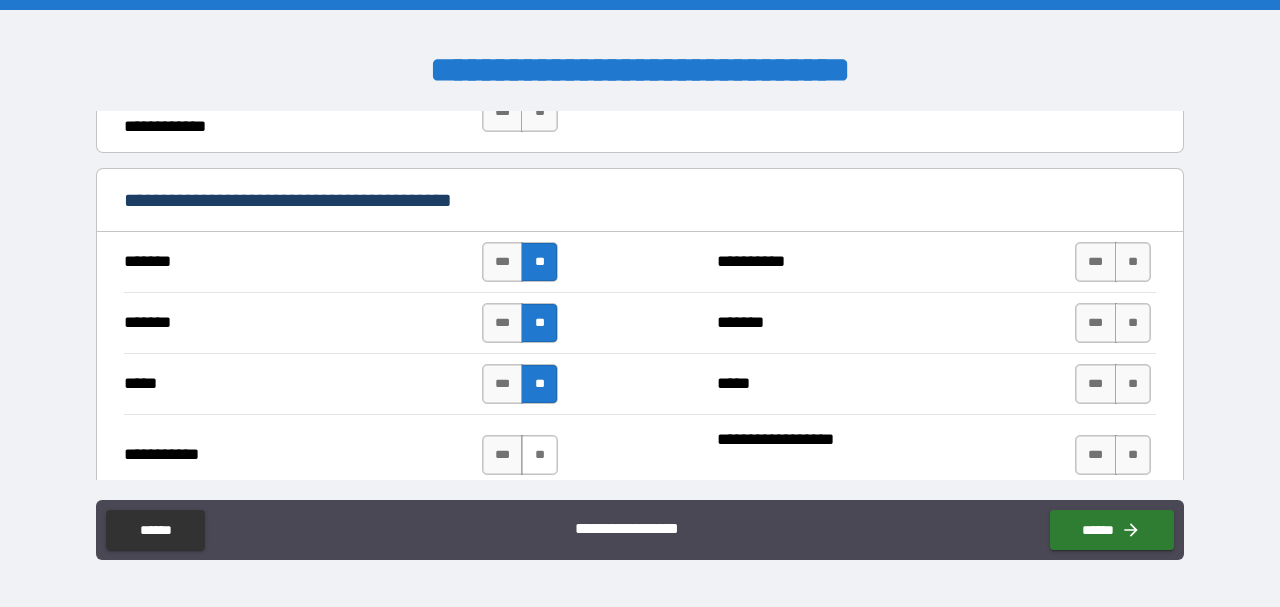 click on "**" at bounding box center [539, 455] 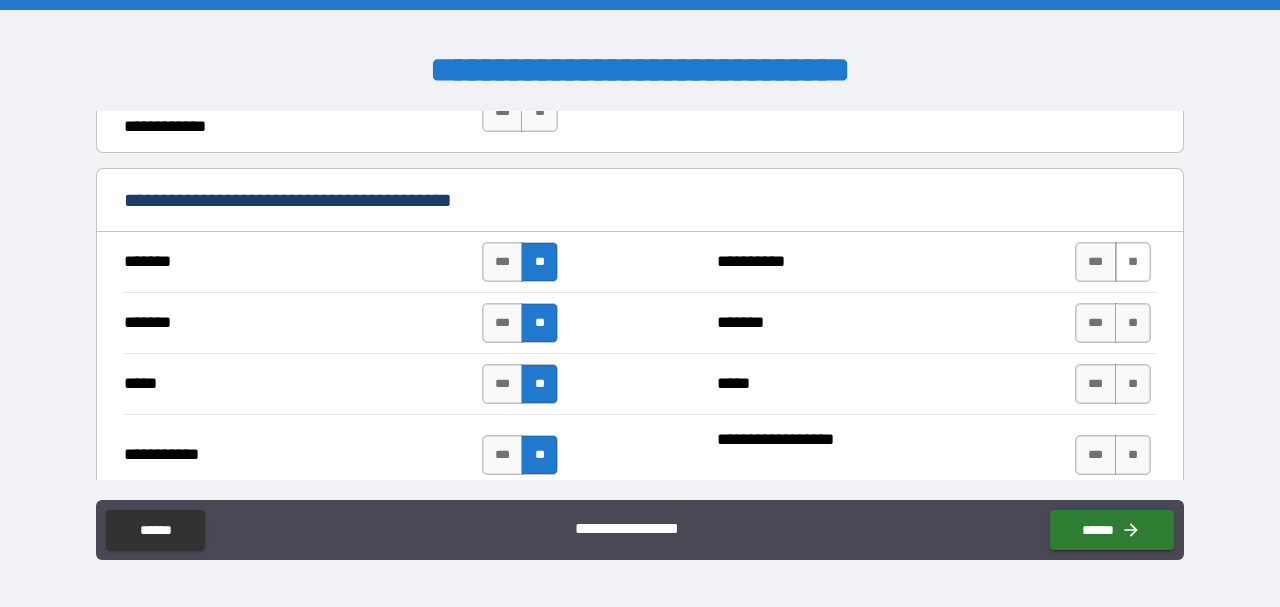 click on "**" at bounding box center [1133, 262] 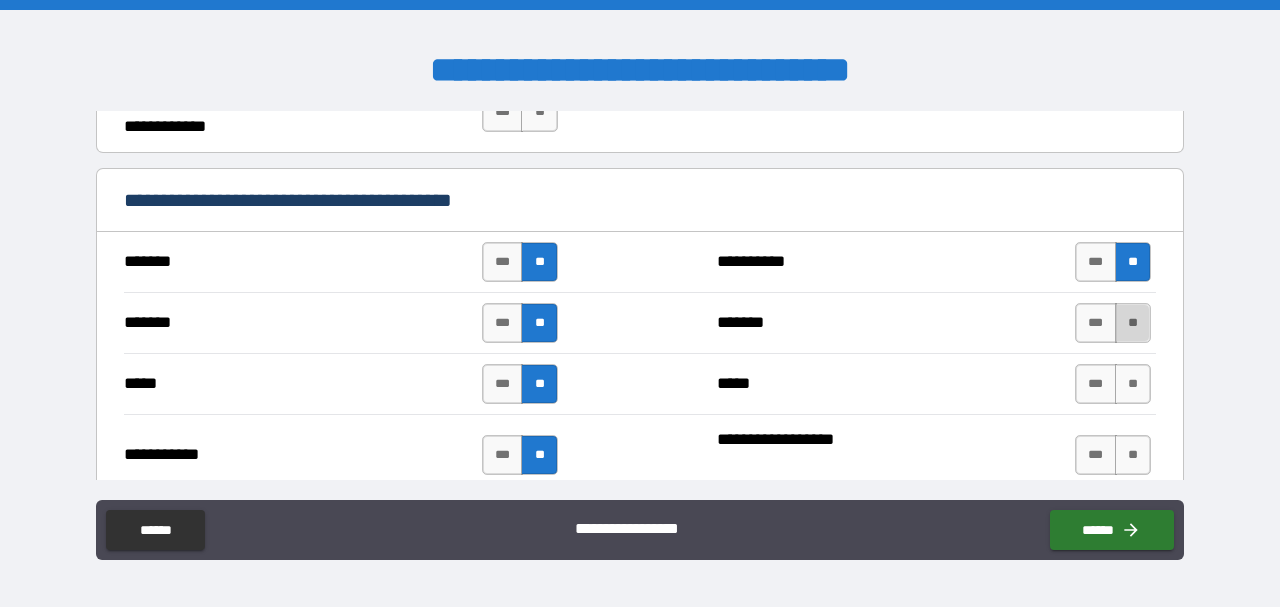 click on "**" at bounding box center [1133, 323] 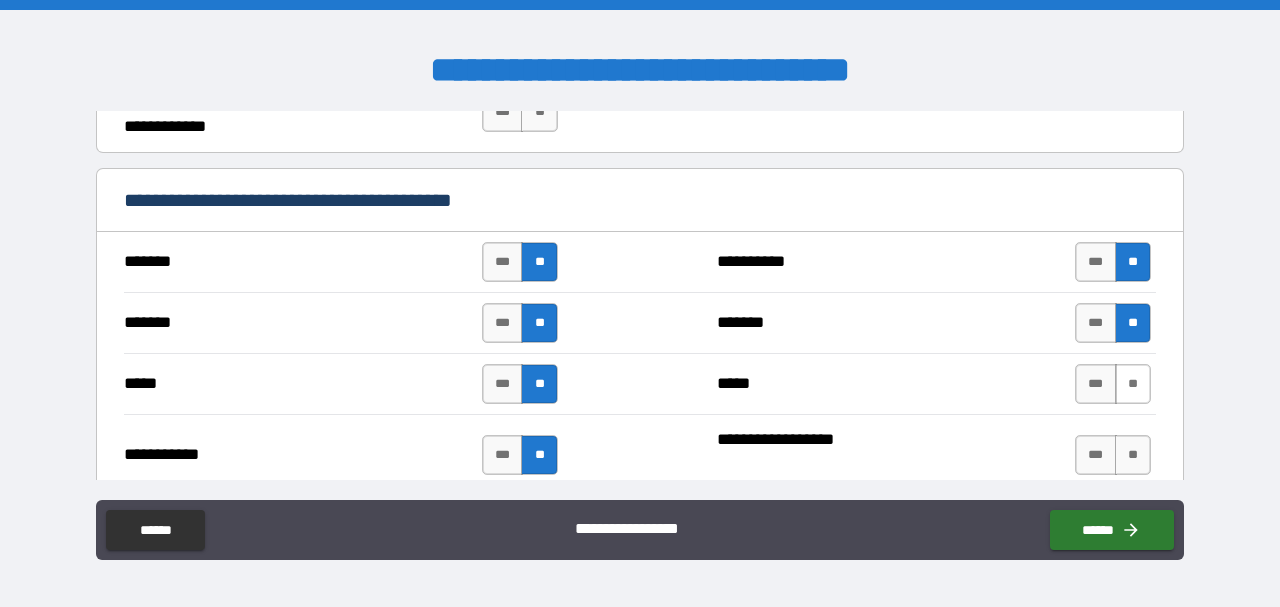 click on "**" at bounding box center (1133, 384) 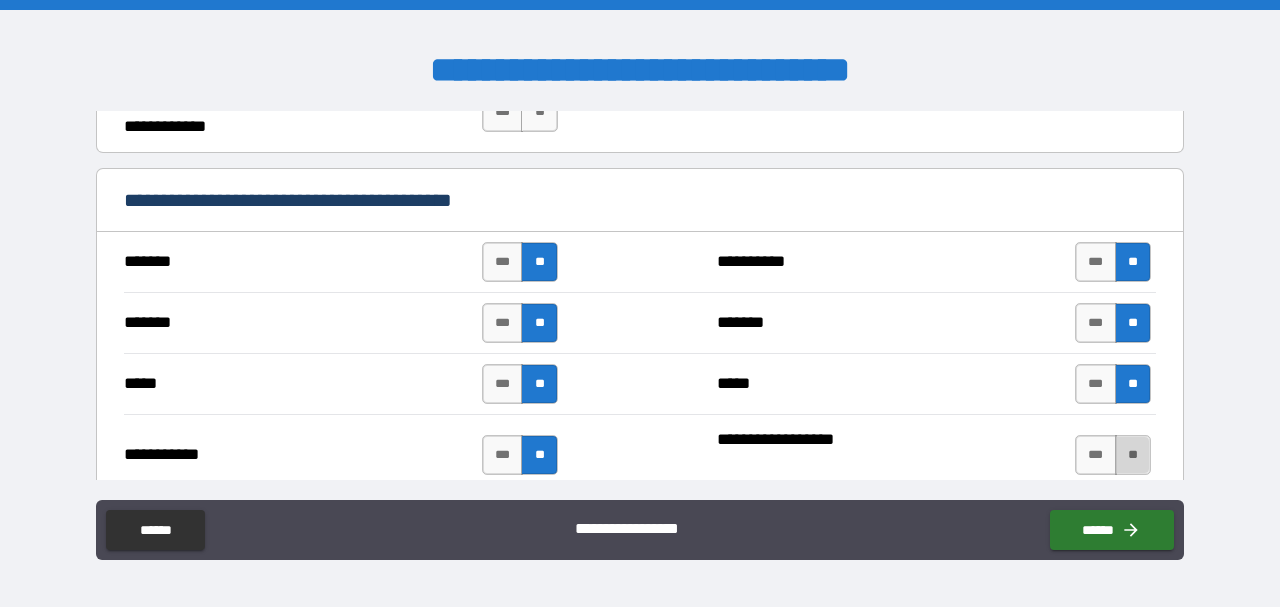 click on "**" at bounding box center [1133, 455] 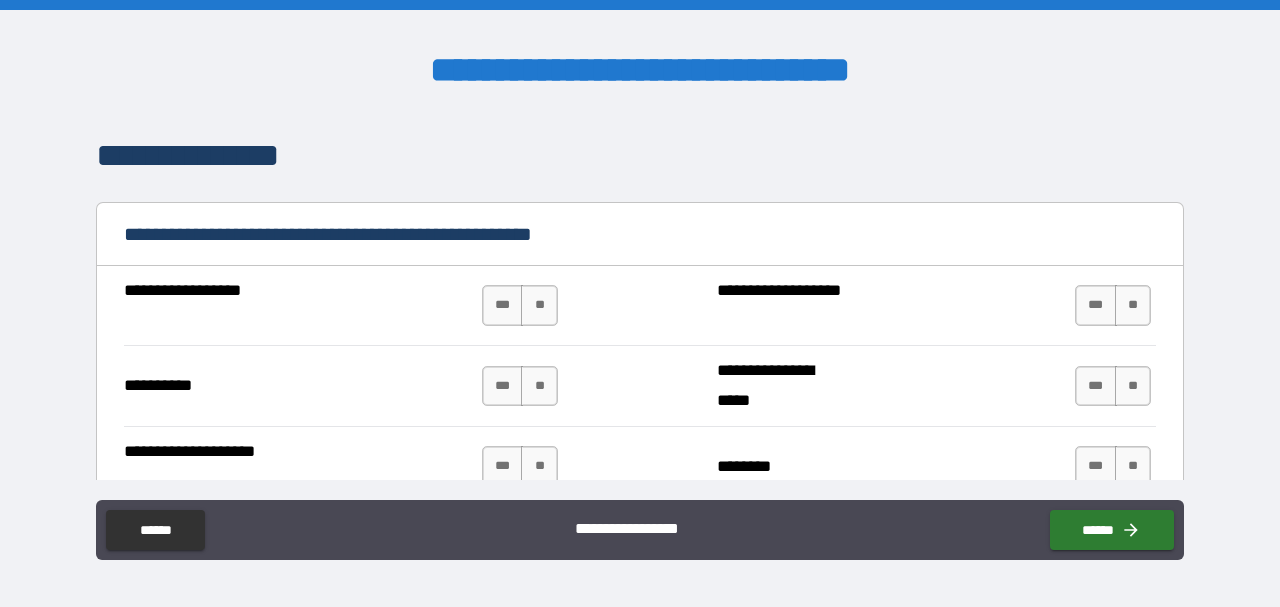 scroll, scrollTop: 1847, scrollLeft: 0, axis: vertical 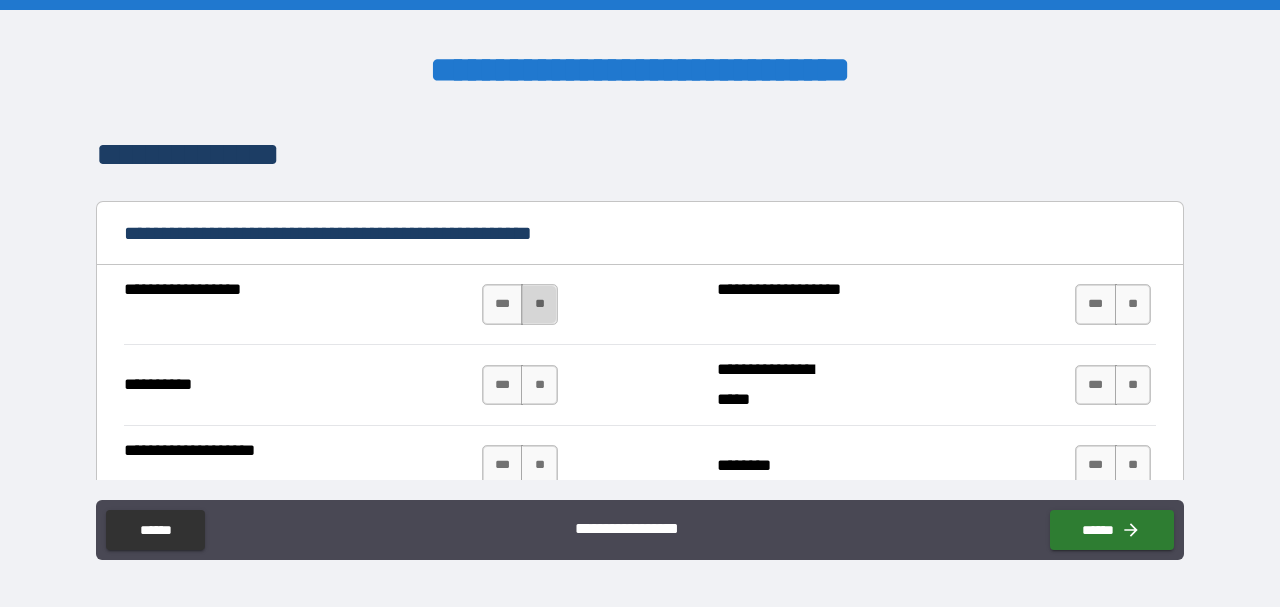 click on "**" at bounding box center (539, 304) 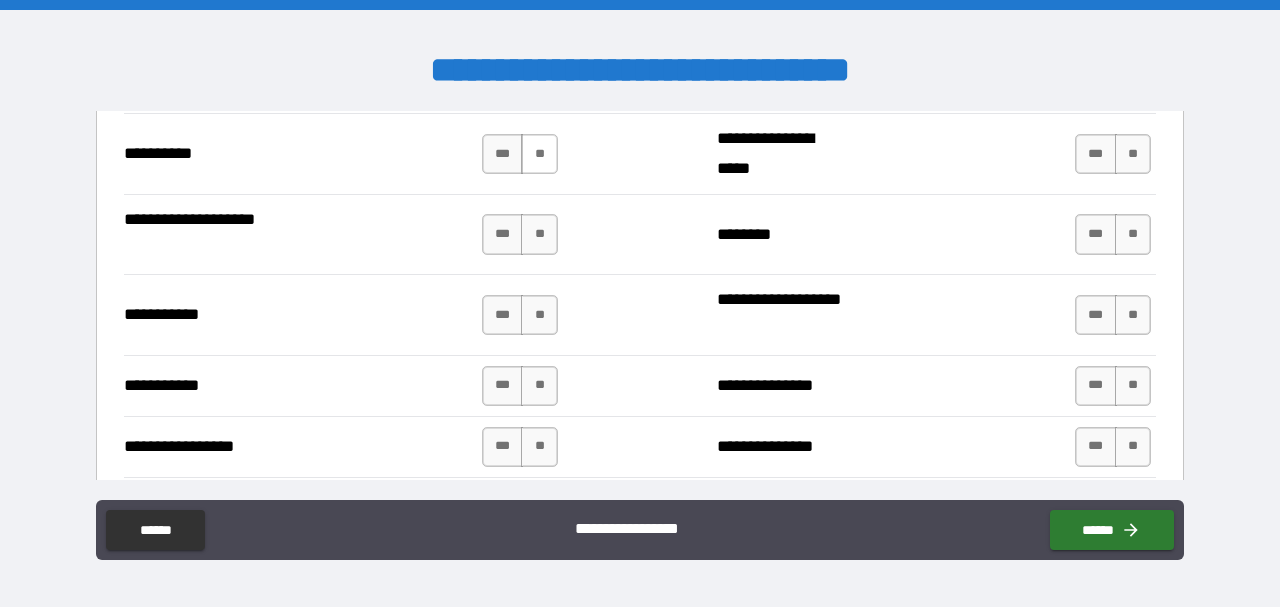 scroll, scrollTop: 2078, scrollLeft: 0, axis: vertical 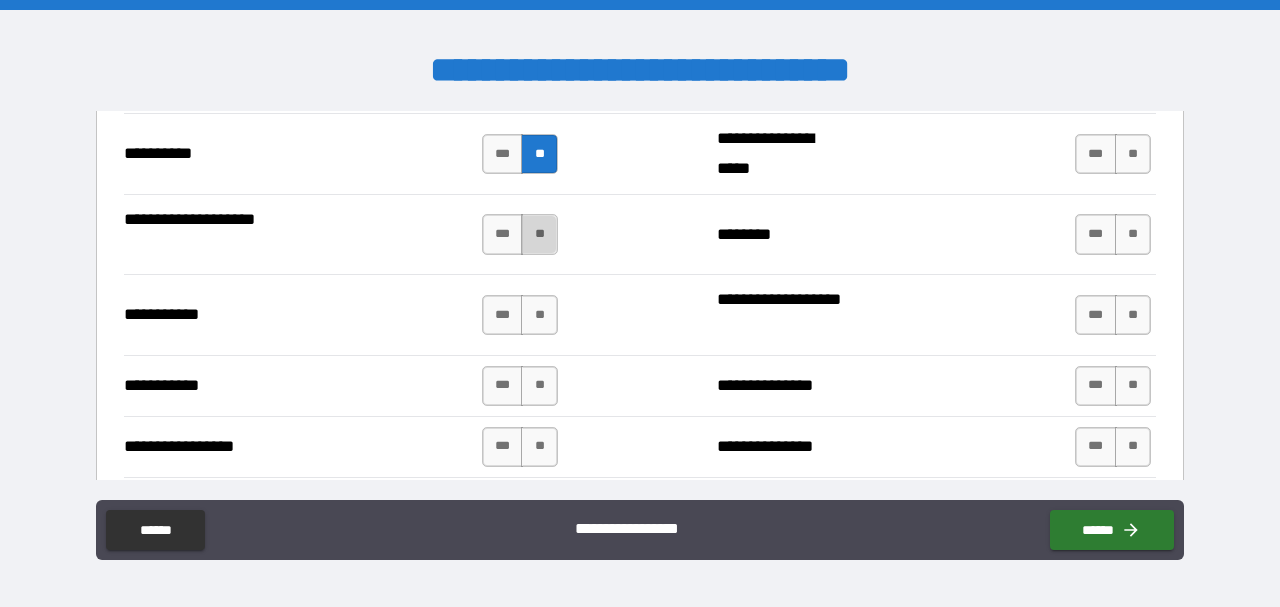 click on "**" at bounding box center [539, 234] 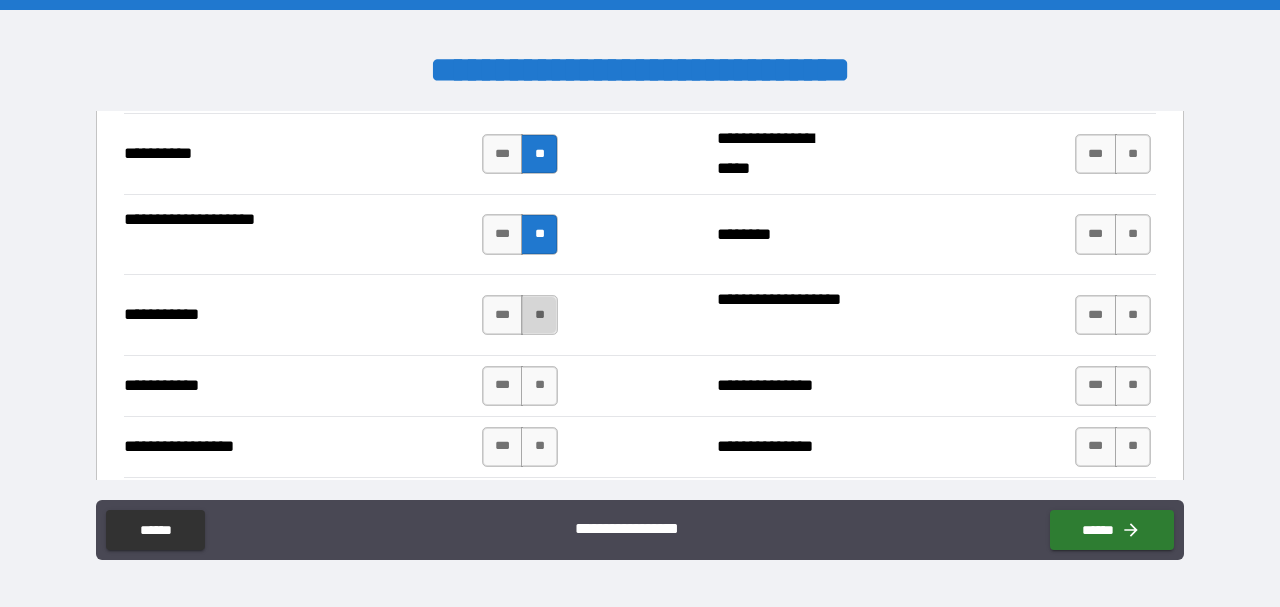 click on "**" at bounding box center [539, 315] 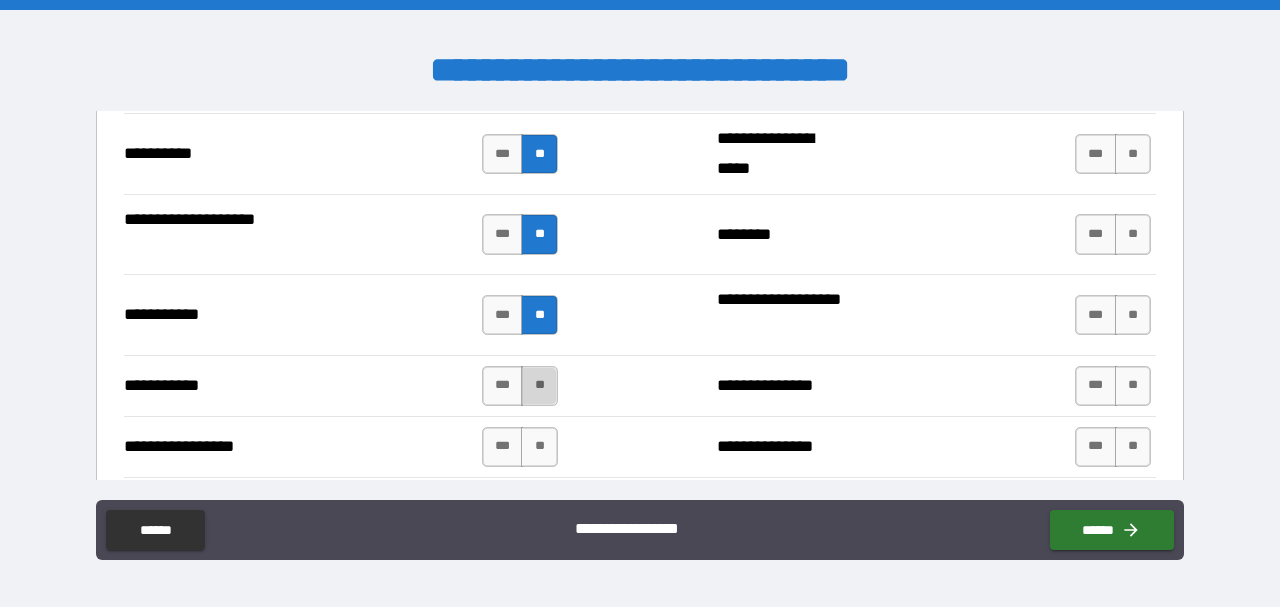 click on "**" at bounding box center [539, 386] 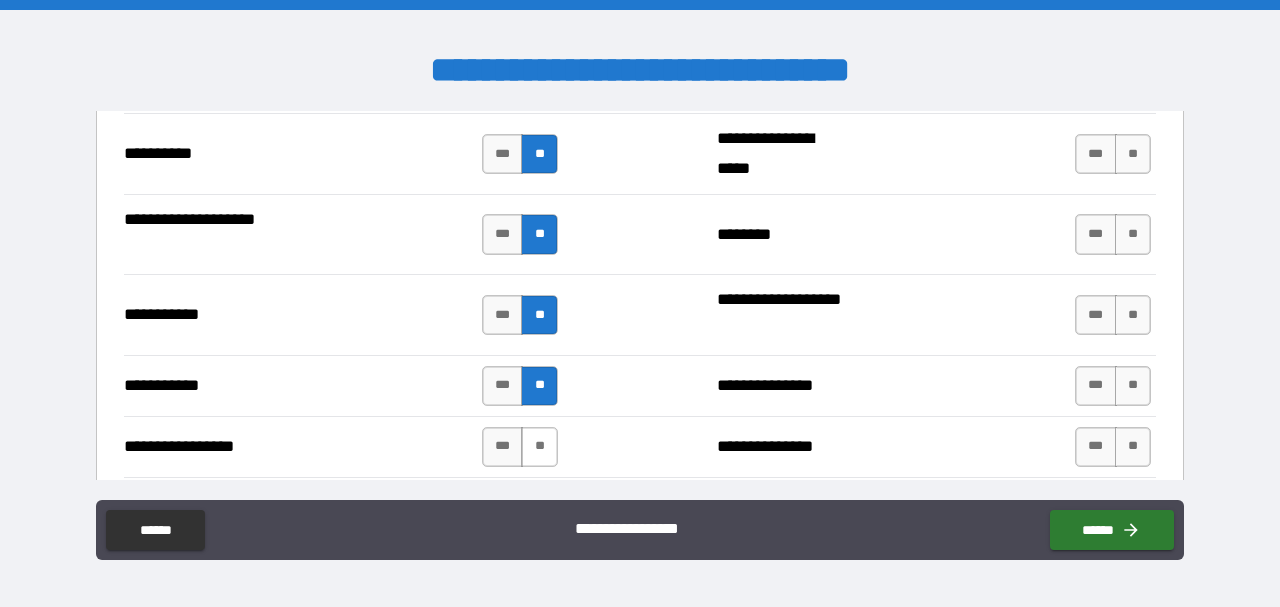 click on "**" at bounding box center (539, 447) 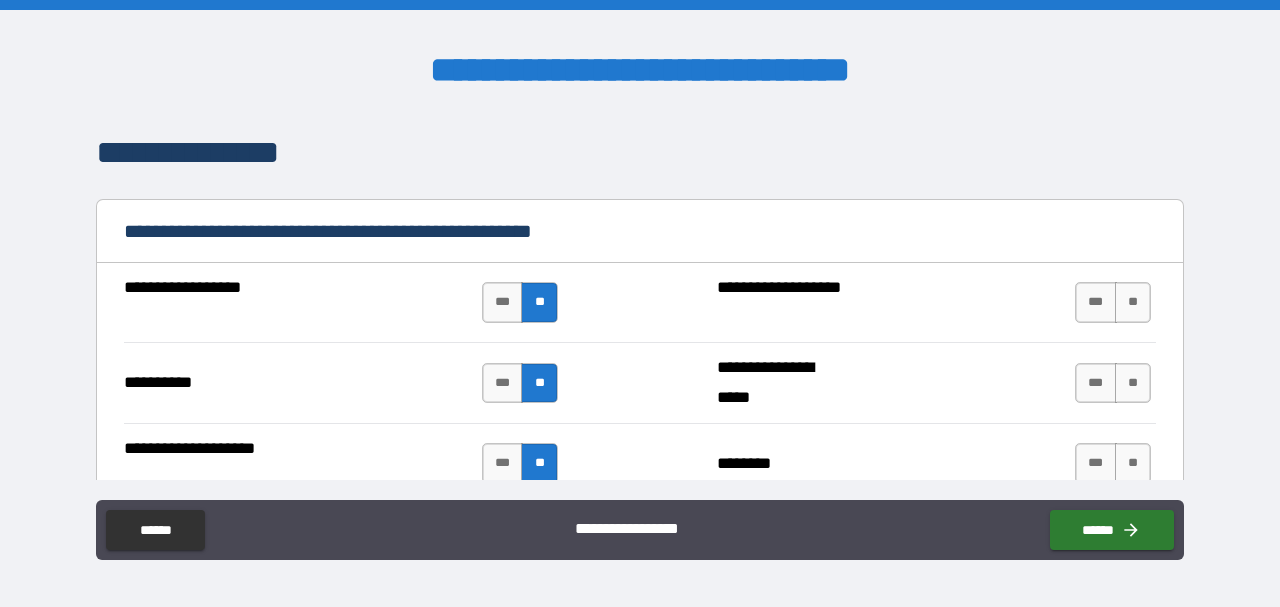 scroll, scrollTop: 1848, scrollLeft: 0, axis: vertical 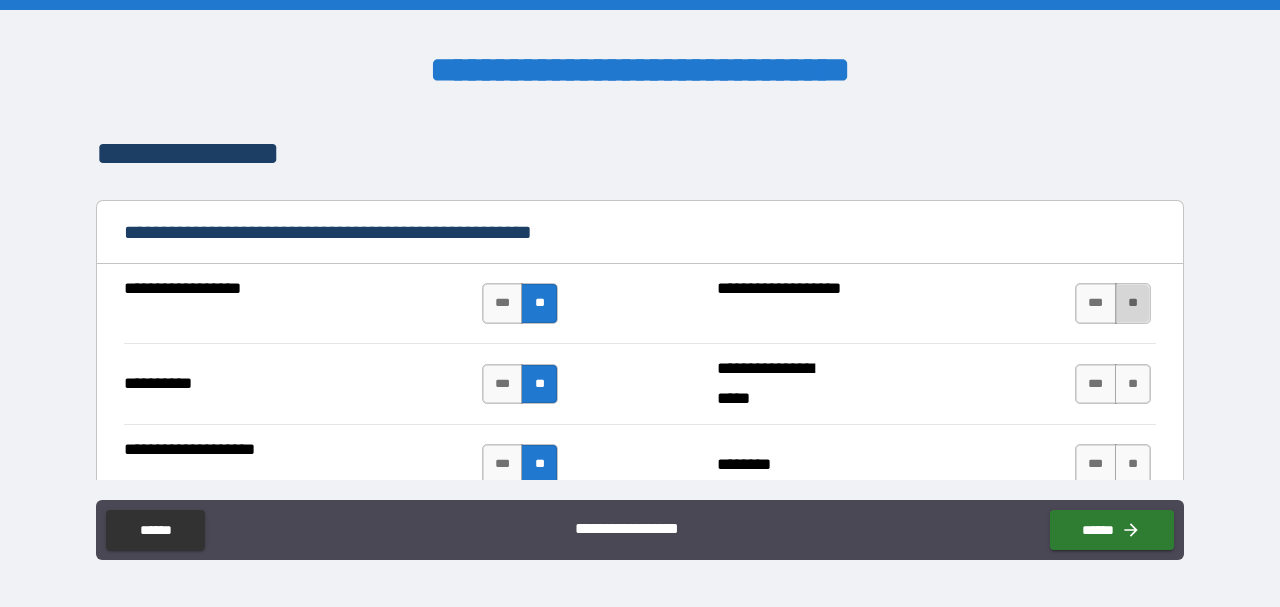 click on "**" at bounding box center [1133, 303] 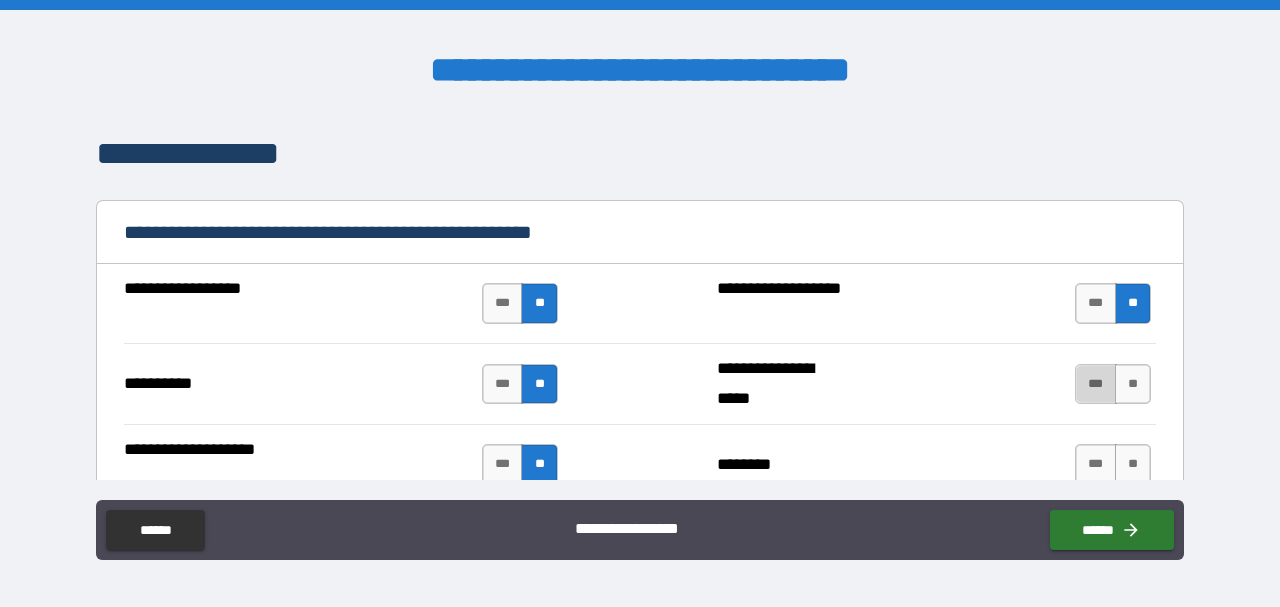 click on "***" at bounding box center [1096, 384] 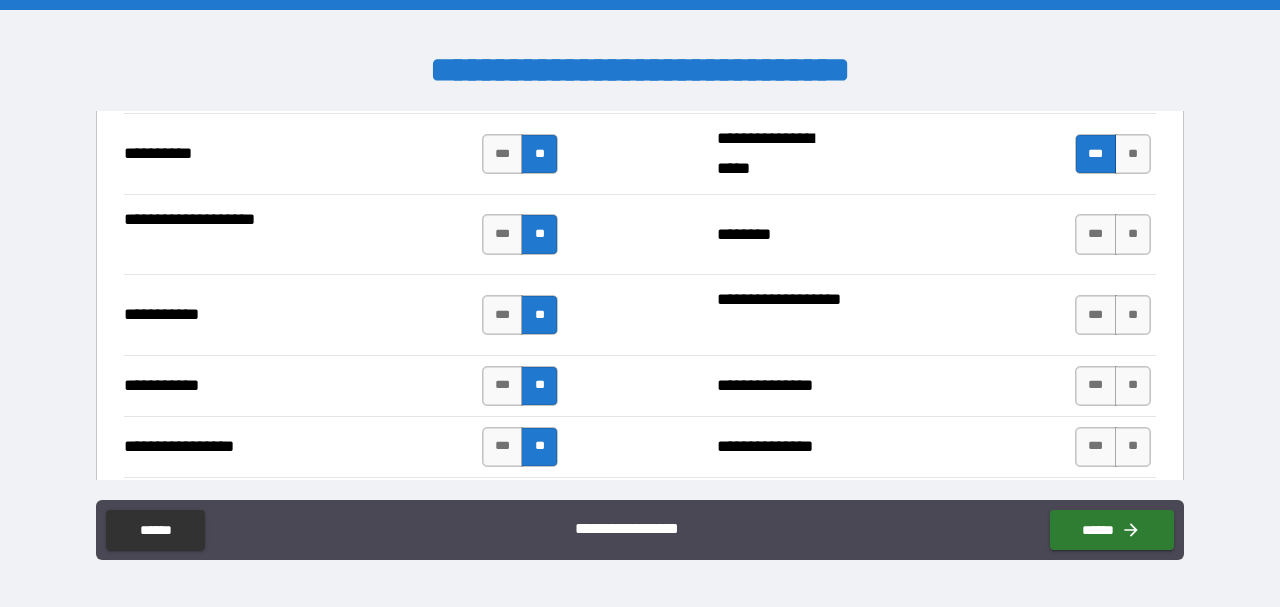 scroll, scrollTop: 2078, scrollLeft: 0, axis: vertical 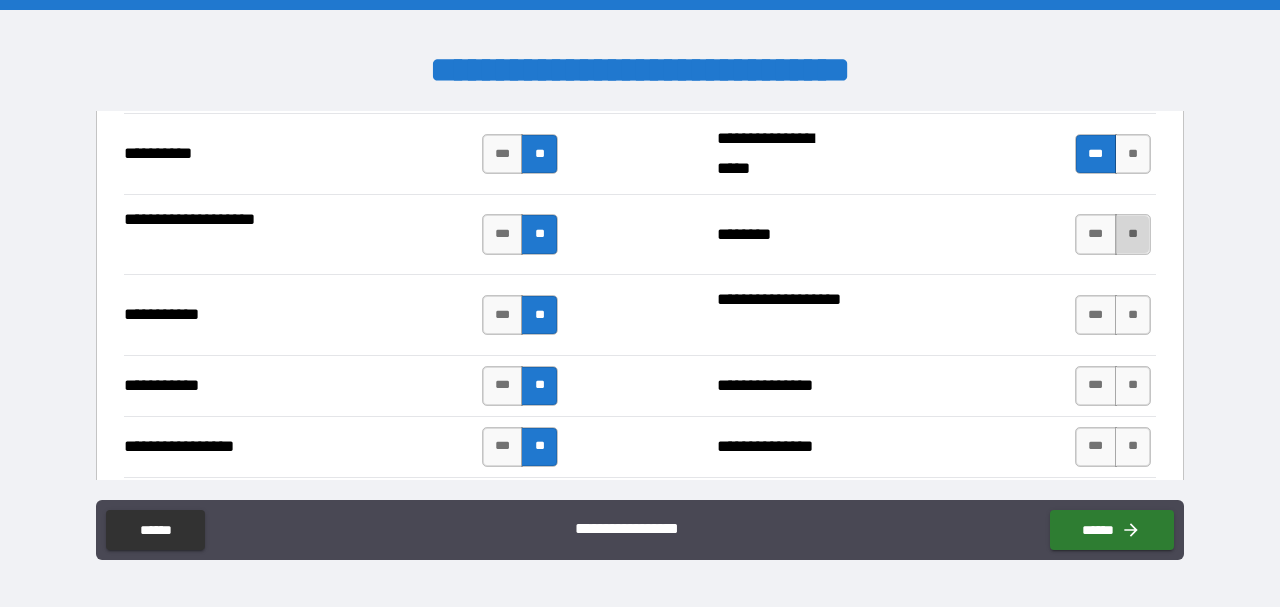 click on "**" at bounding box center (1133, 234) 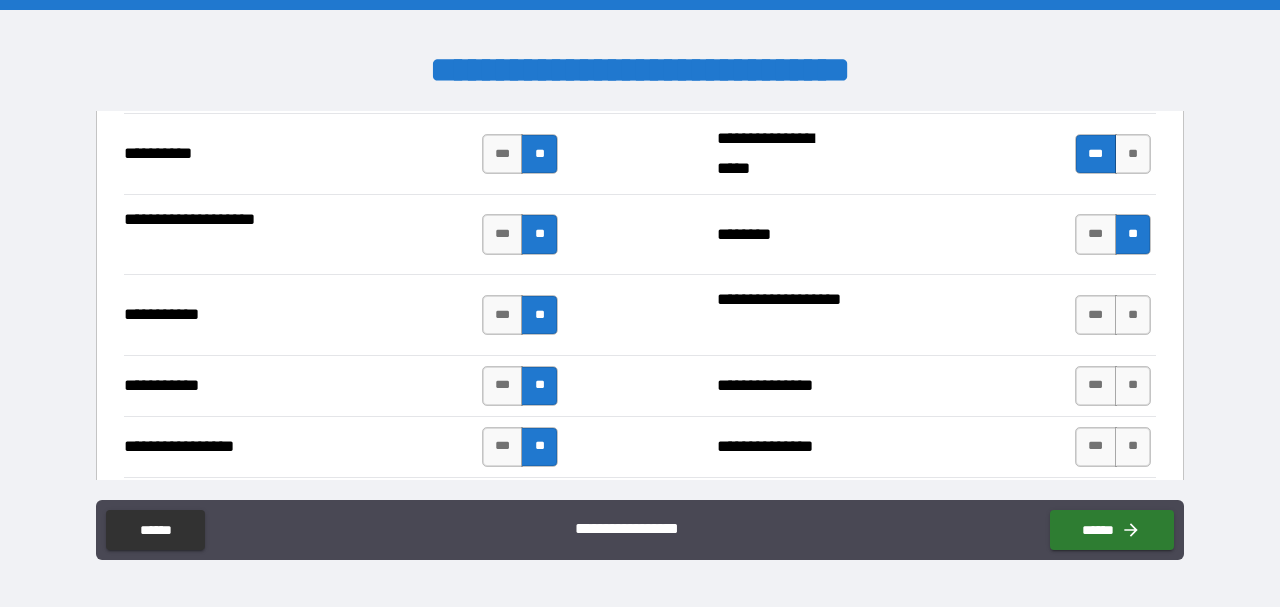 click on "*** **" at bounding box center (1115, 315) 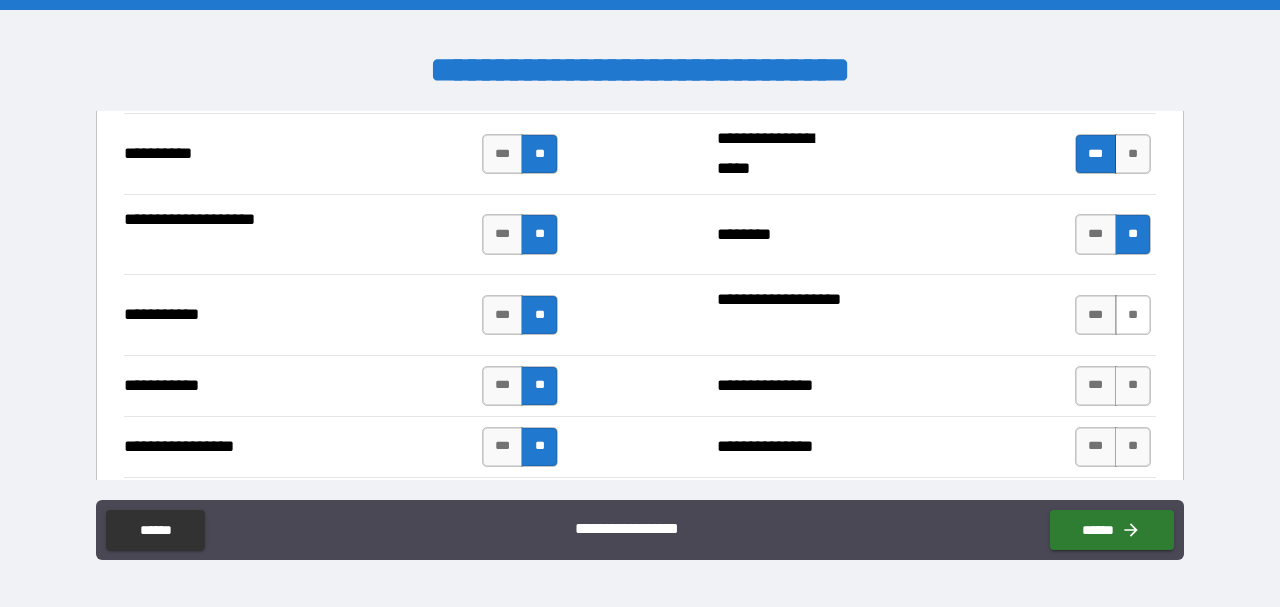 click on "**" at bounding box center [1133, 315] 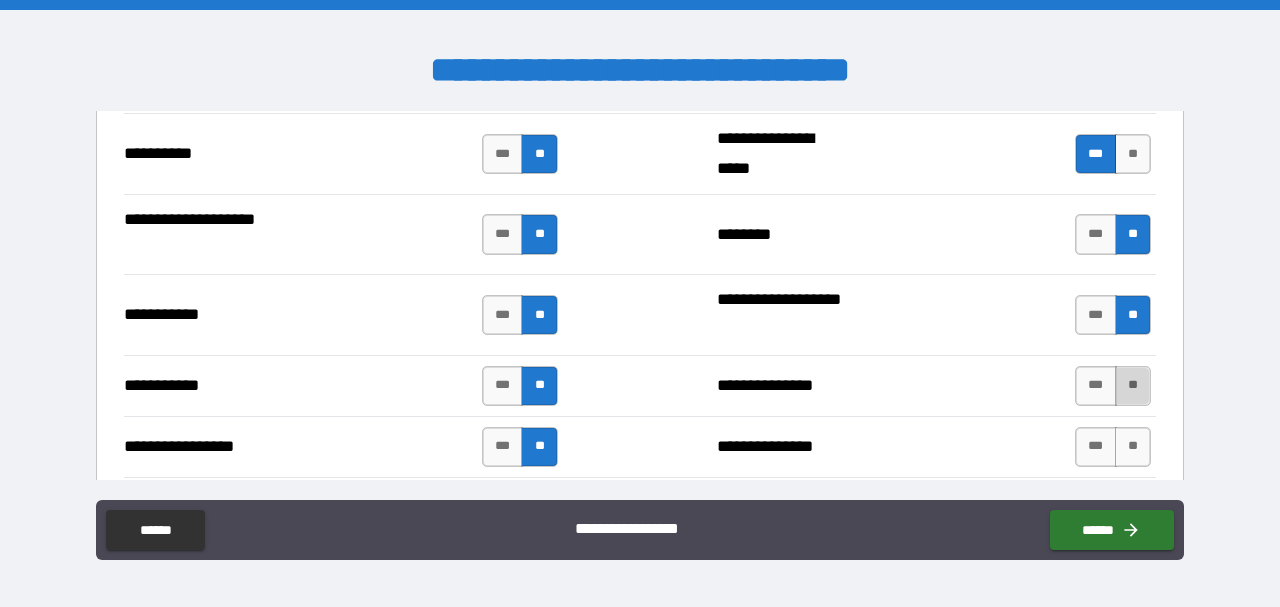 click on "**" at bounding box center [1133, 386] 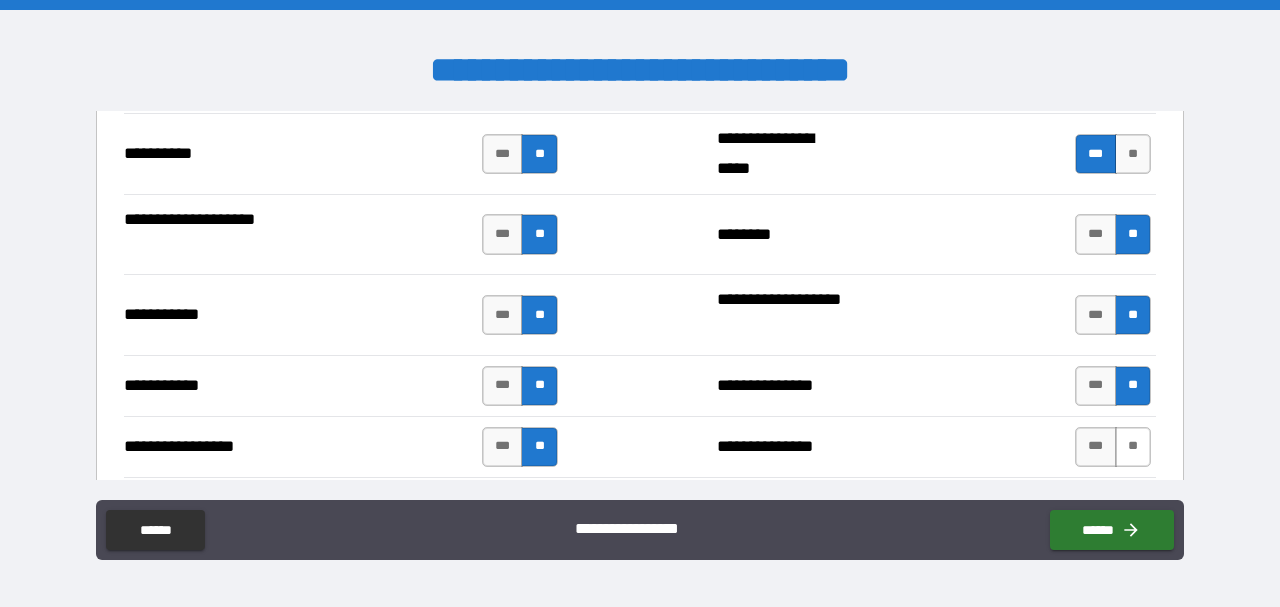 click on "**" at bounding box center (1133, 447) 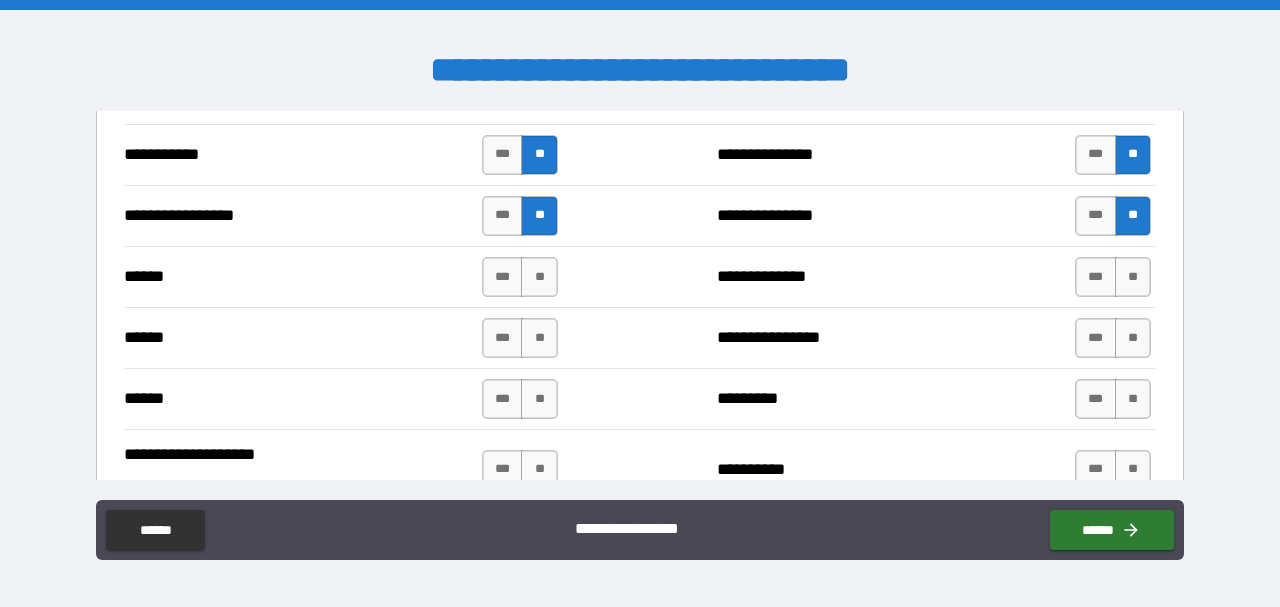 scroll, scrollTop: 2310, scrollLeft: 0, axis: vertical 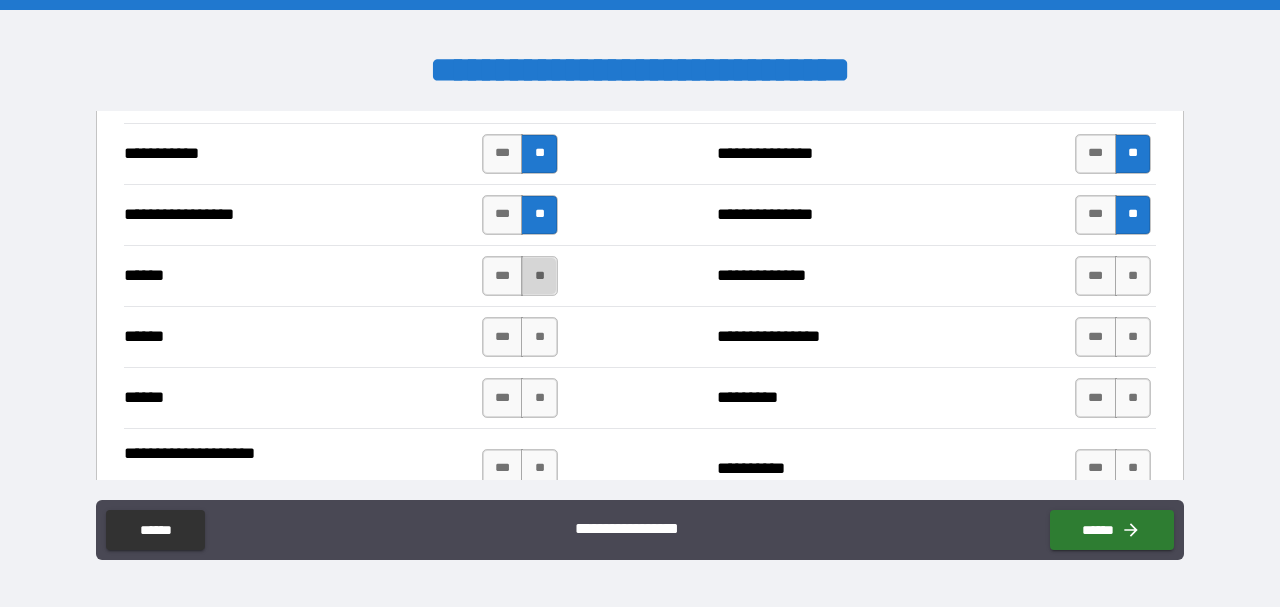click on "**" at bounding box center (539, 276) 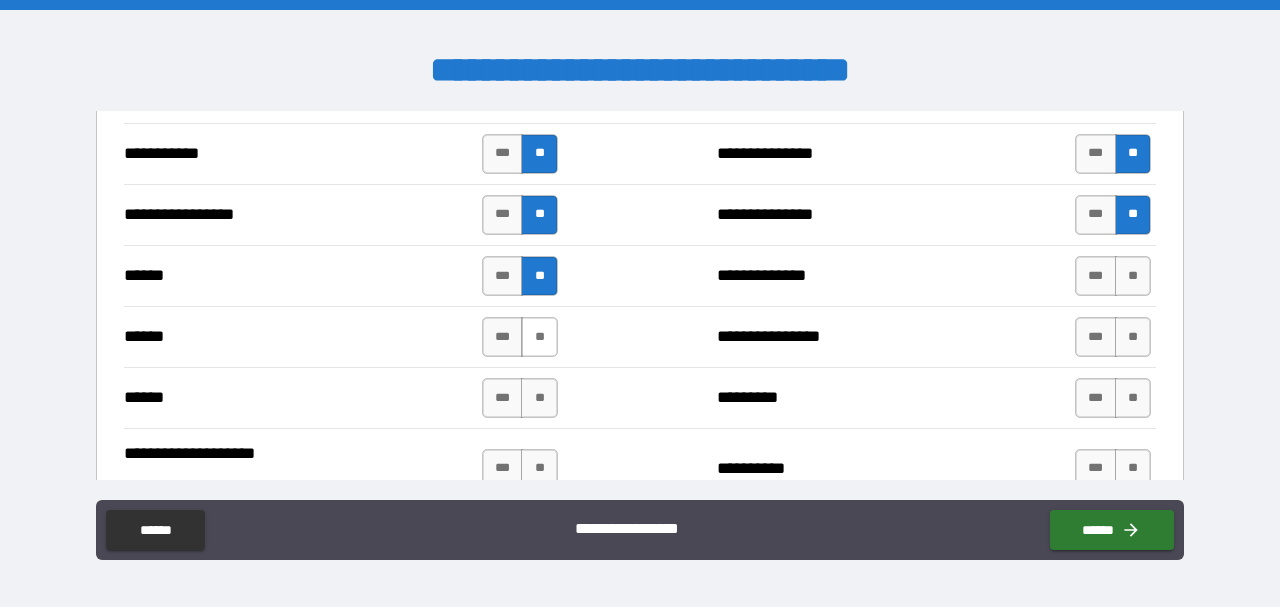 click on "**" at bounding box center (539, 337) 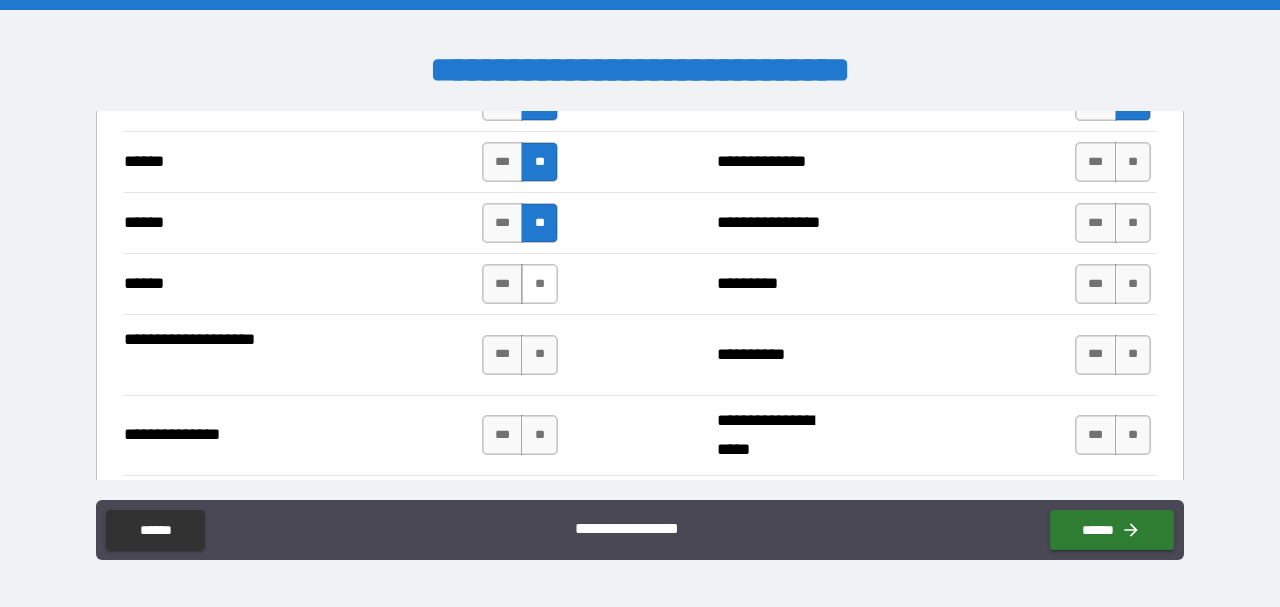 scroll, scrollTop: 2425, scrollLeft: 0, axis: vertical 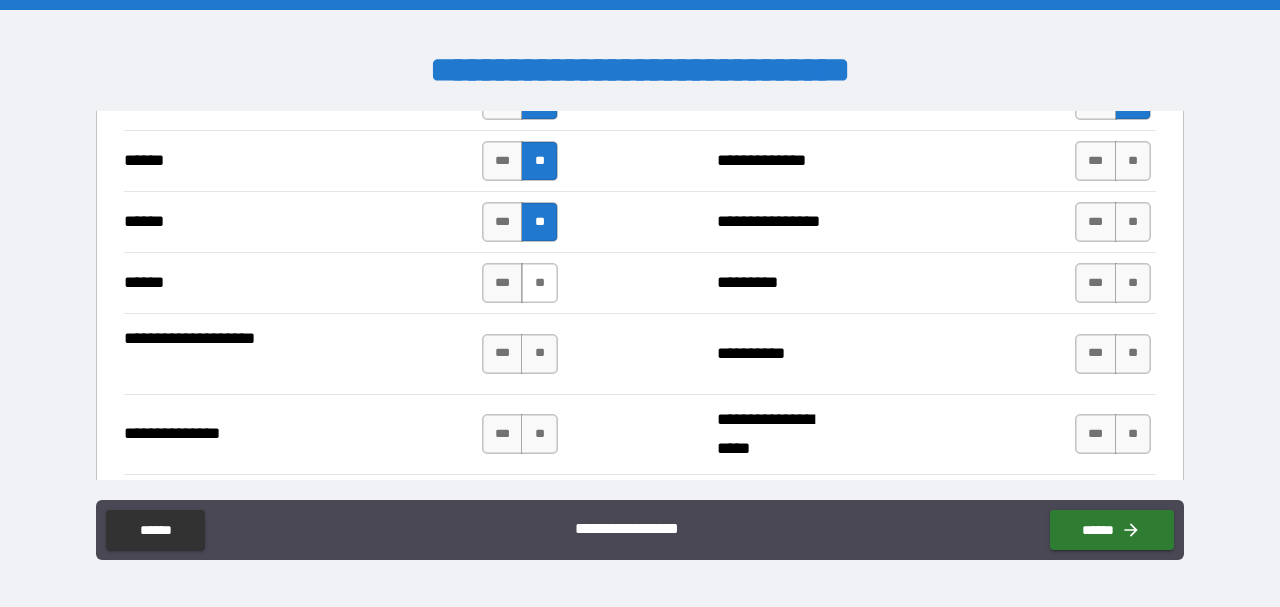click on "**" at bounding box center [539, 283] 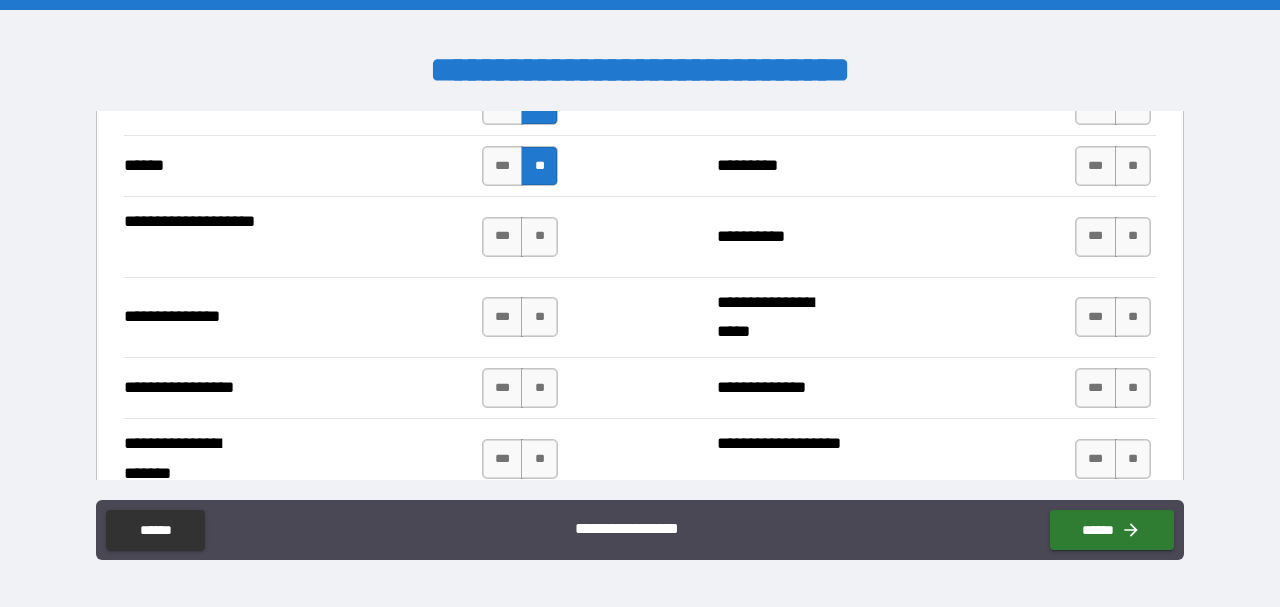 scroll, scrollTop: 2542, scrollLeft: 0, axis: vertical 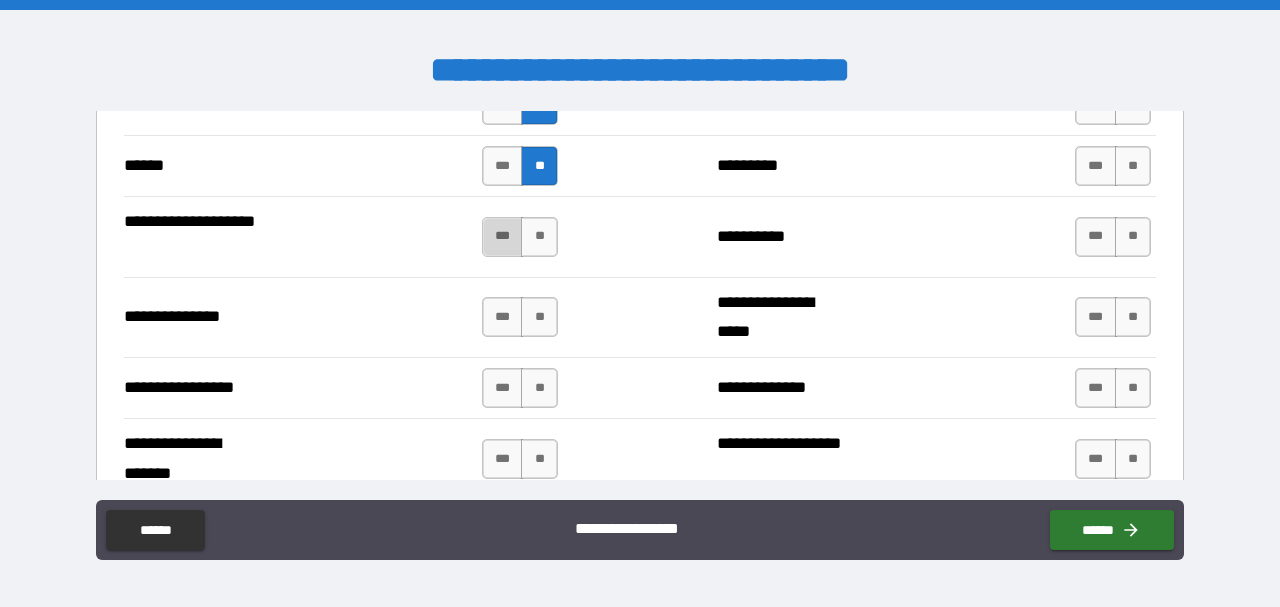 click on "***" at bounding box center (503, 237) 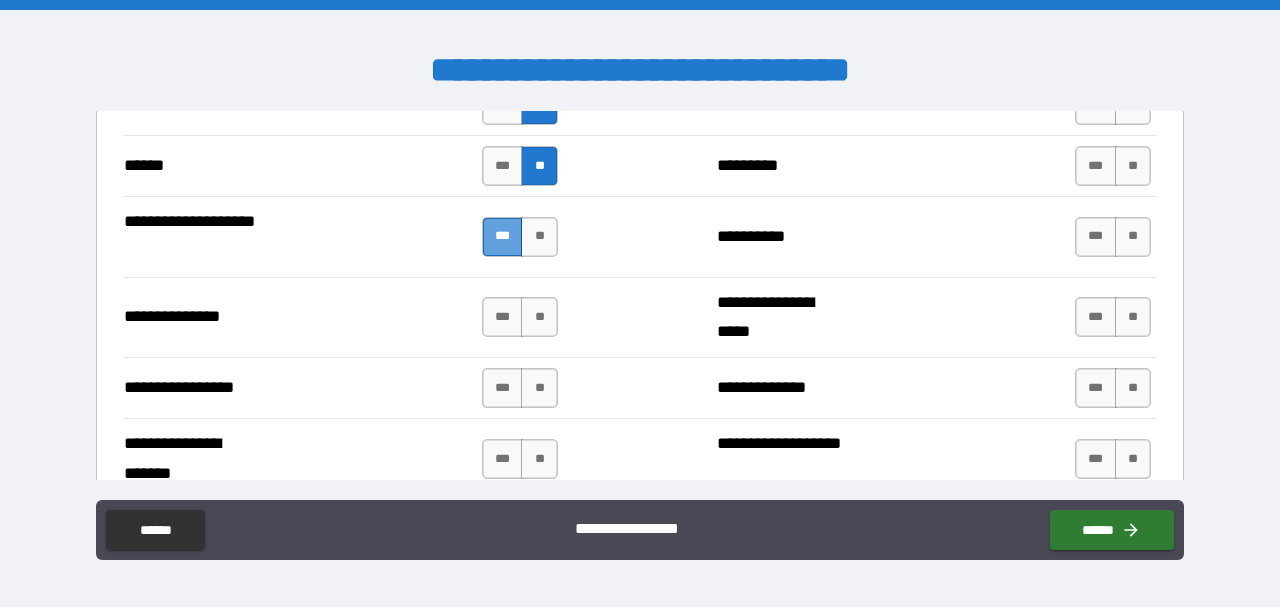 click on "***" at bounding box center (503, 237) 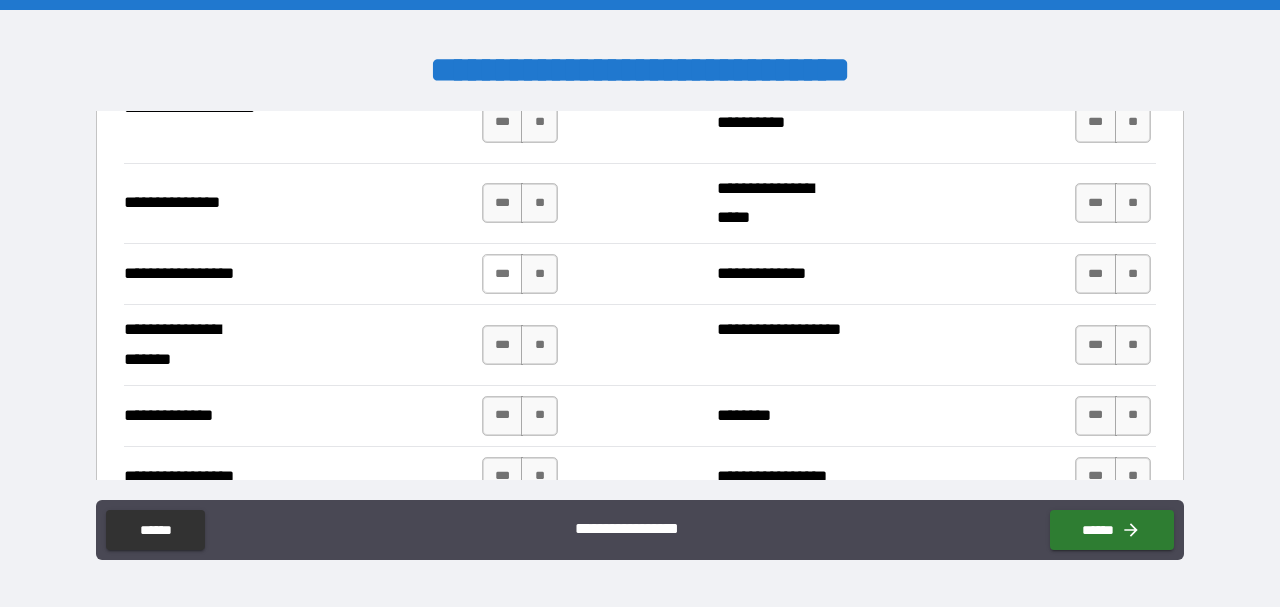 scroll, scrollTop: 2657, scrollLeft: 0, axis: vertical 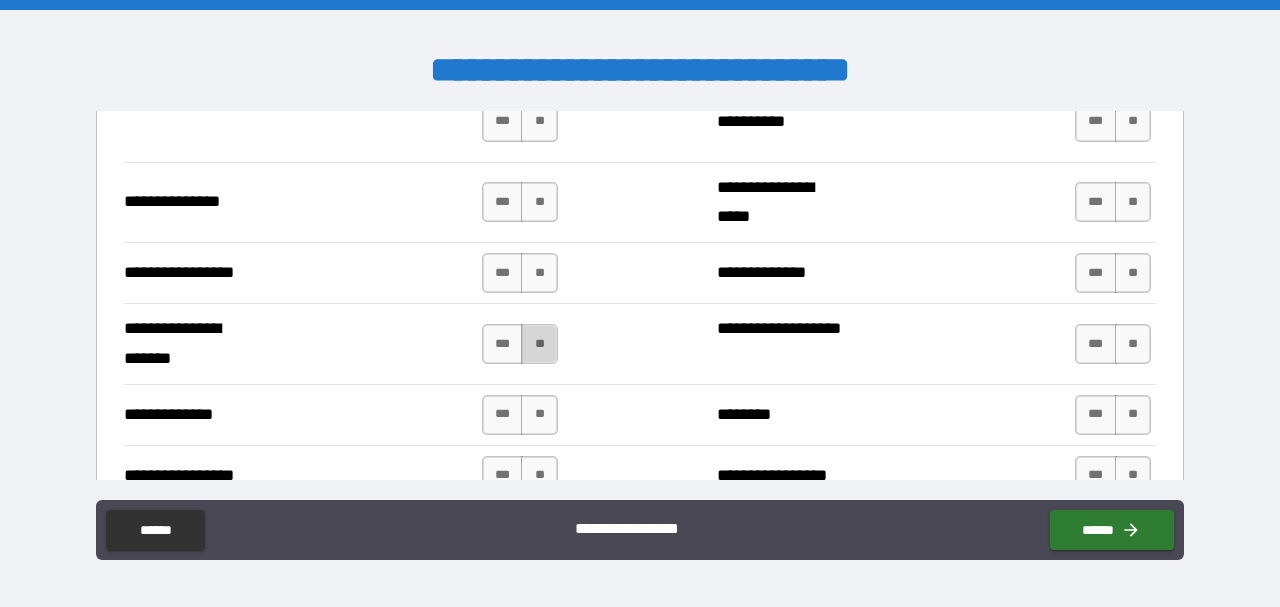 click on "**" at bounding box center (539, 344) 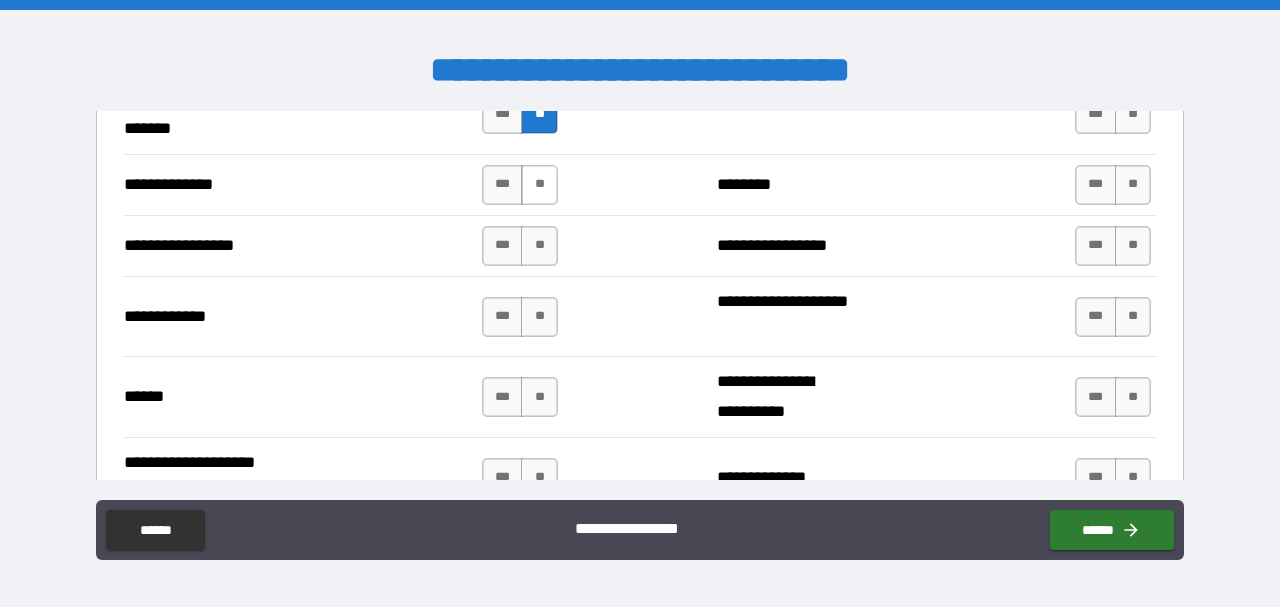 scroll, scrollTop: 2888, scrollLeft: 0, axis: vertical 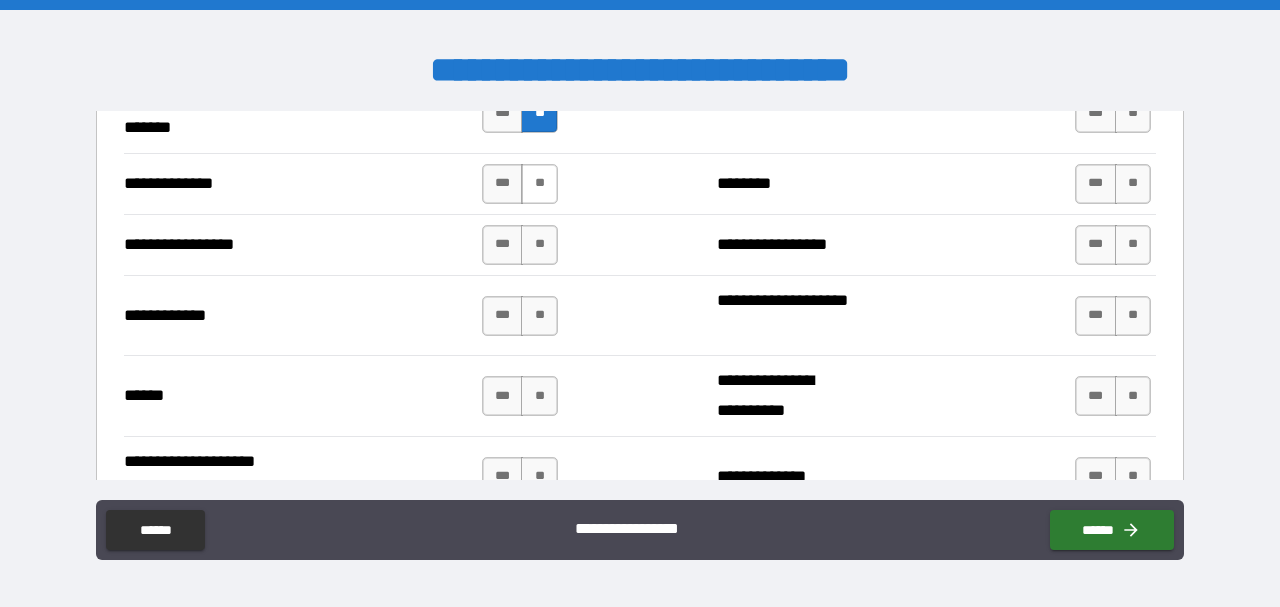 click on "**" at bounding box center [539, 184] 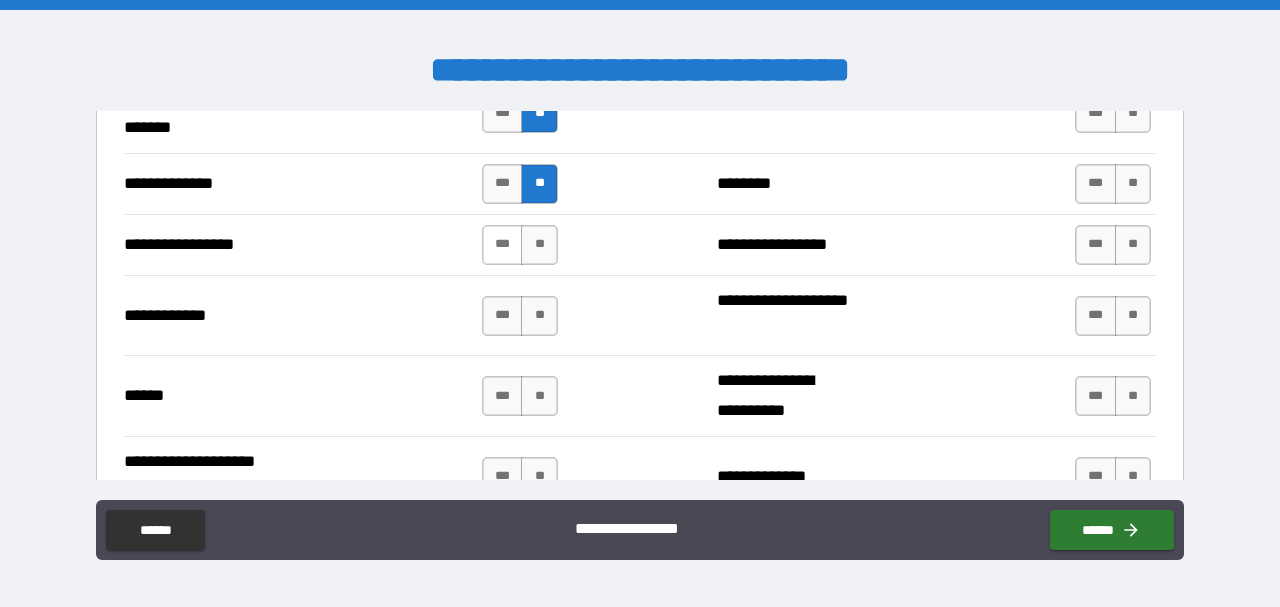 click on "***" at bounding box center [503, 245] 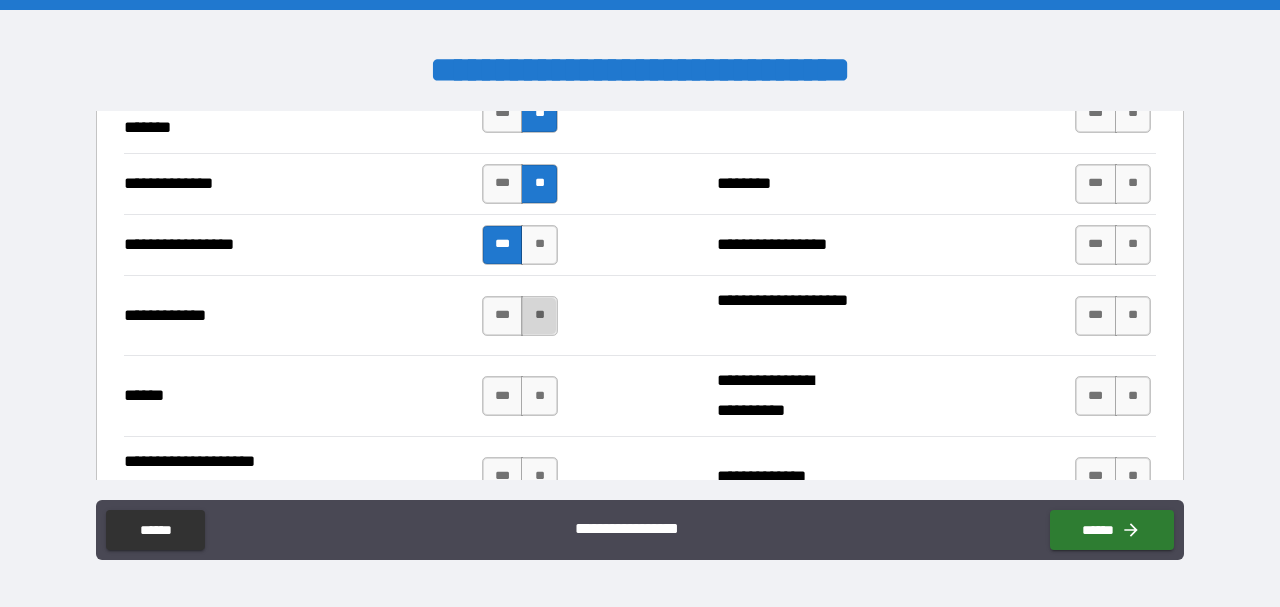 click on "**" at bounding box center [539, 316] 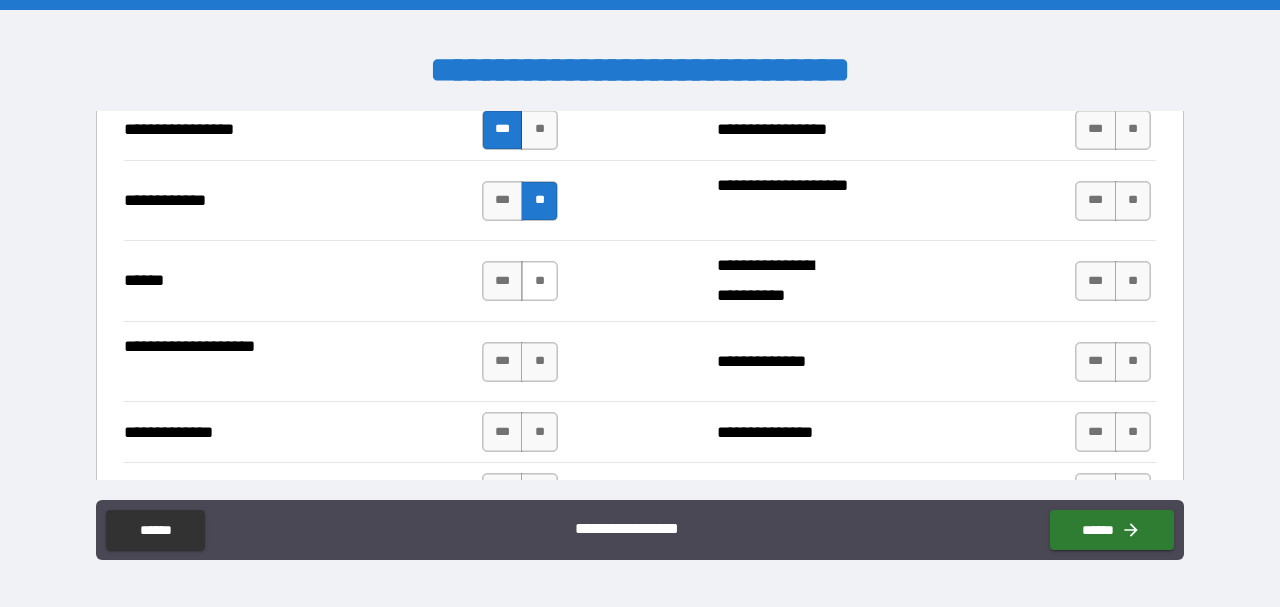scroll, scrollTop: 3004, scrollLeft: 0, axis: vertical 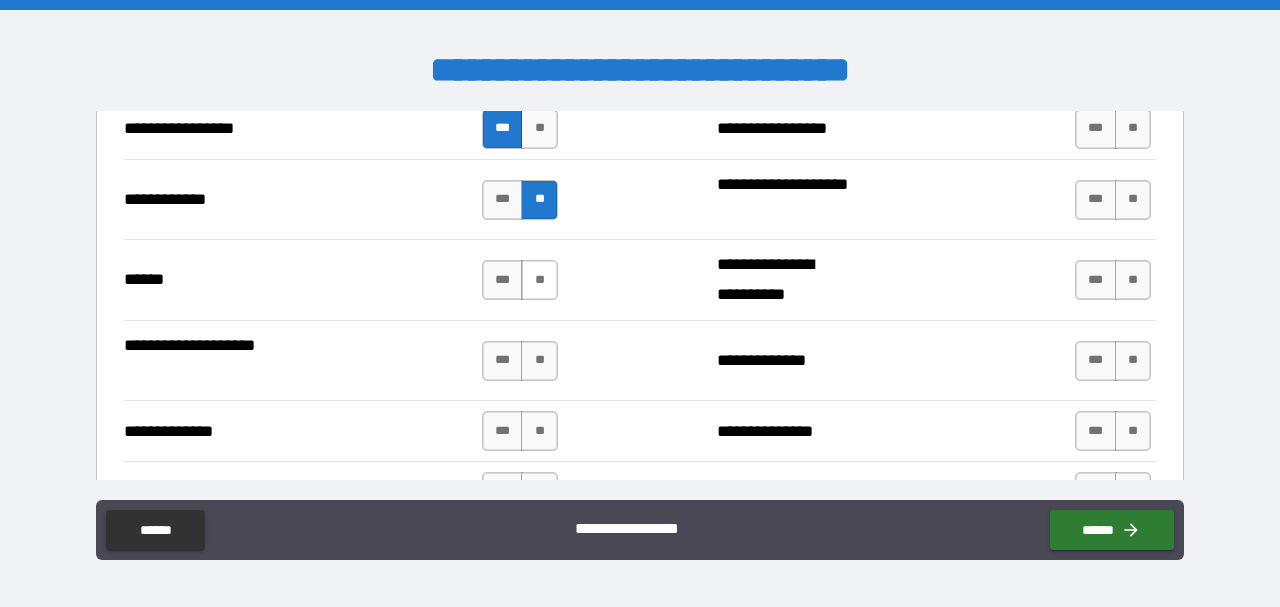 click on "**" at bounding box center (539, 280) 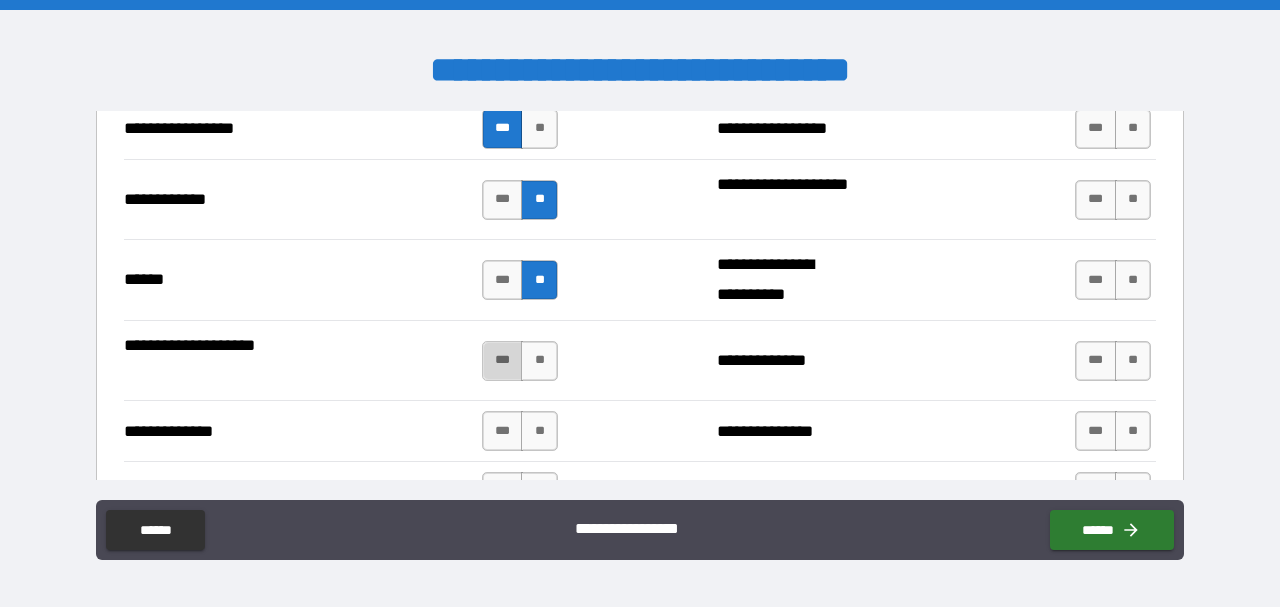 click on "***" at bounding box center [503, 361] 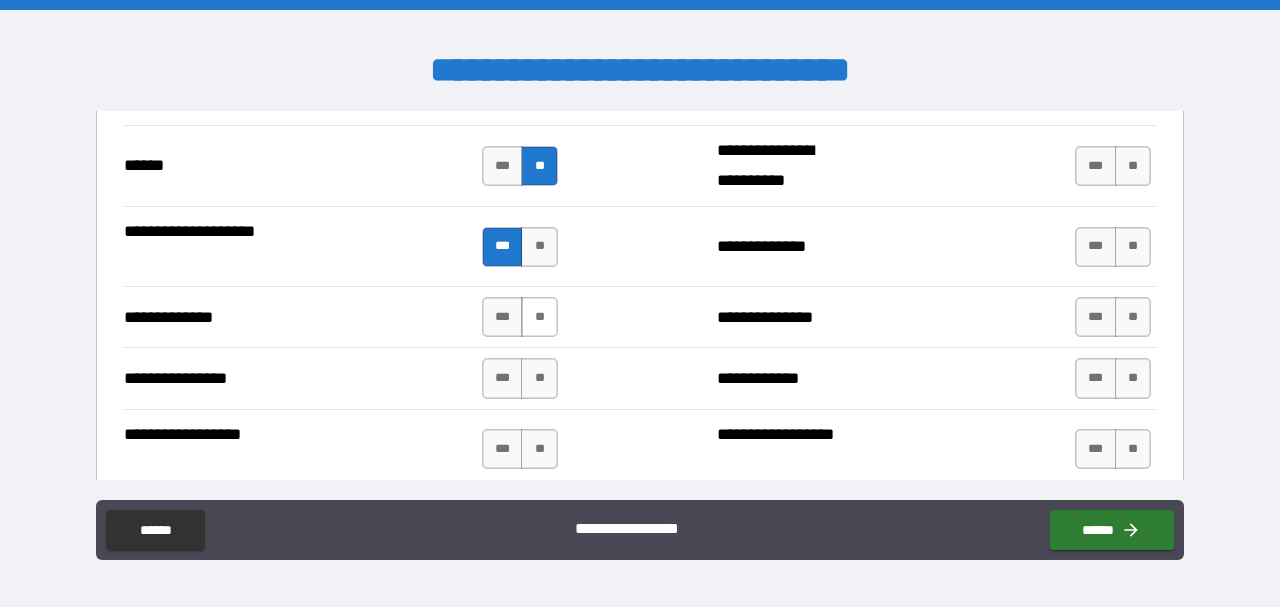 scroll, scrollTop: 3119, scrollLeft: 0, axis: vertical 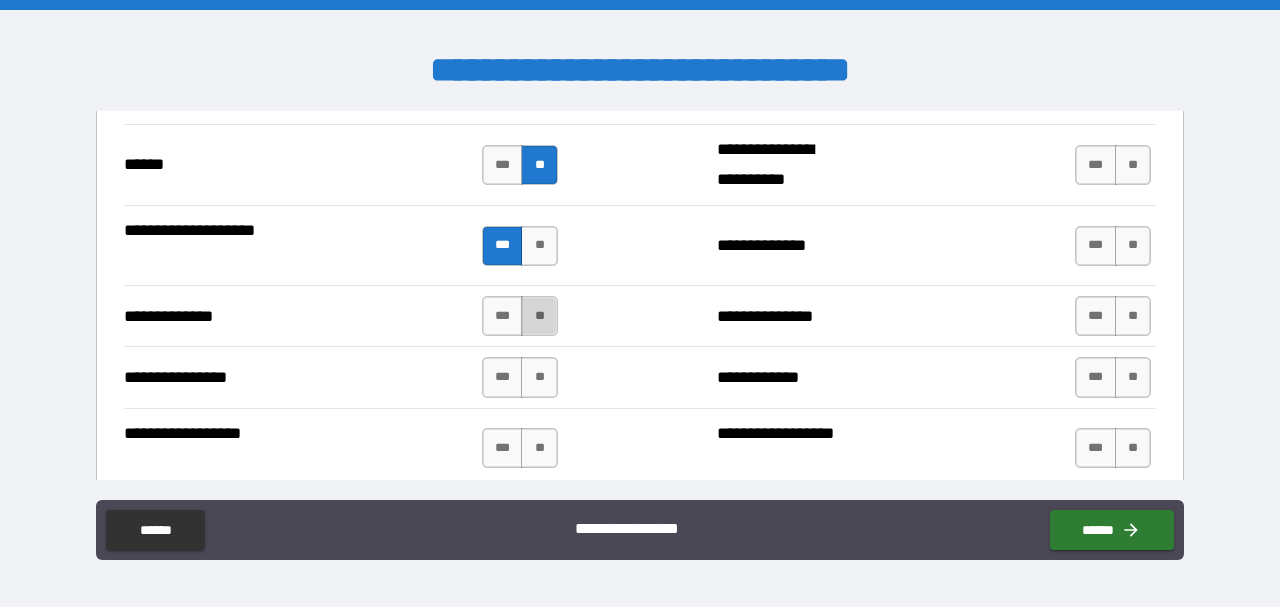 click on "**" at bounding box center [539, 316] 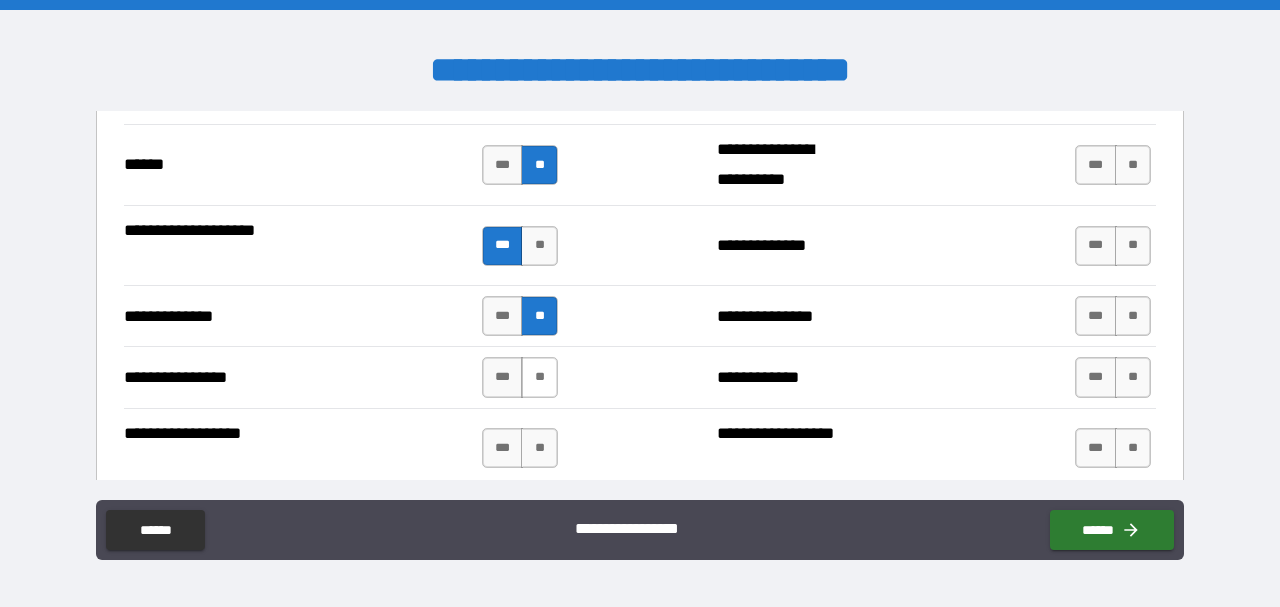 click on "**" at bounding box center [539, 377] 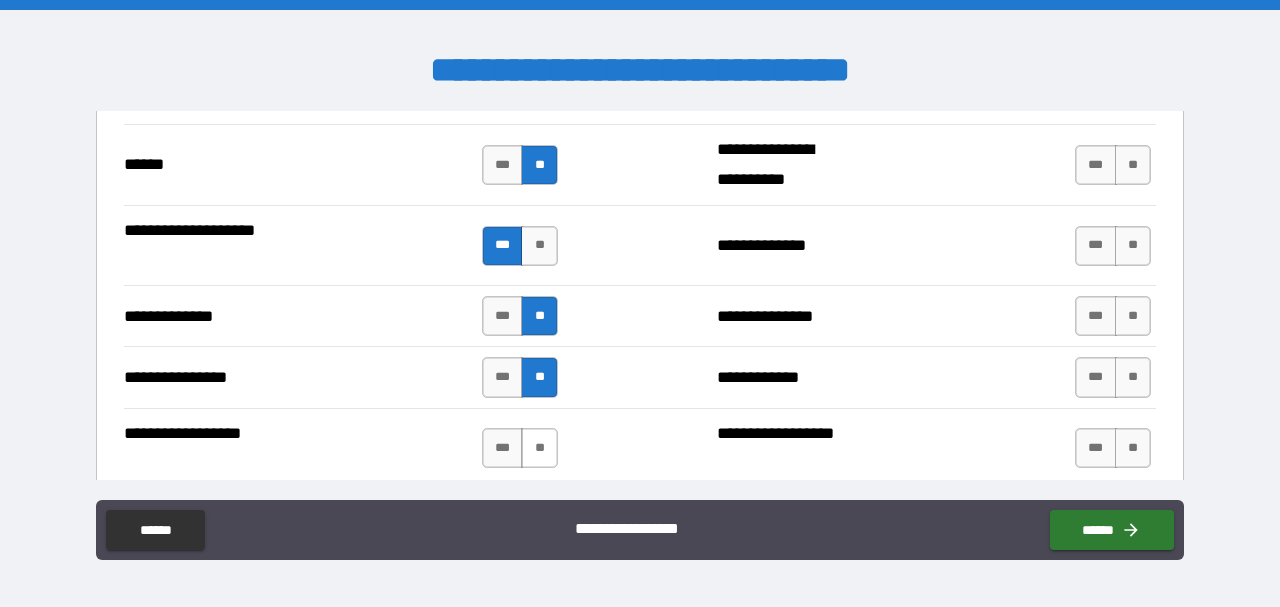 click on "**" at bounding box center (539, 448) 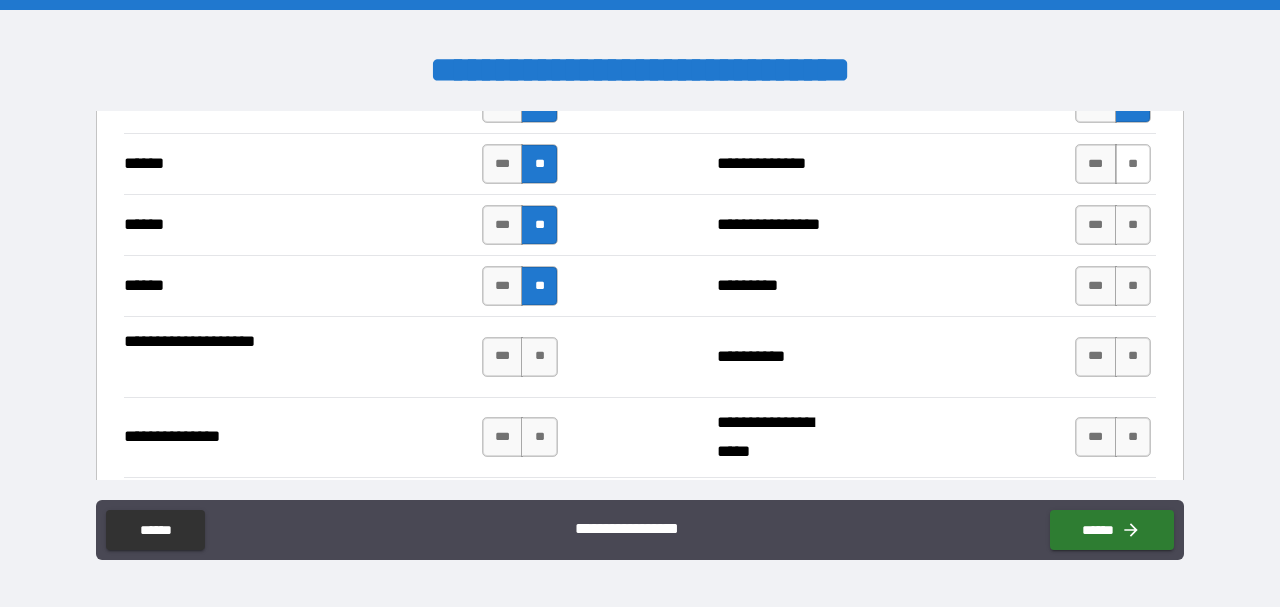 scroll, scrollTop: 2422, scrollLeft: 0, axis: vertical 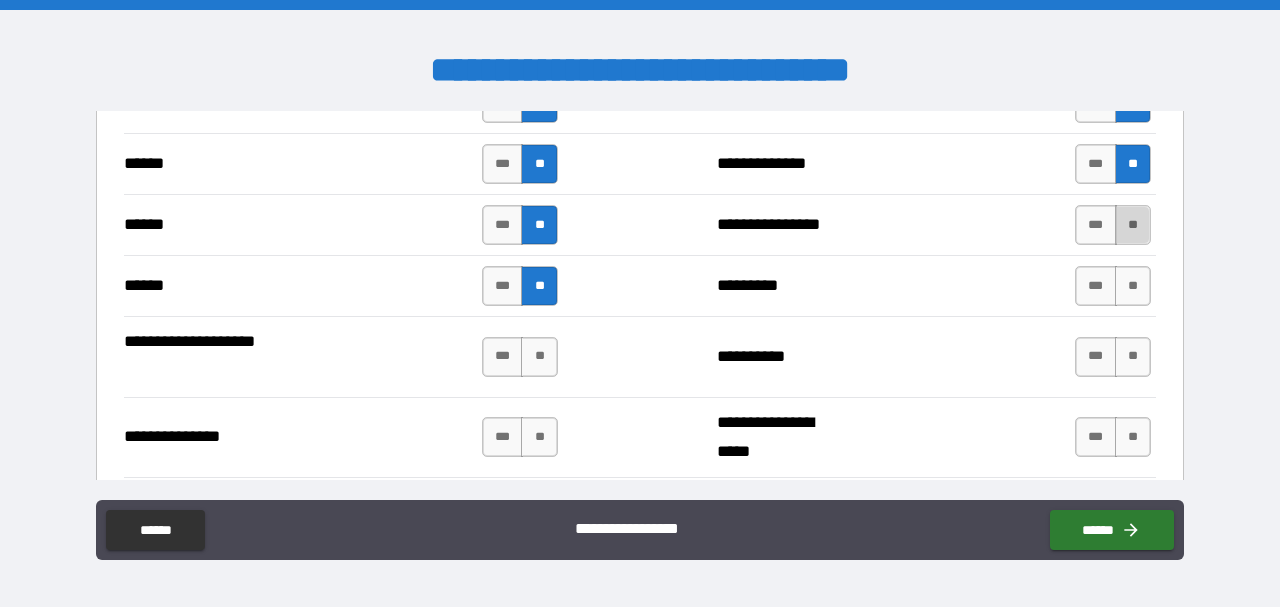 click on "**" at bounding box center (1133, 225) 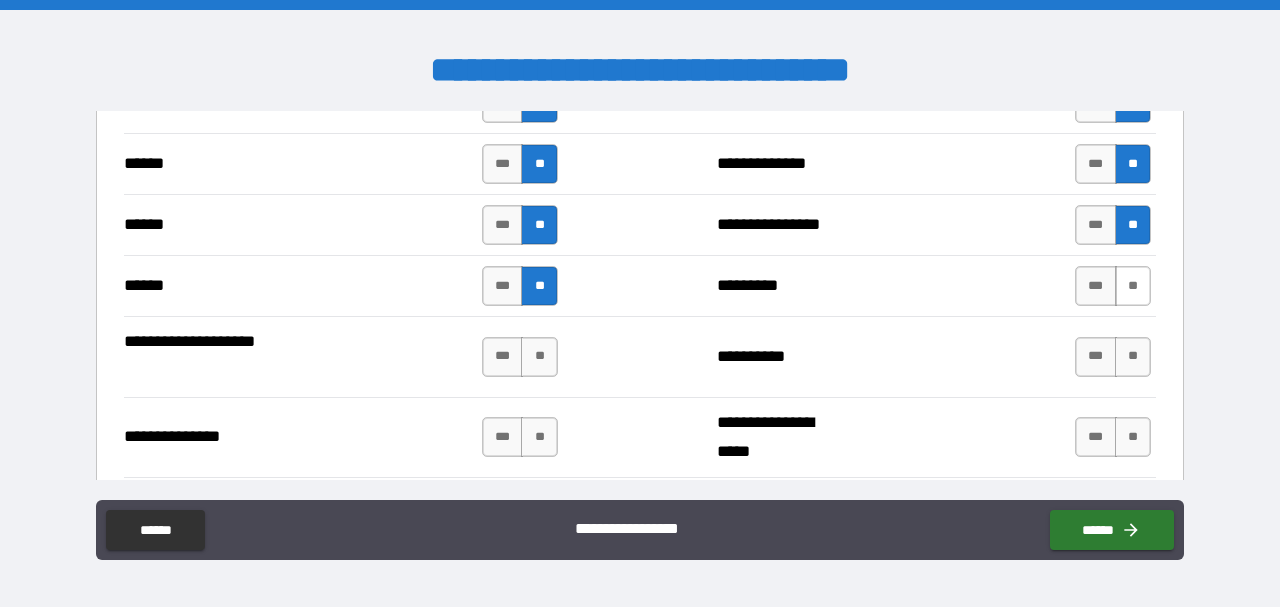 click on "**" at bounding box center (1133, 286) 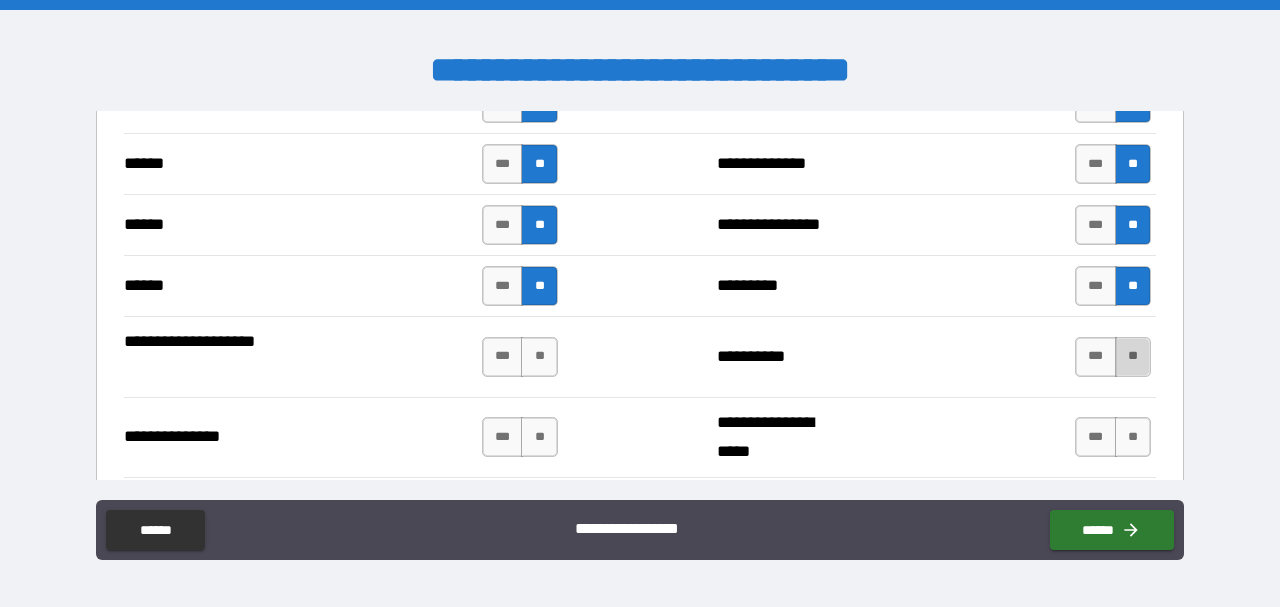click on "**" at bounding box center (1133, 357) 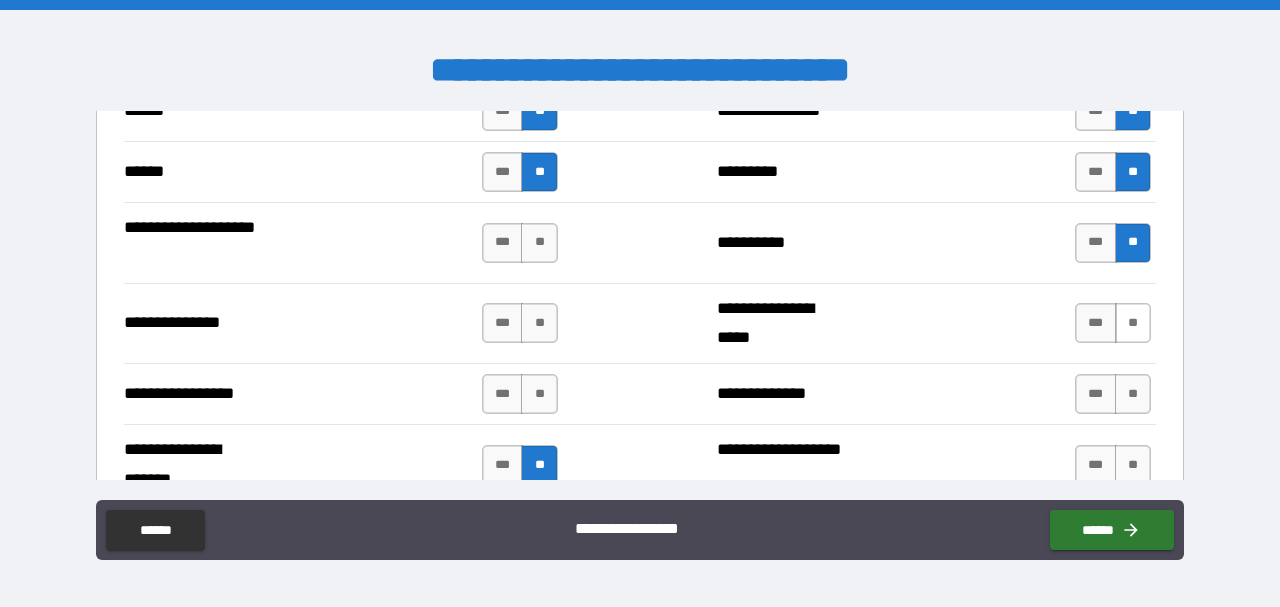 scroll, scrollTop: 2537, scrollLeft: 0, axis: vertical 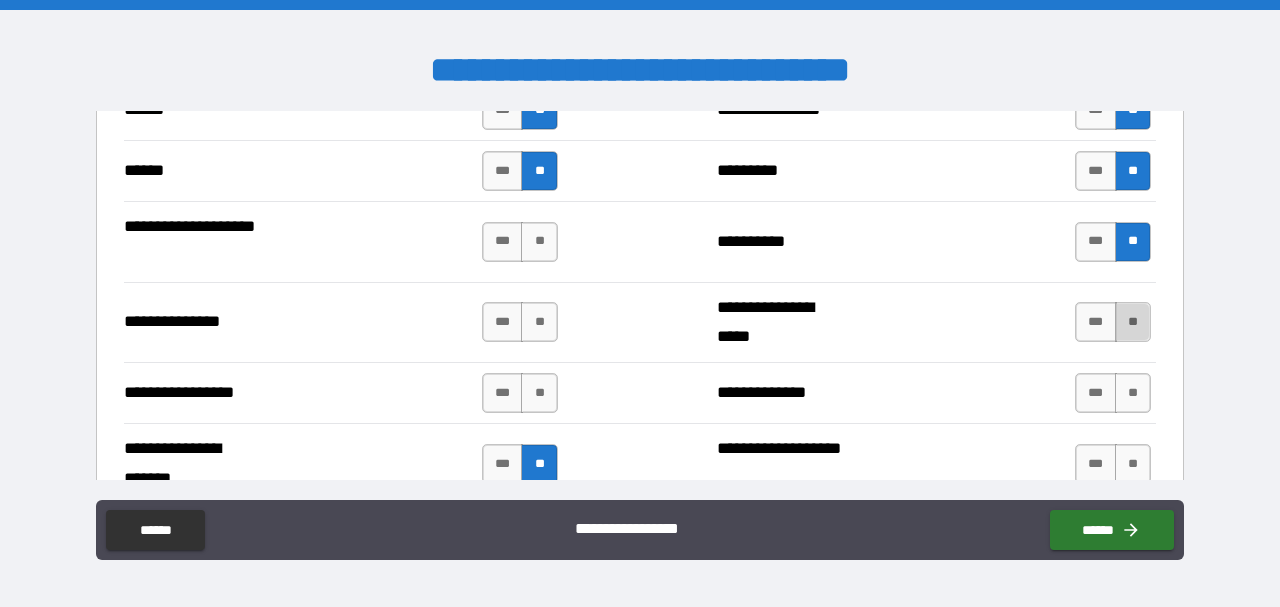 click on "**" at bounding box center (1133, 322) 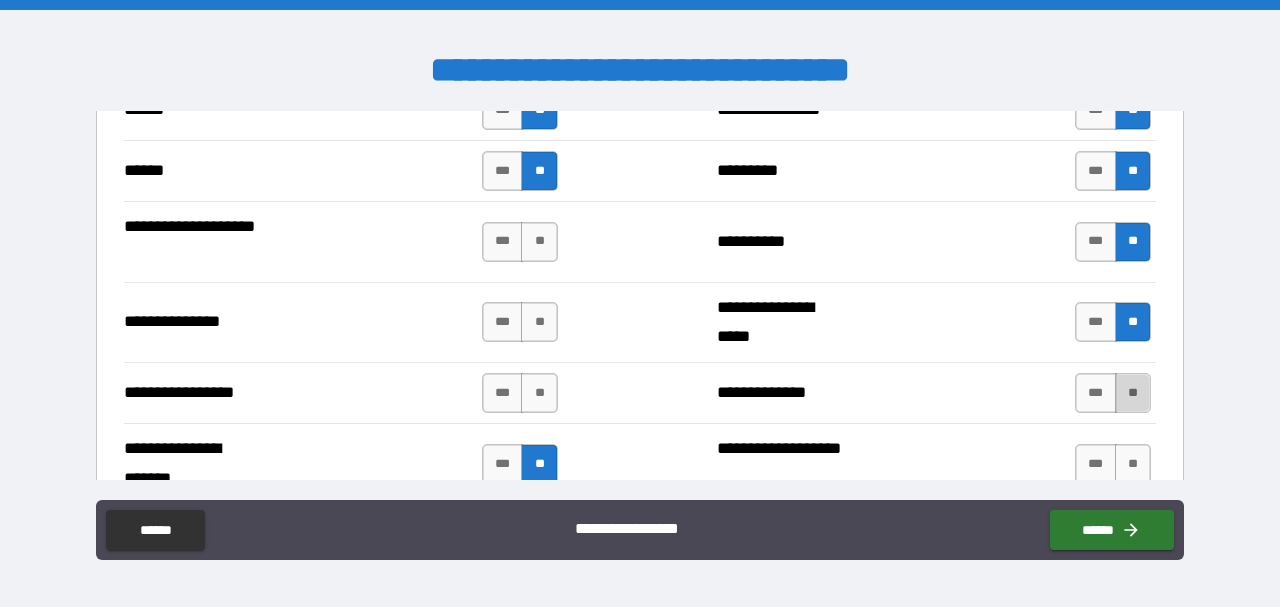click on "**" at bounding box center (1133, 393) 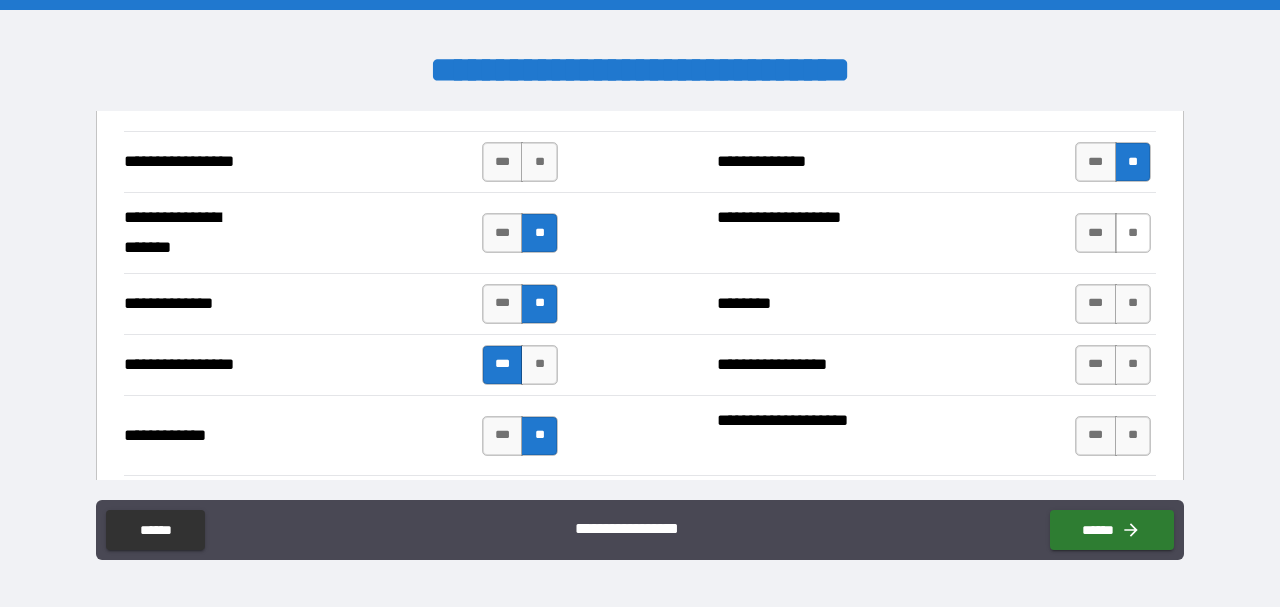 scroll, scrollTop: 2769, scrollLeft: 0, axis: vertical 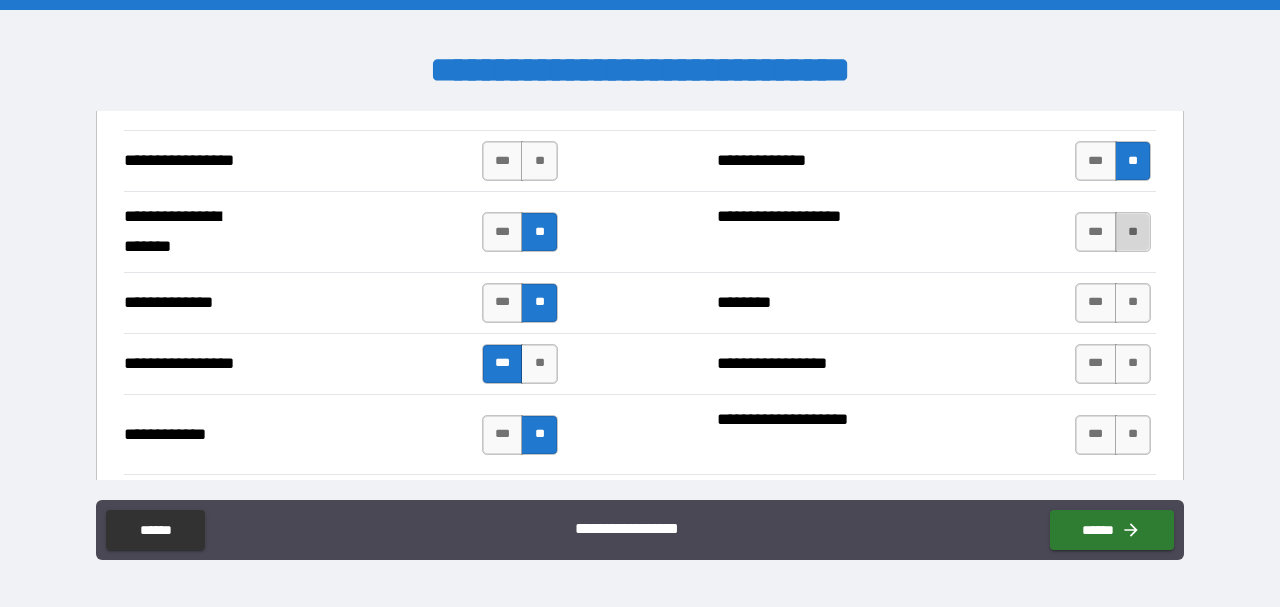 click on "**" at bounding box center [1133, 232] 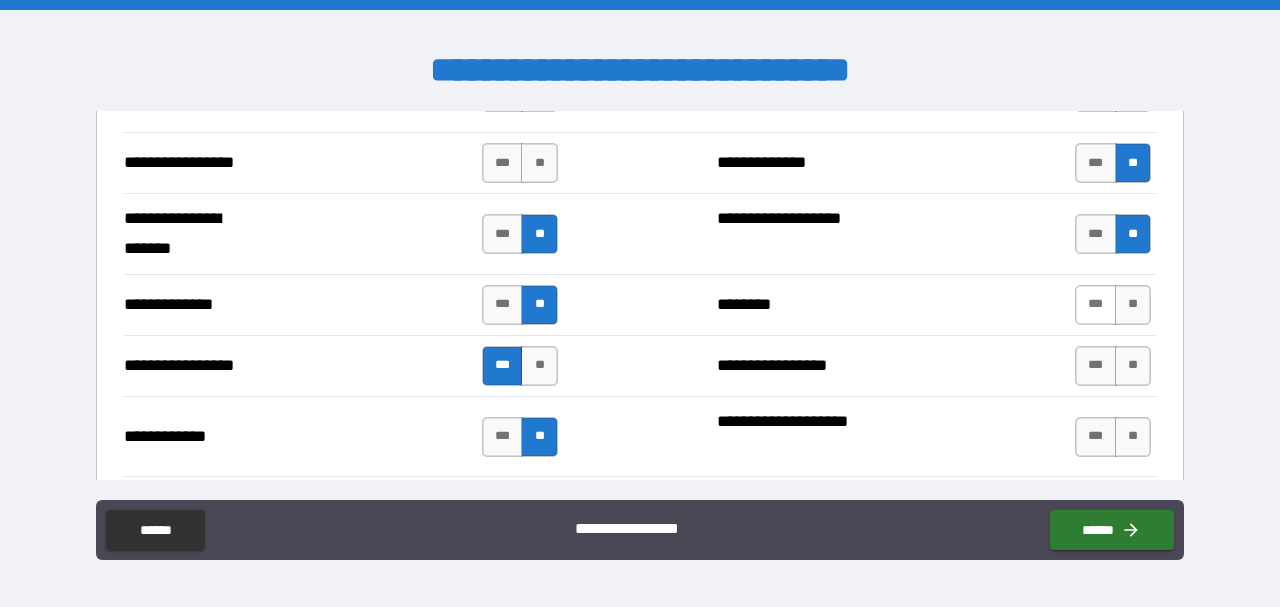 scroll, scrollTop: 2768, scrollLeft: 0, axis: vertical 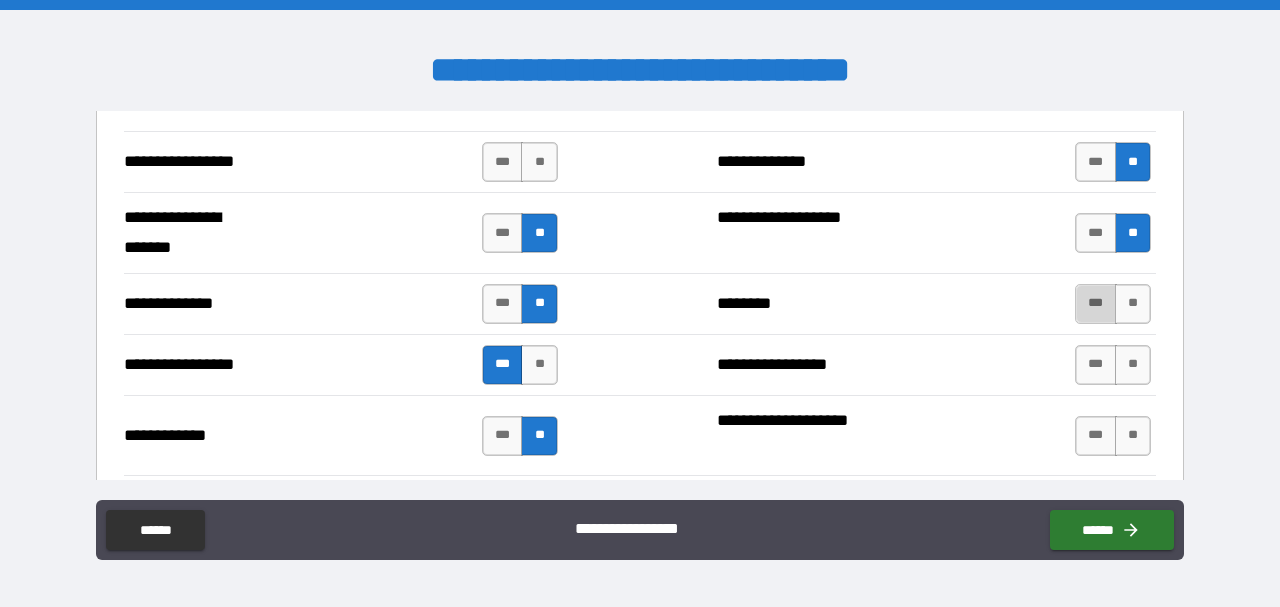 click on "***" at bounding box center (1096, 304) 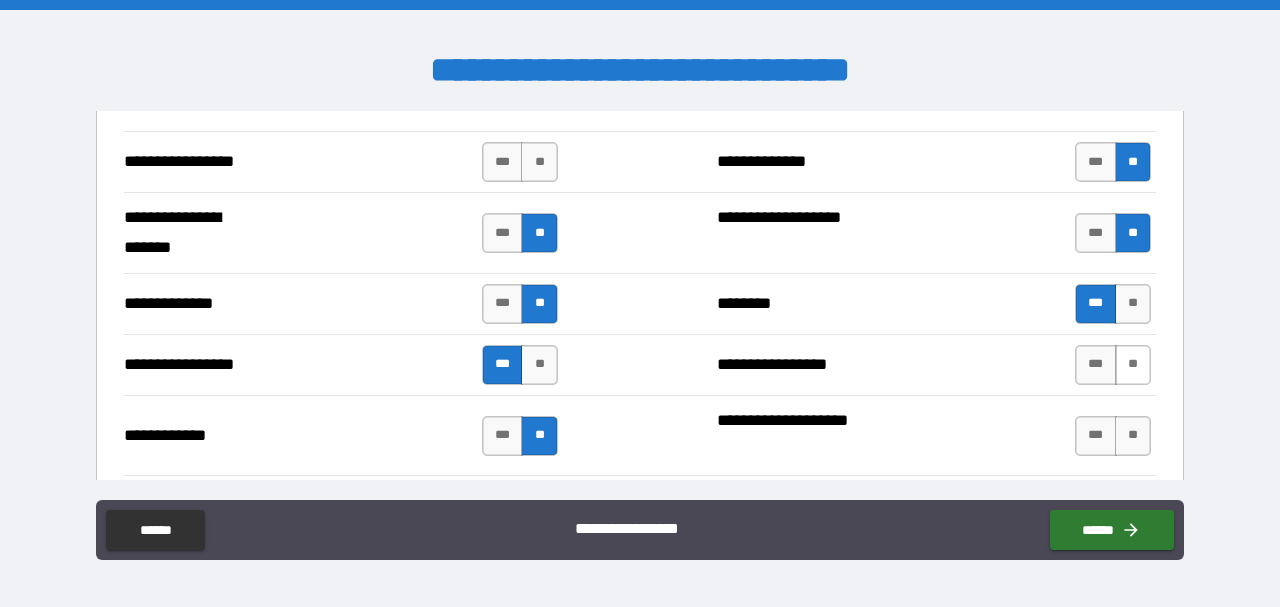 click on "**" at bounding box center [1133, 365] 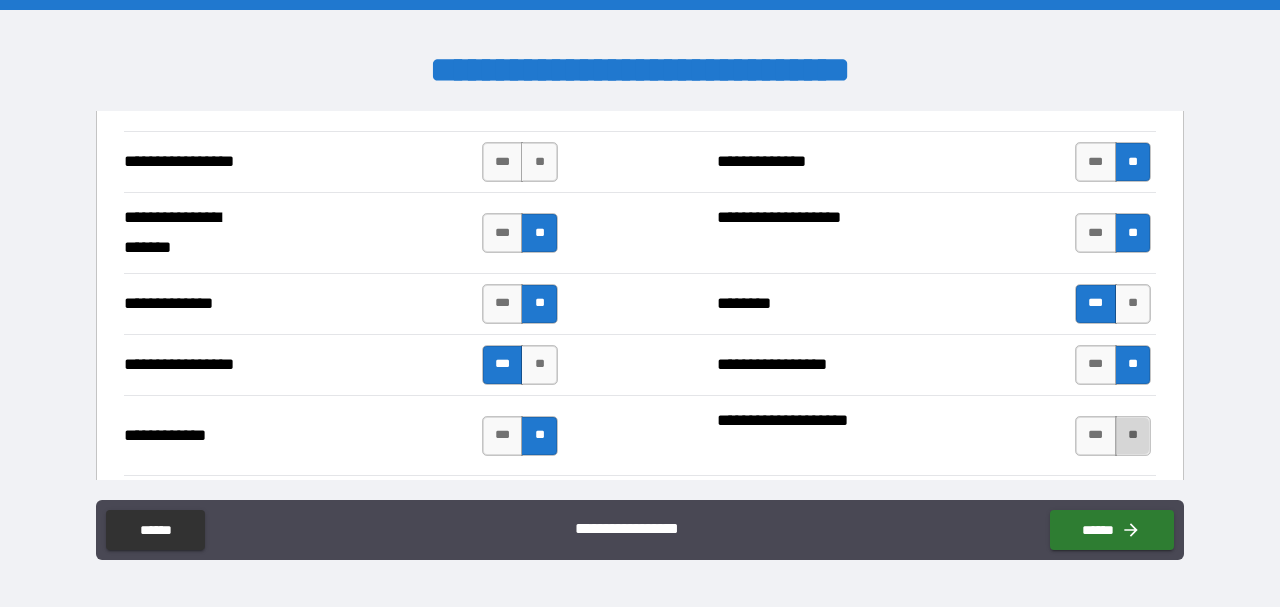 click on "**" at bounding box center (1133, 436) 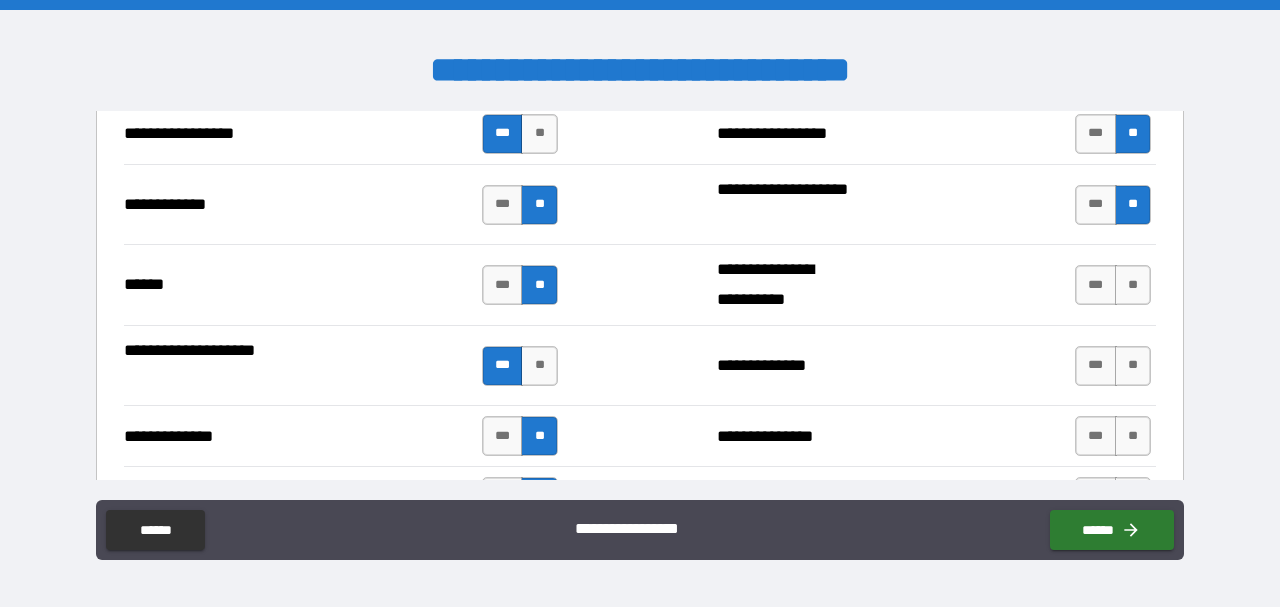 scroll, scrollTop: 3000, scrollLeft: 0, axis: vertical 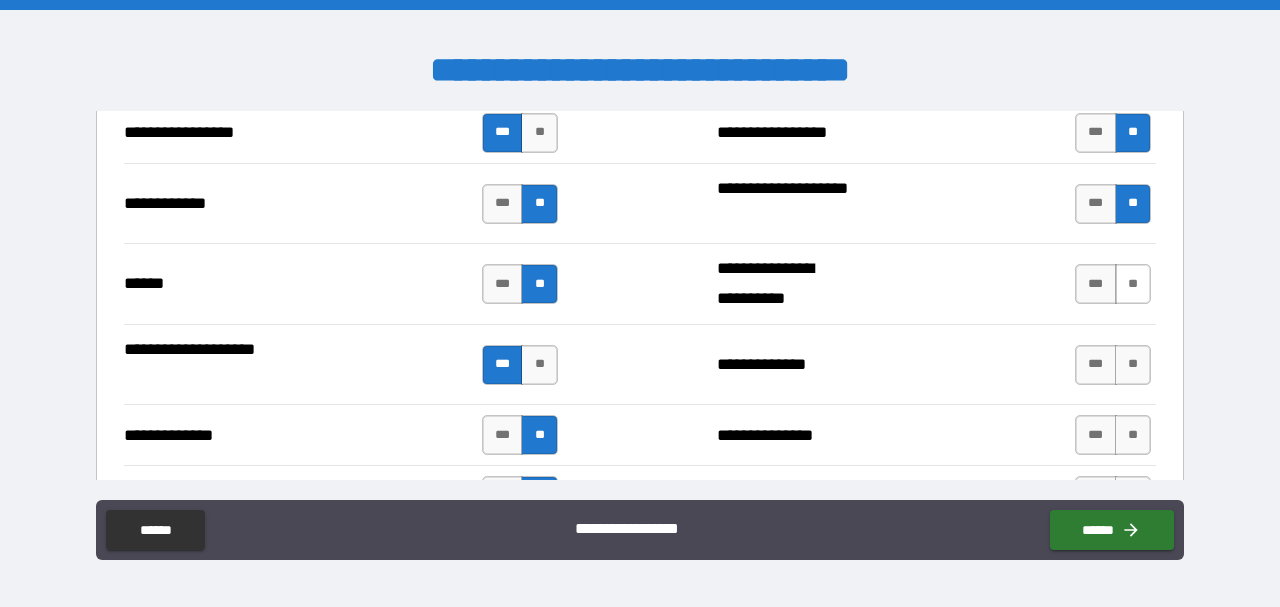 click on "**" at bounding box center (1133, 284) 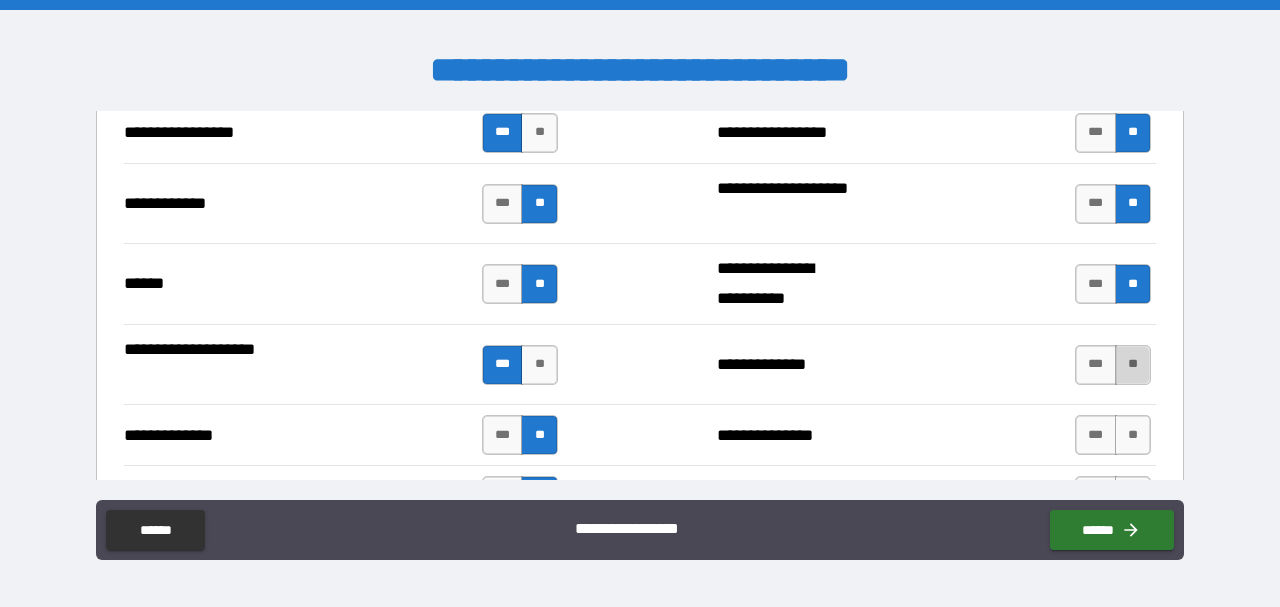 click on "**" at bounding box center (1133, 365) 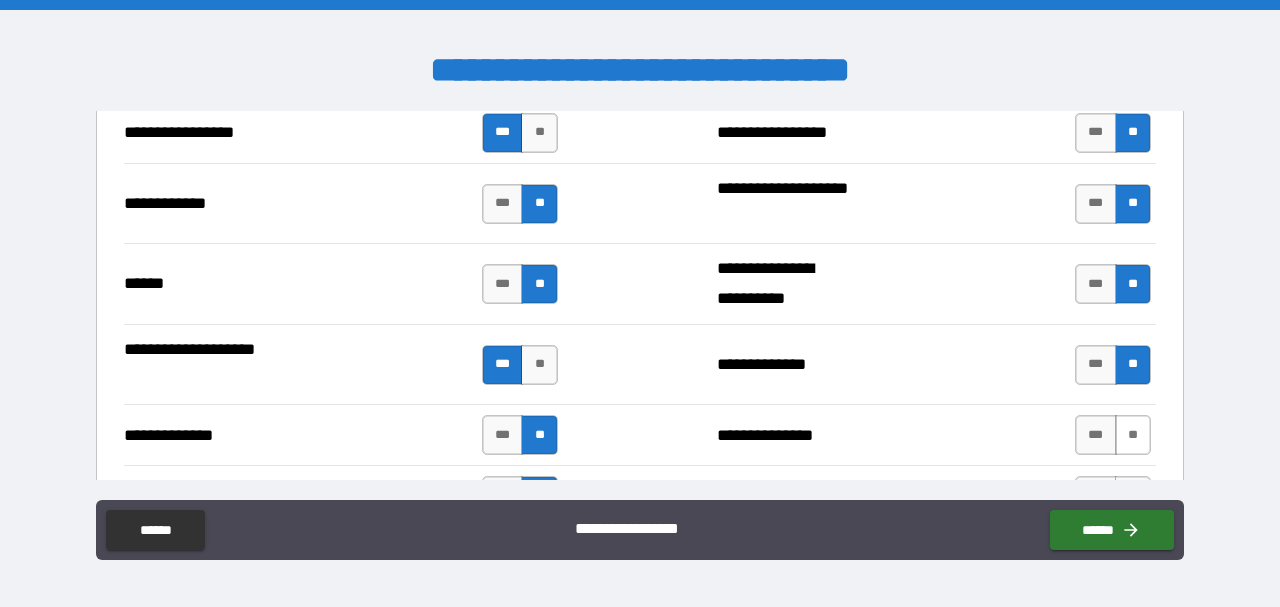 click on "**" at bounding box center [1133, 435] 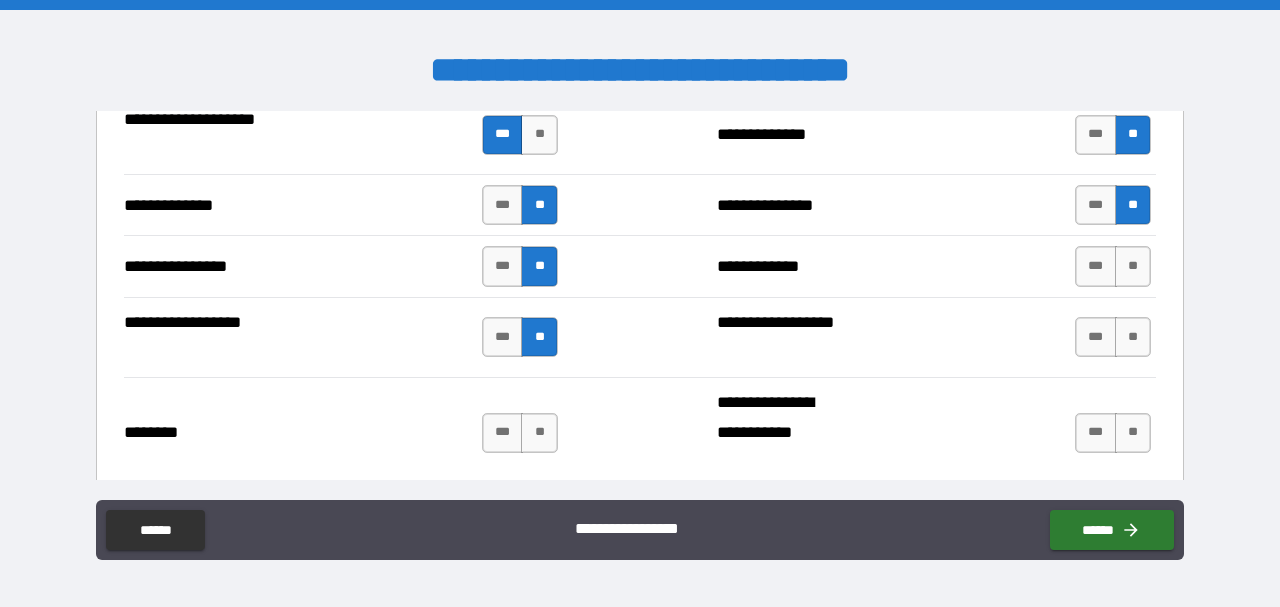 scroll, scrollTop: 3231, scrollLeft: 0, axis: vertical 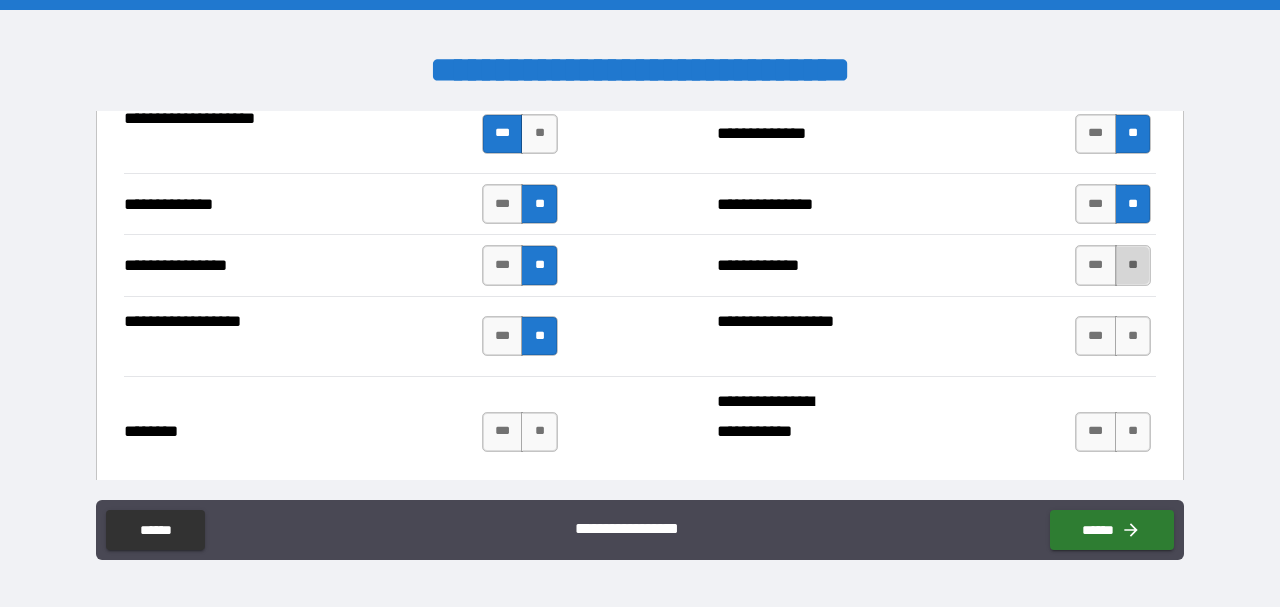 click on "**" at bounding box center [1133, 265] 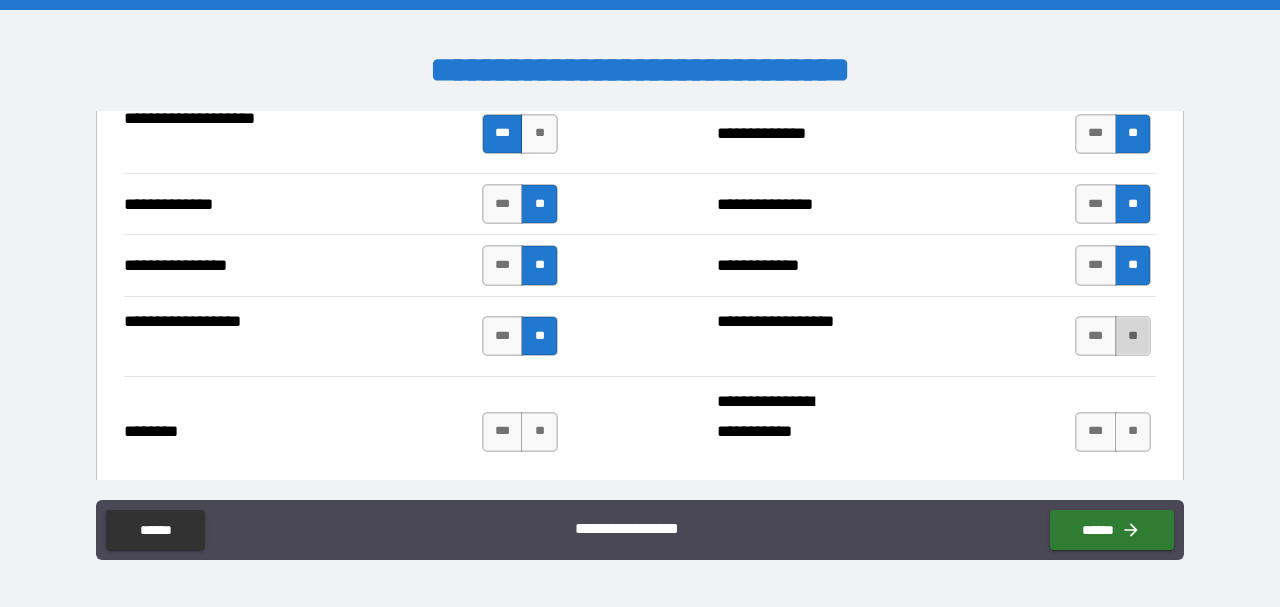 click on "**" at bounding box center [1133, 336] 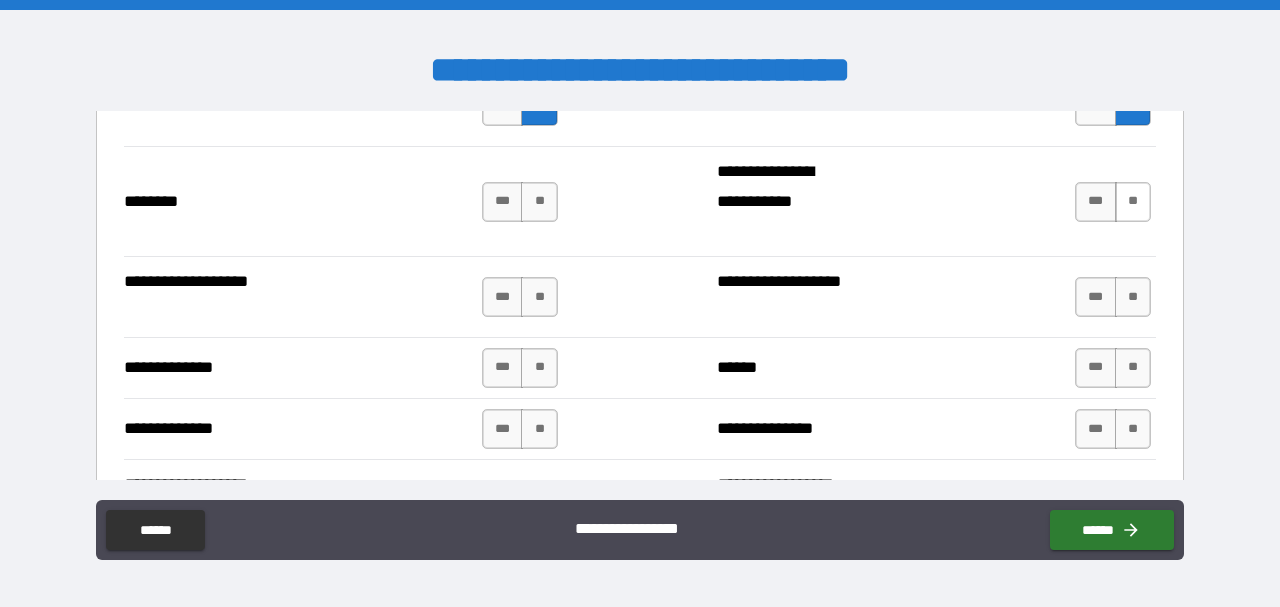 scroll, scrollTop: 3462, scrollLeft: 0, axis: vertical 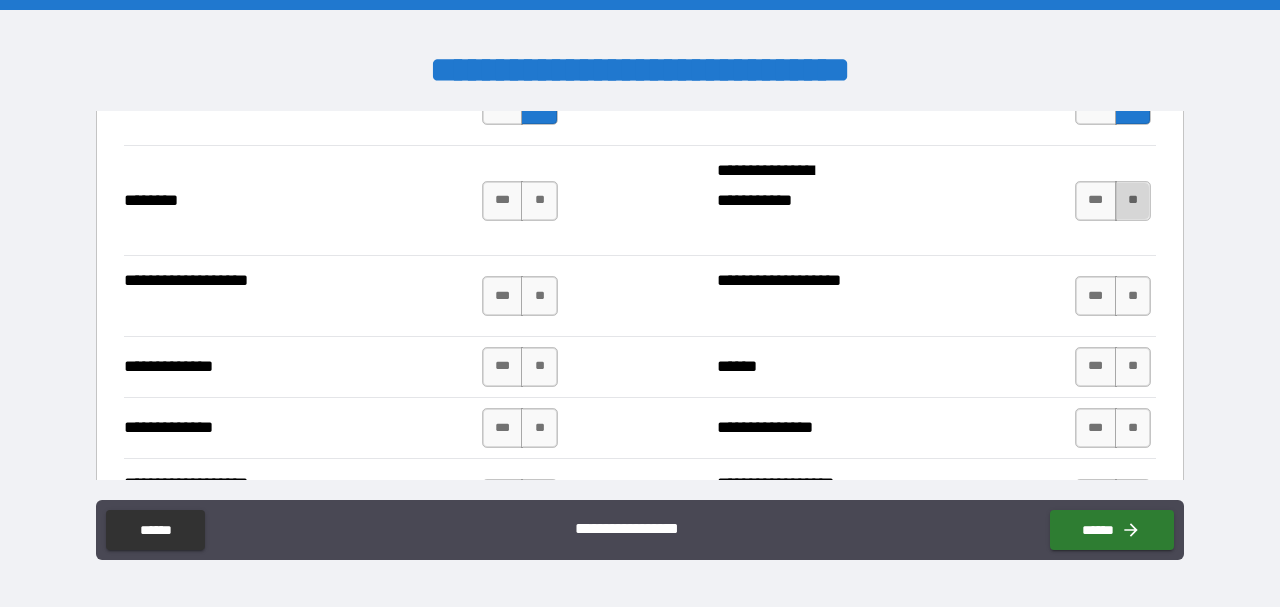 click on "**" at bounding box center (1133, 201) 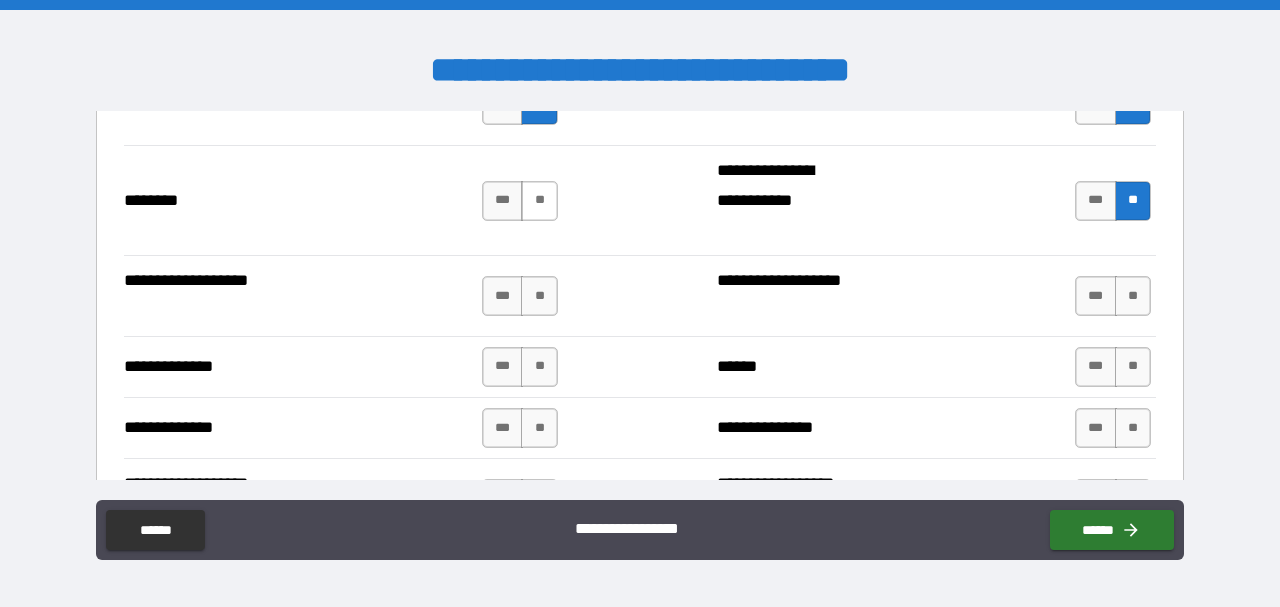 scroll, scrollTop: 3462, scrollLeft: 0, axis: vertical 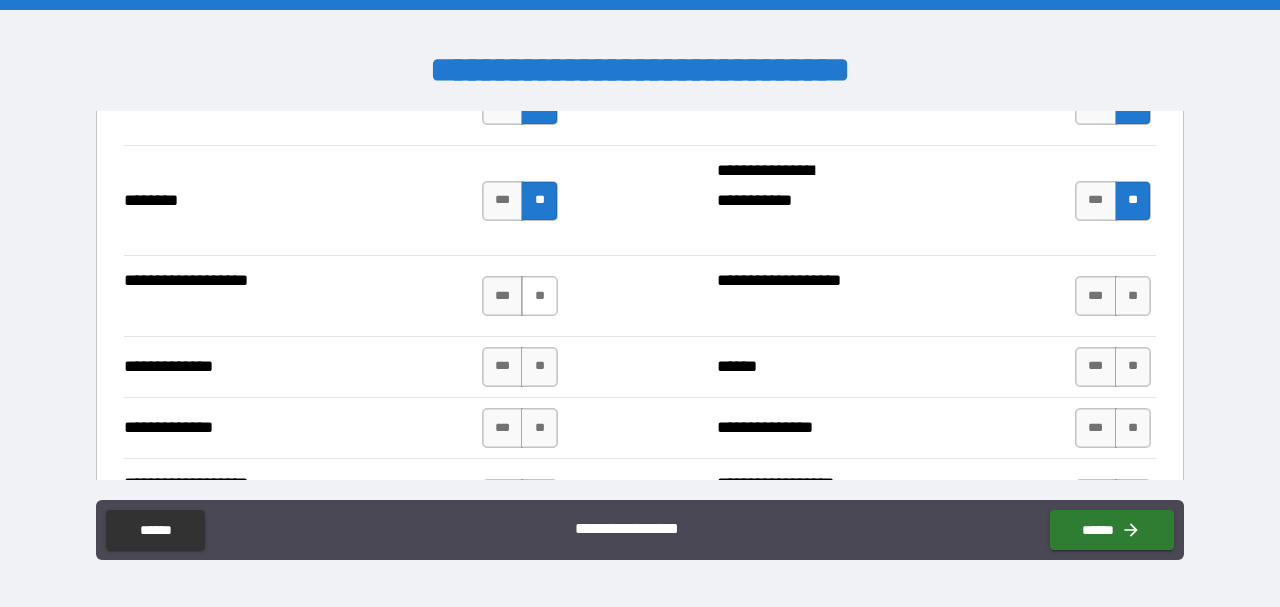 click on "**" at bounding box center [539, 296] 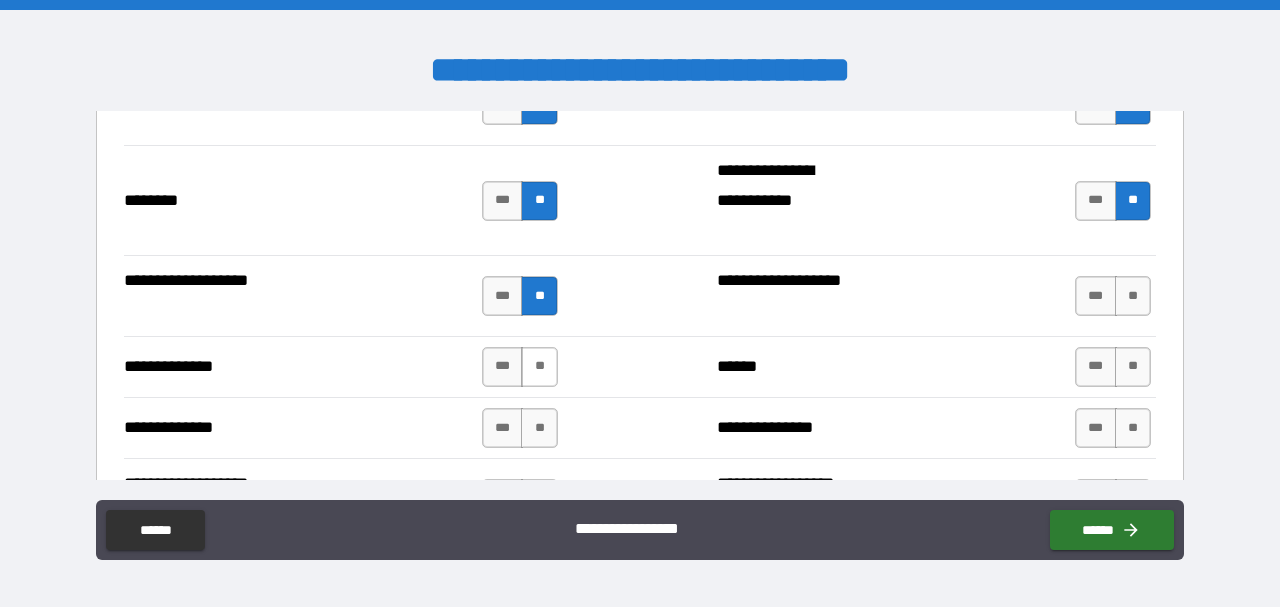 click on "**" at bounding box center (539, 367) 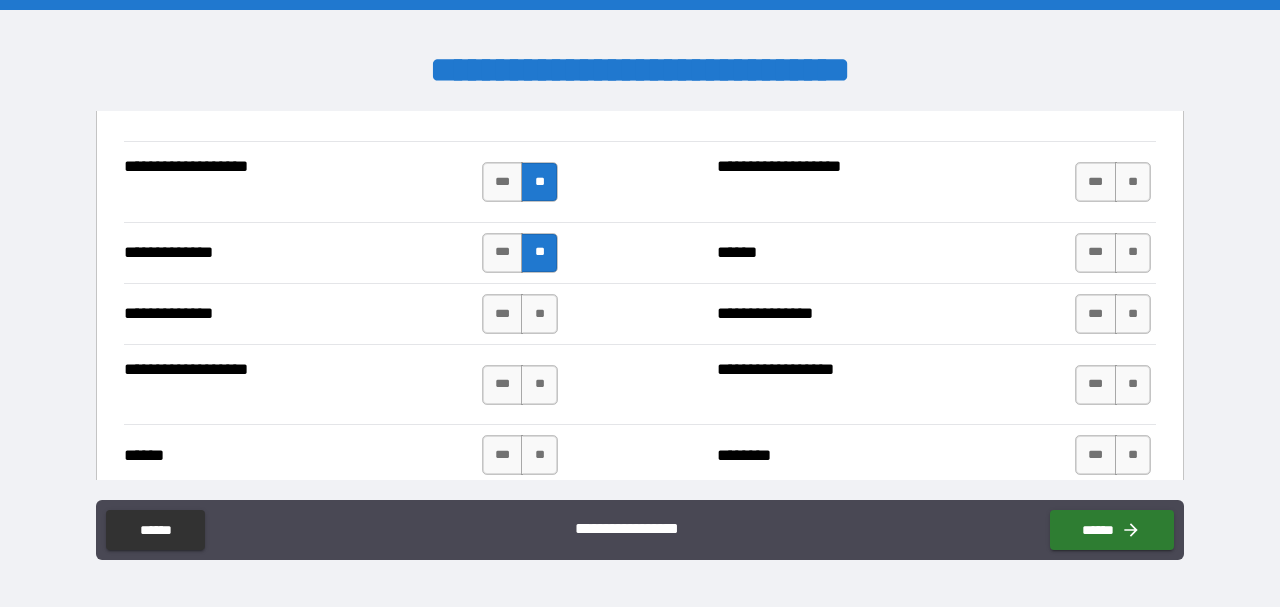 scroll, scrollTop: 3577, scrollLeft: 0, axis: vertical 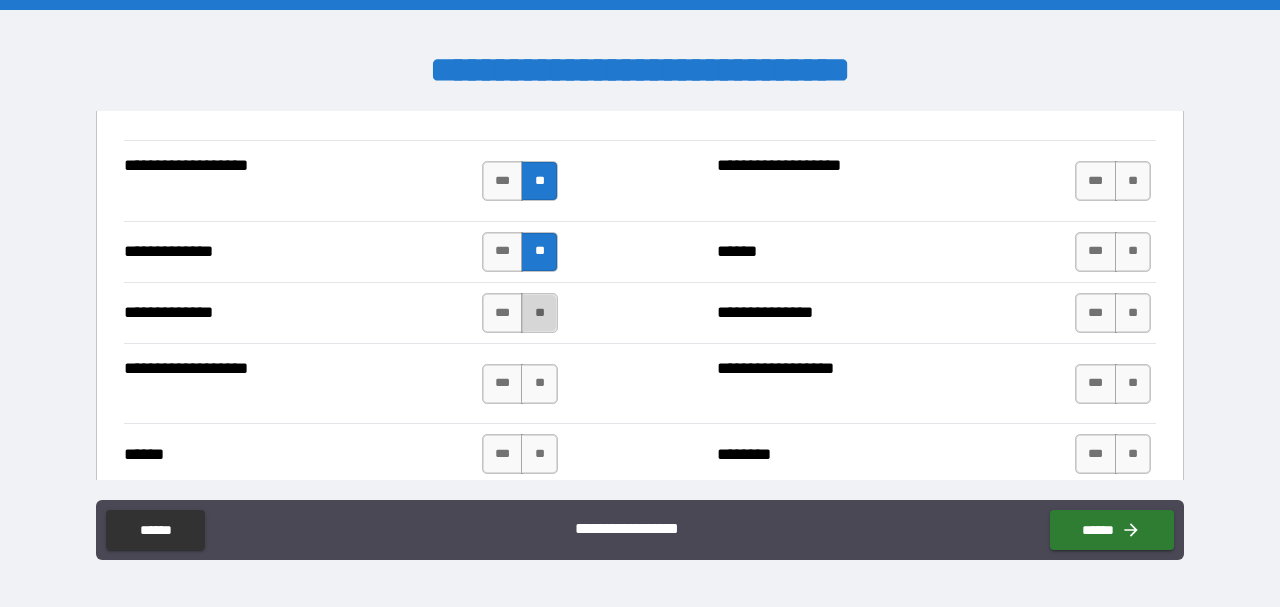click on "**" at bounding box center (539, 313) 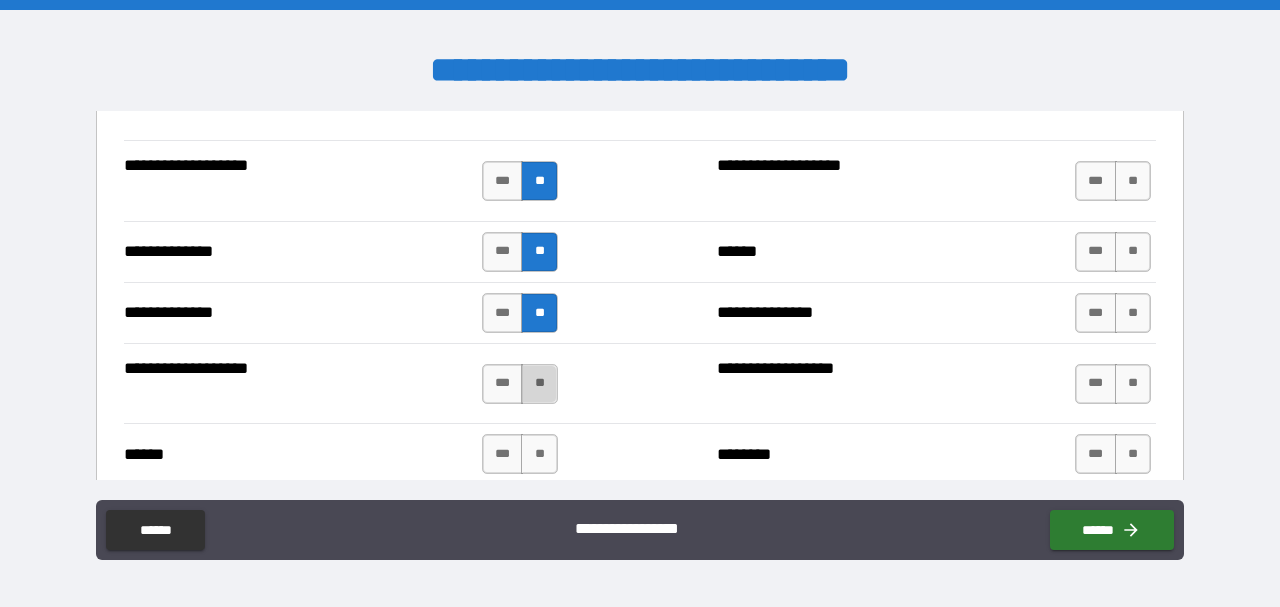 click on "**" at bounding box center [539, 384] 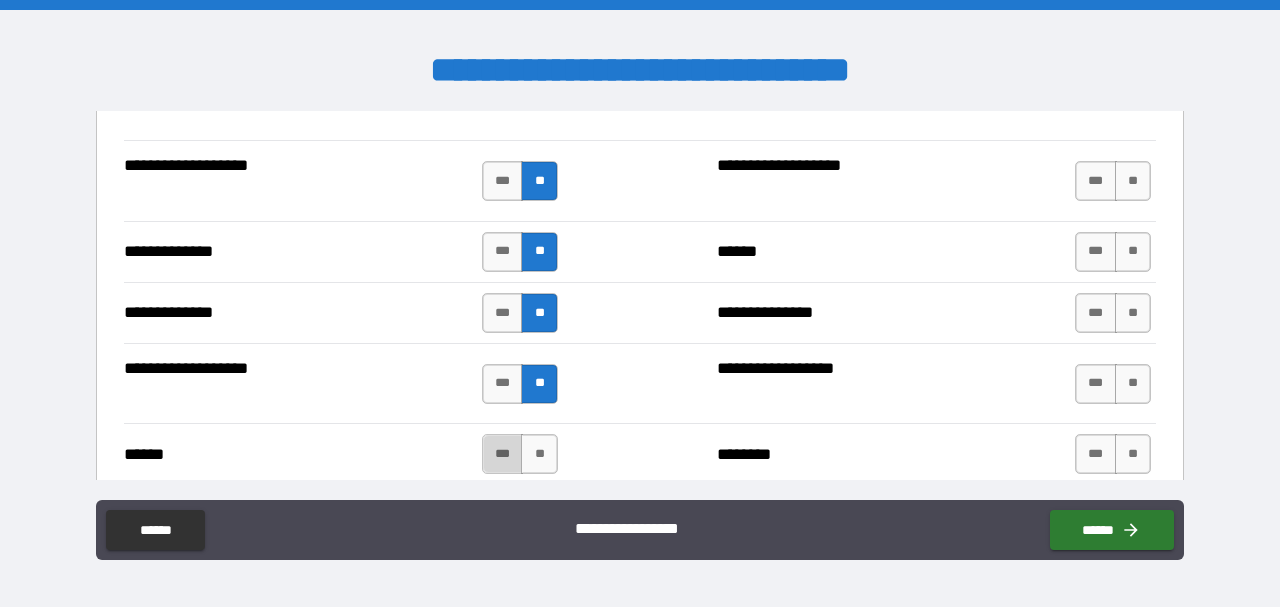 click on "***" at bounding box center (503, 454) 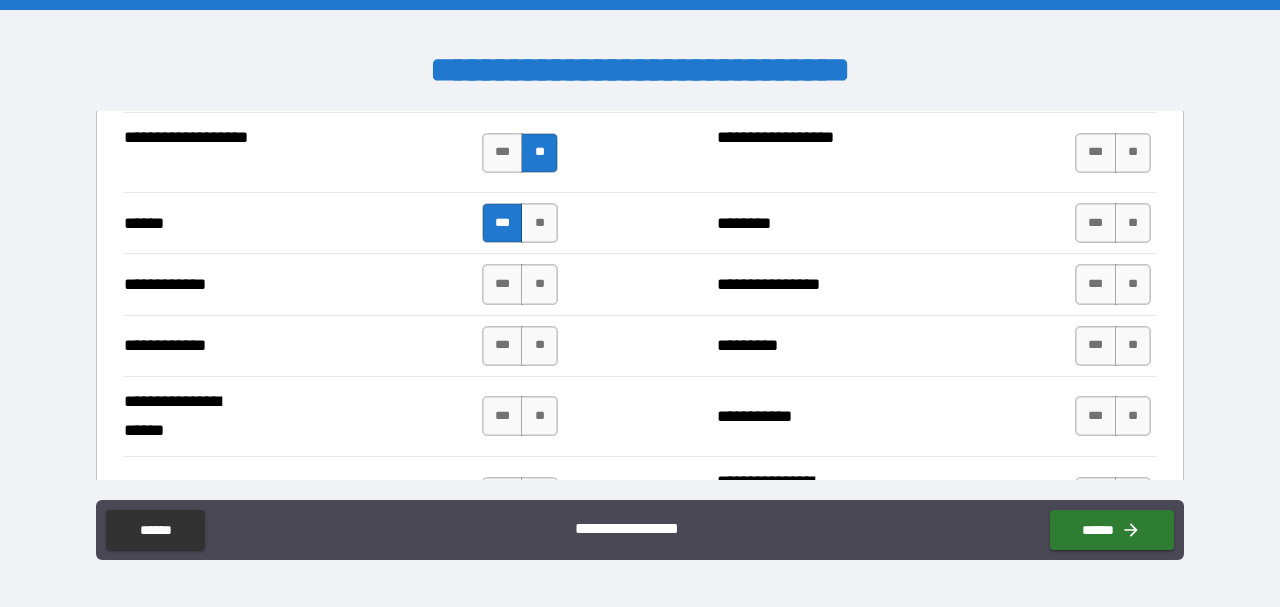 scroll, scrollTop: 3809, scrollLeft: 0, axis: vertical 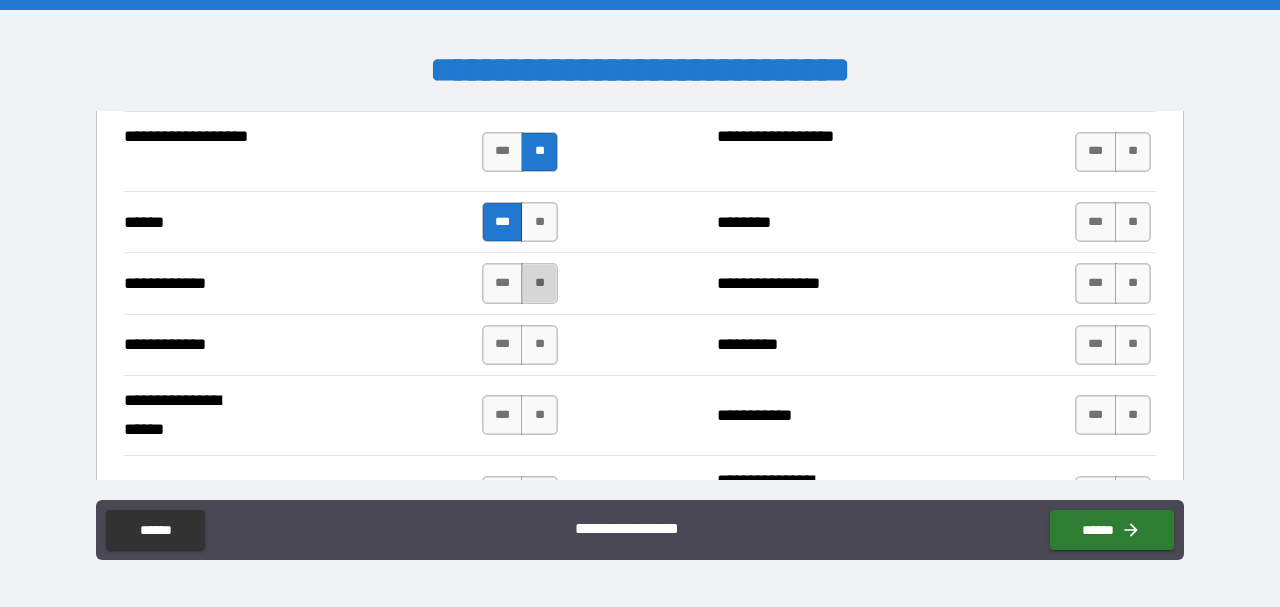 click on "**" at bounding box center [539, 283] 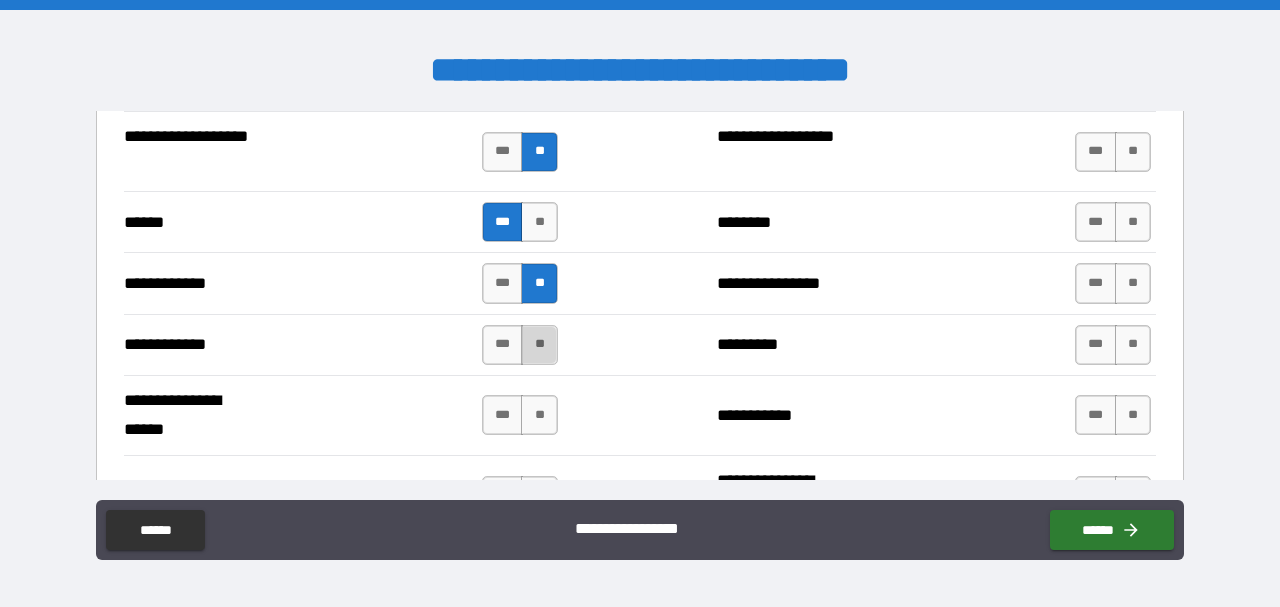 click on "**" at bounding box center [539, 345] 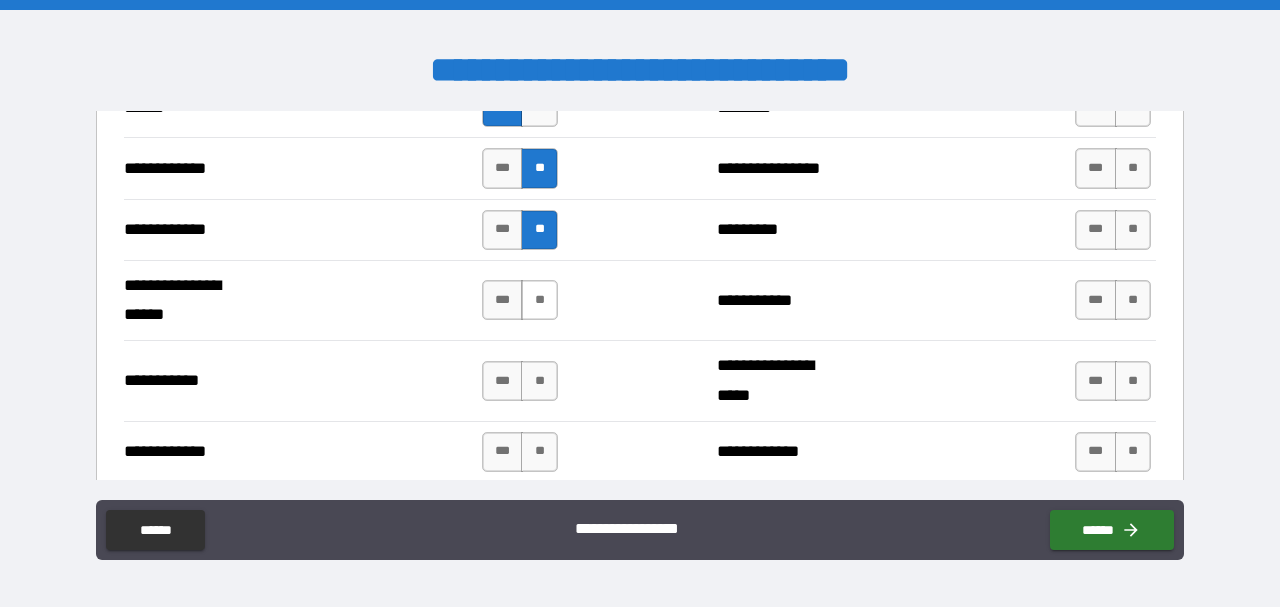 scroll, scrollTop: 3924, scrollLeft: 0, axis: vertical 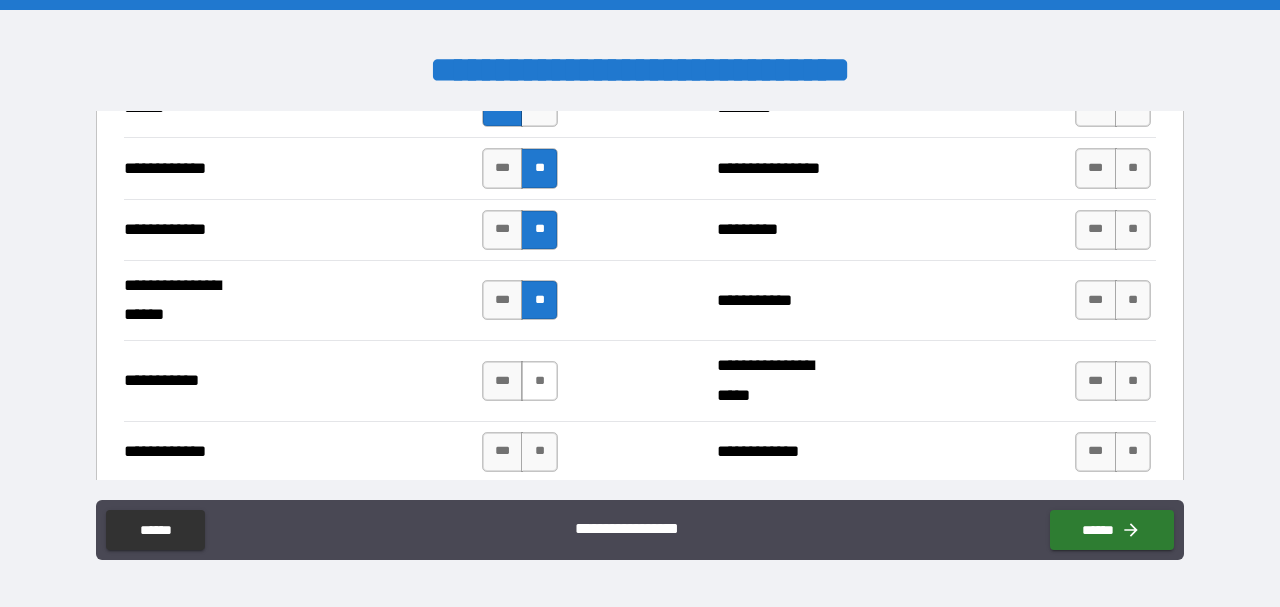 click on "**" at bounding box center [539, 381] 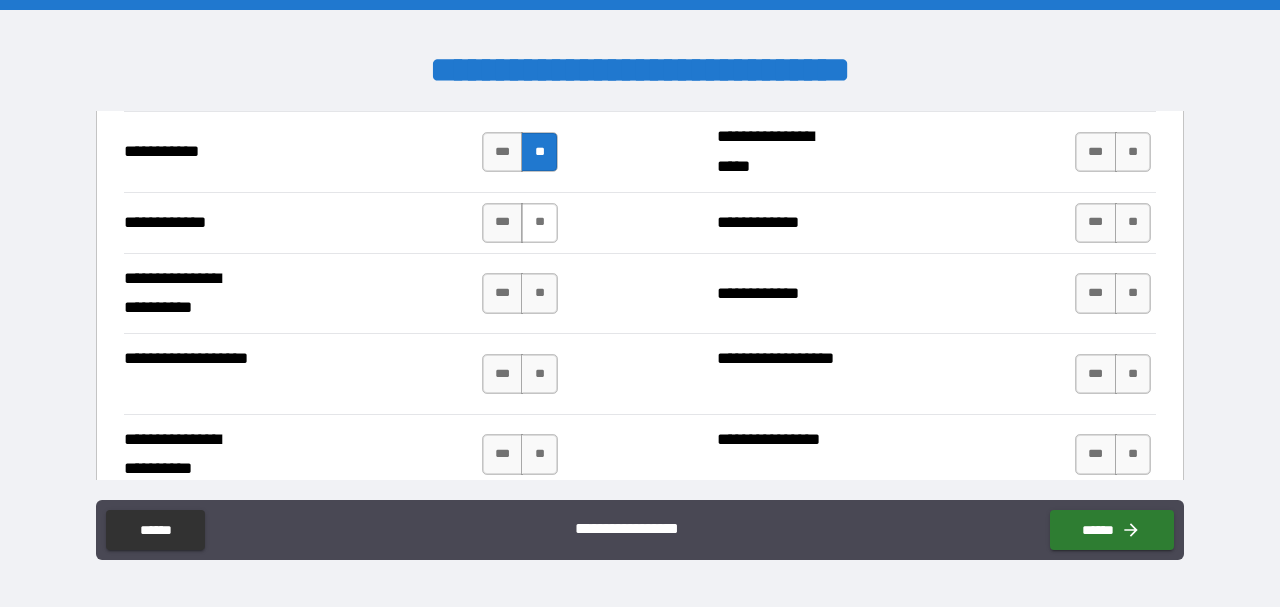 scroll, scrollTop: 4154, scrollLeft: 0, axis: vertical 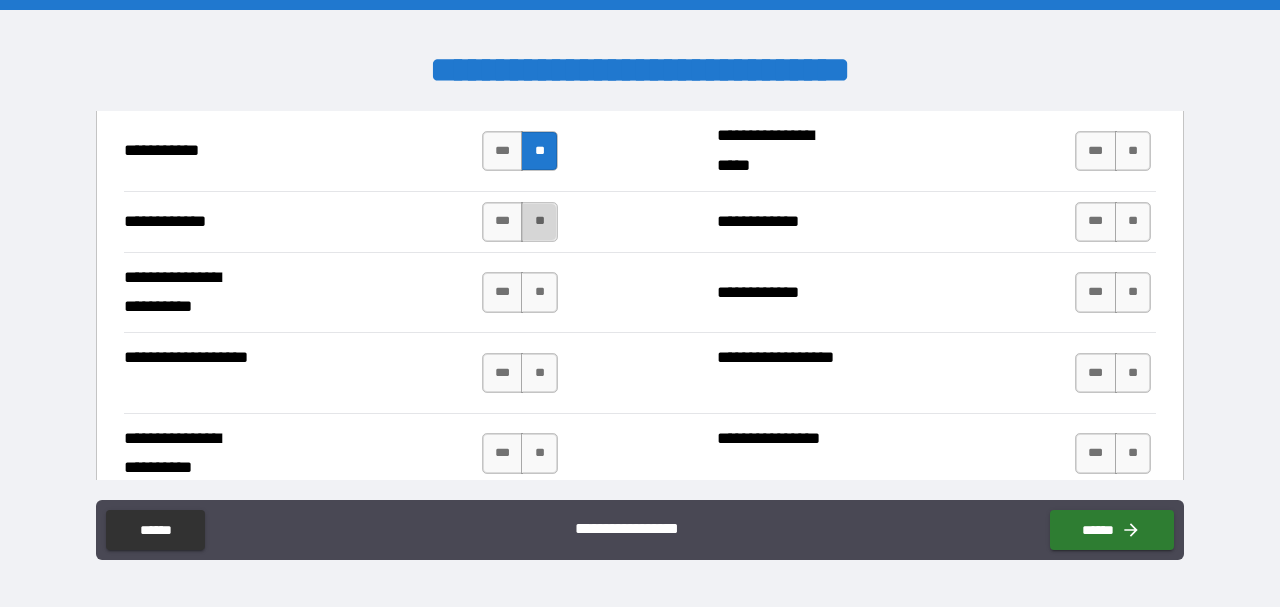 click on "**" at bounding box center (539, 222) 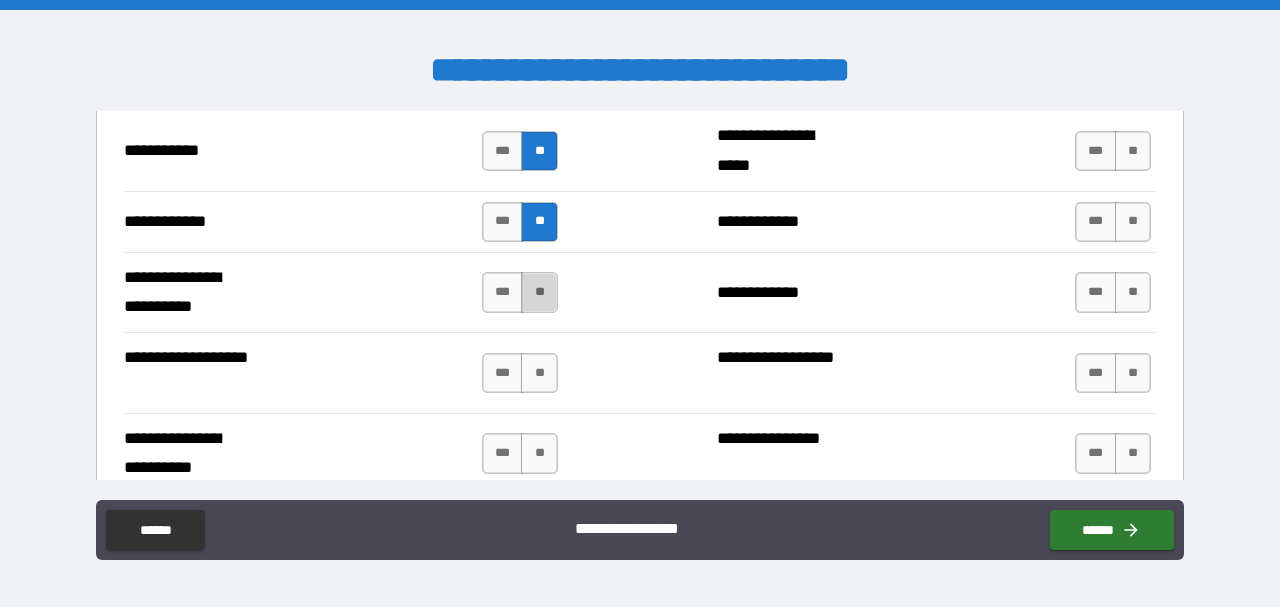 click on "**" at bounding box center (539, 292) 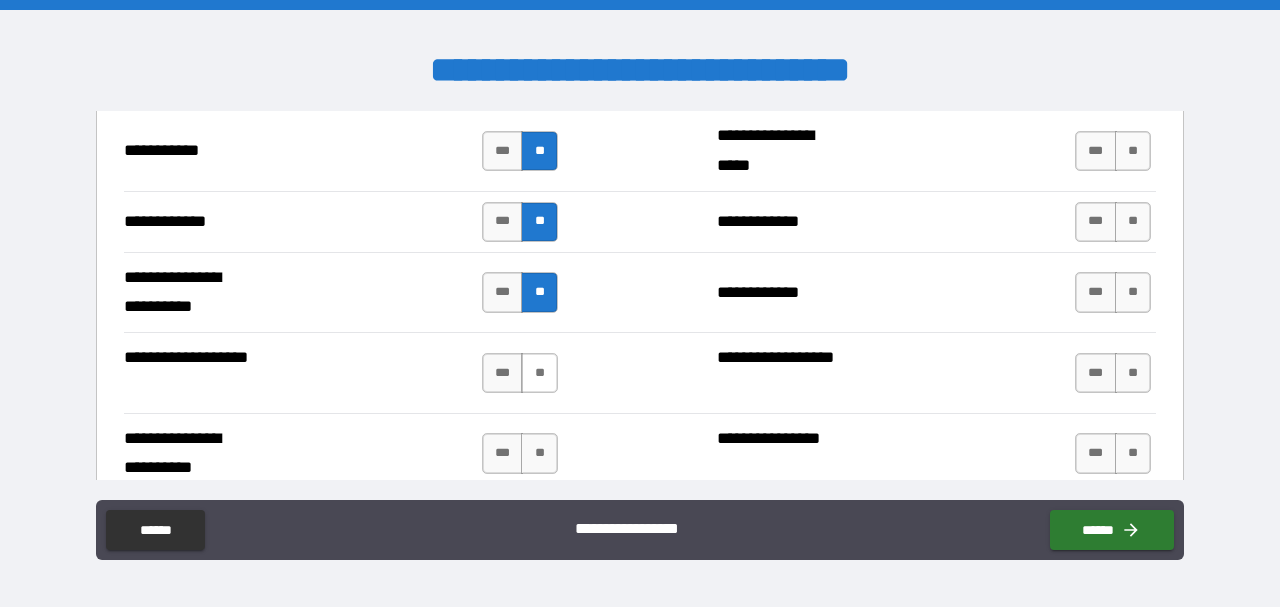 click on "**" at bounding box center [539, 373] 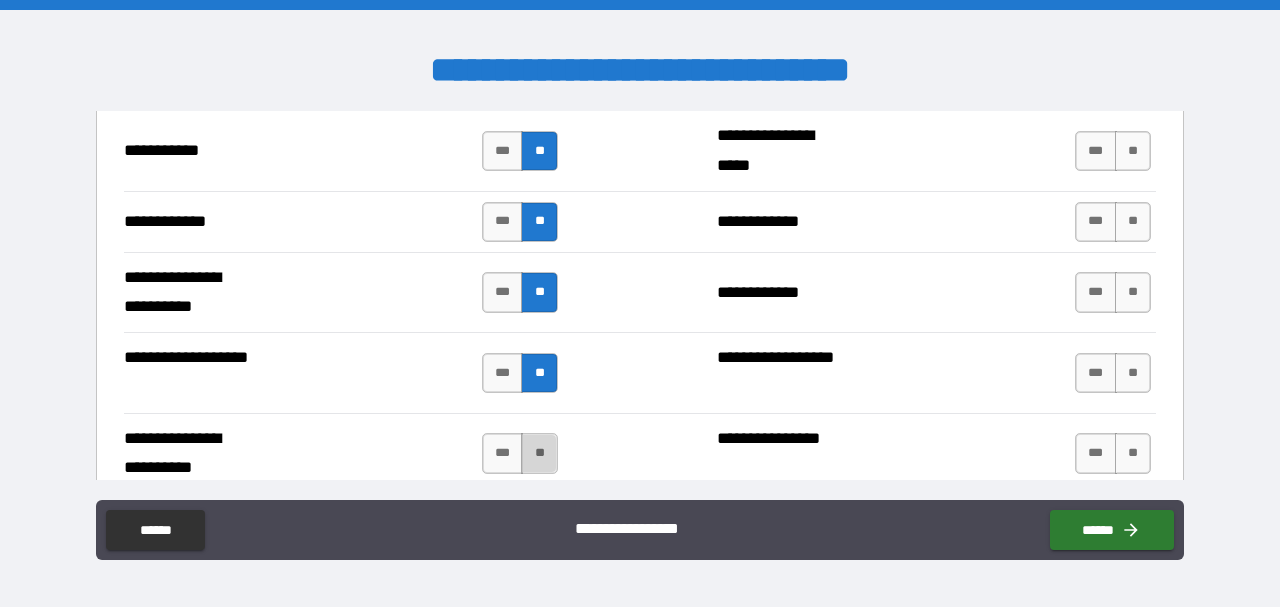 click on "**" at bounding box center (539, 453) 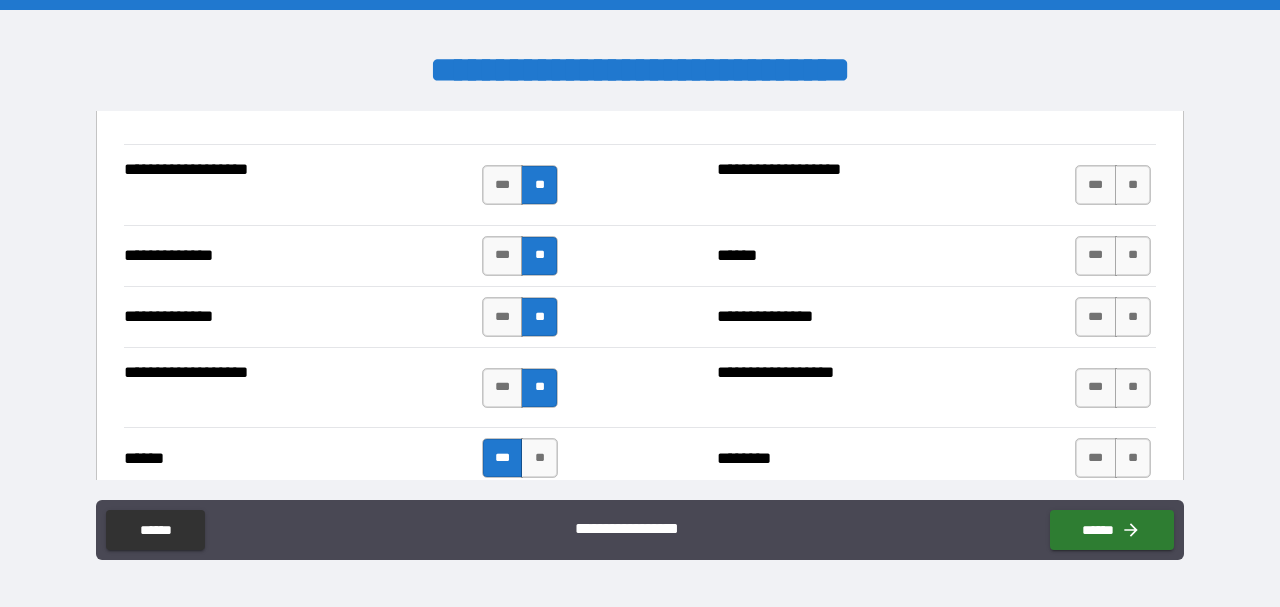 scroll, scrollTop: 3574, scrollLeft: 0, axis: vertical 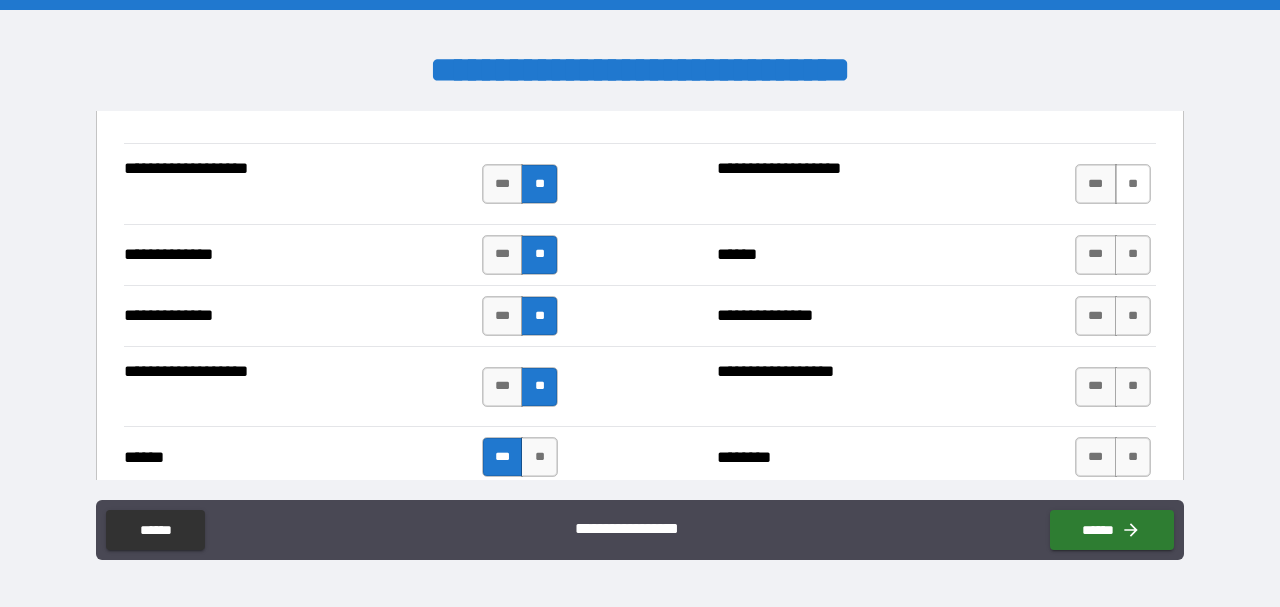 click on "**" at bounding box center (1133, 184) 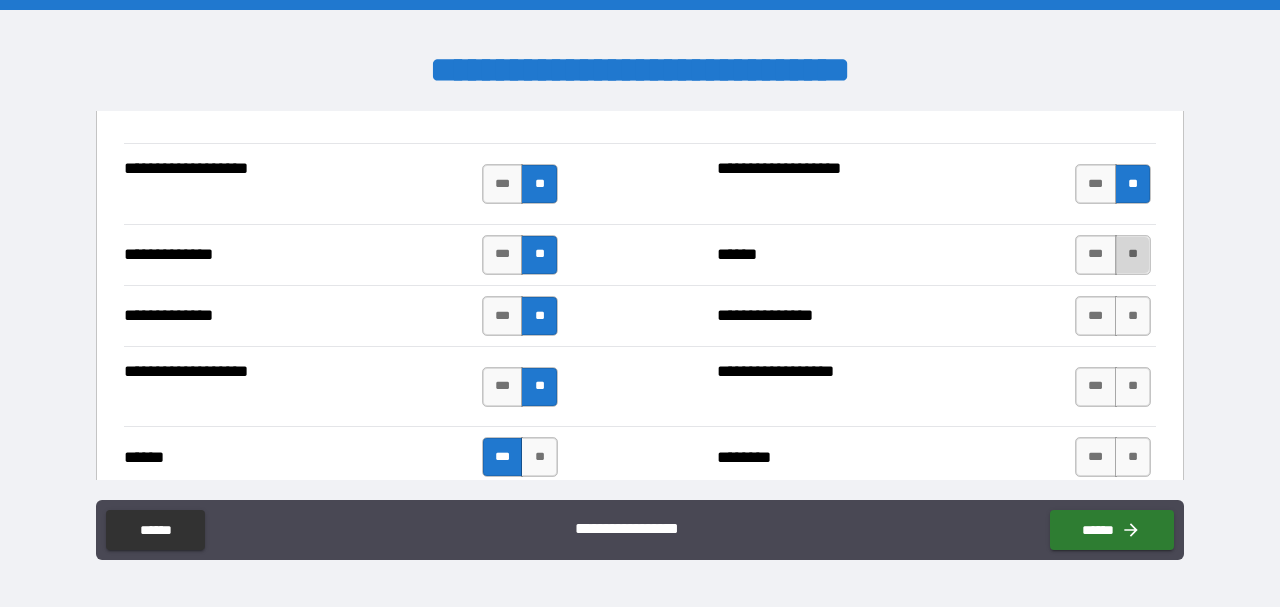 click on "**" at bounding box center [1133, 255] 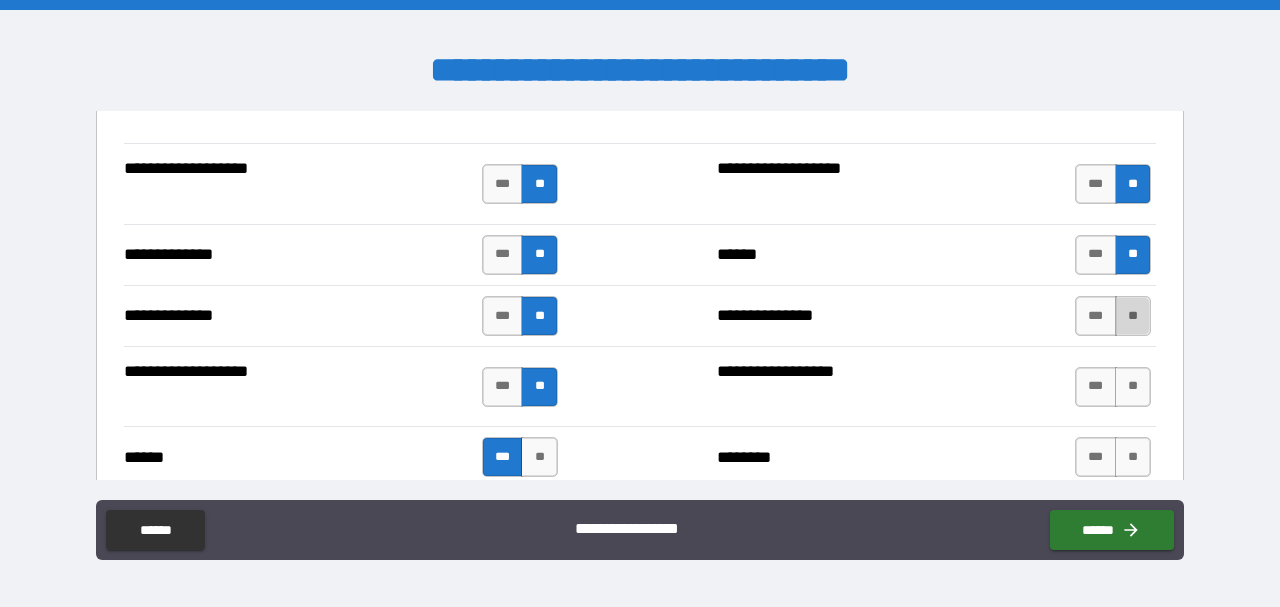 click on "**" at bounding box center (1133, 316) 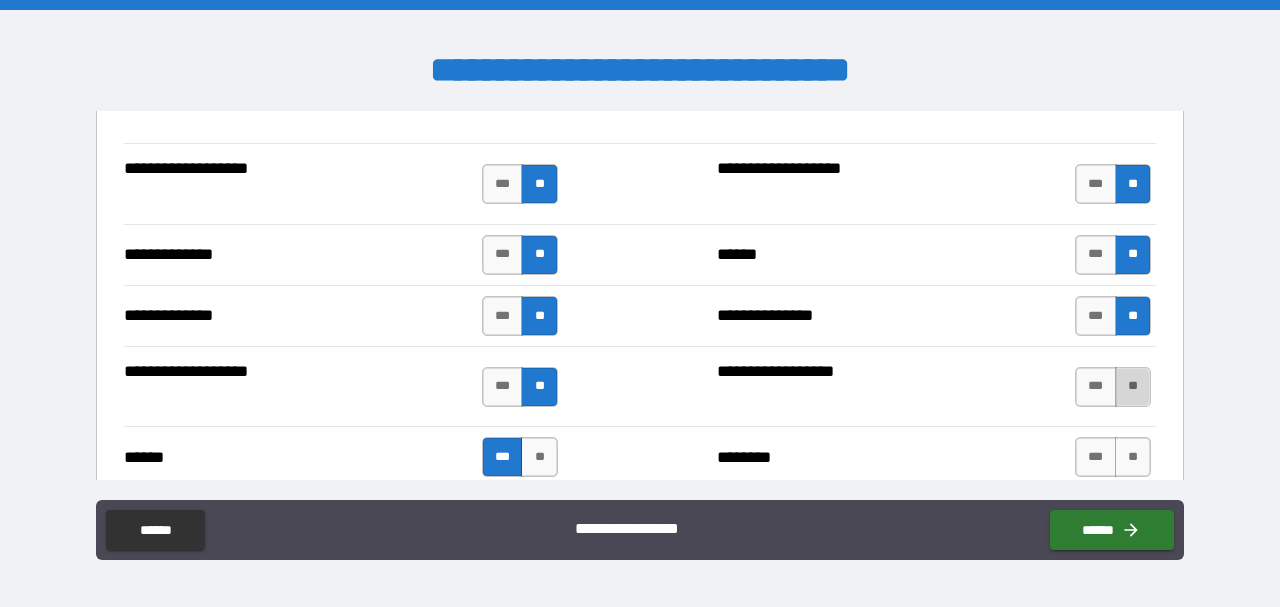 click on "**" at bounding box center (1133, 387) 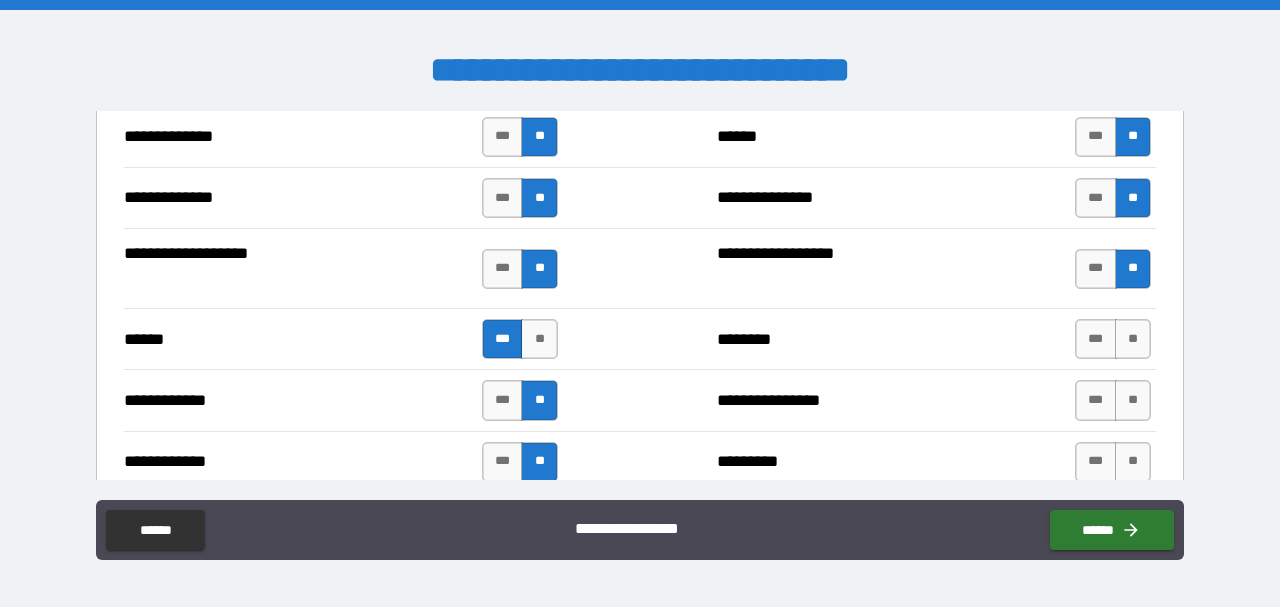 scroll, scrollTop: 3692, scrollLeft: 0, axis: vertical 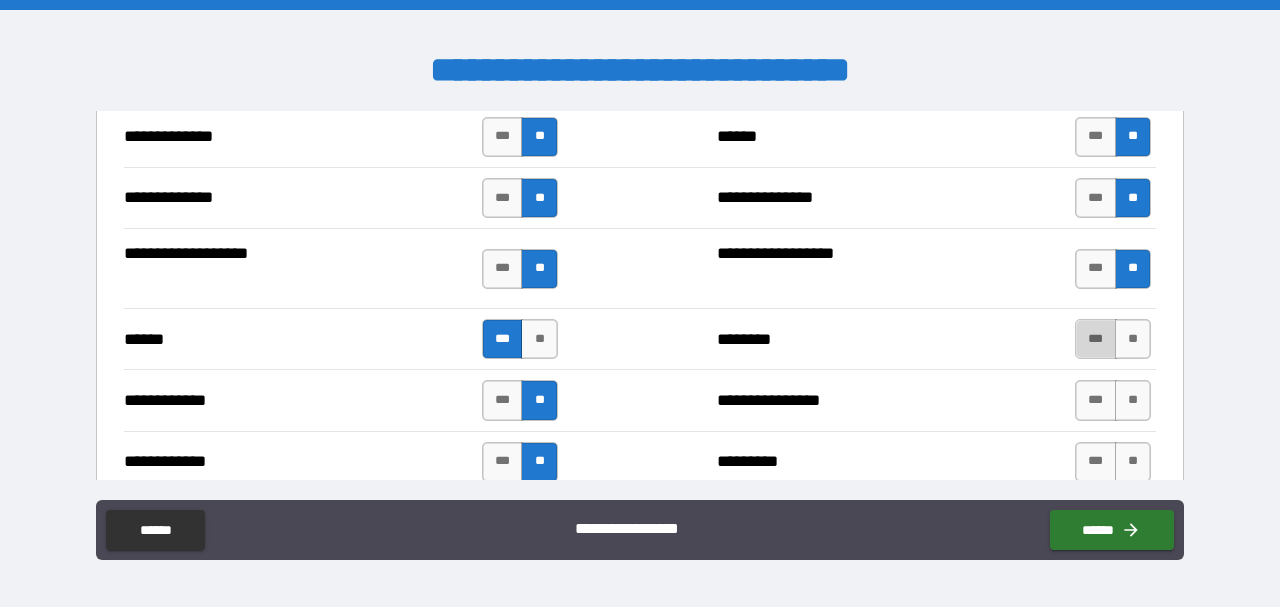 click on "***" at bounding box center (1096, 339) 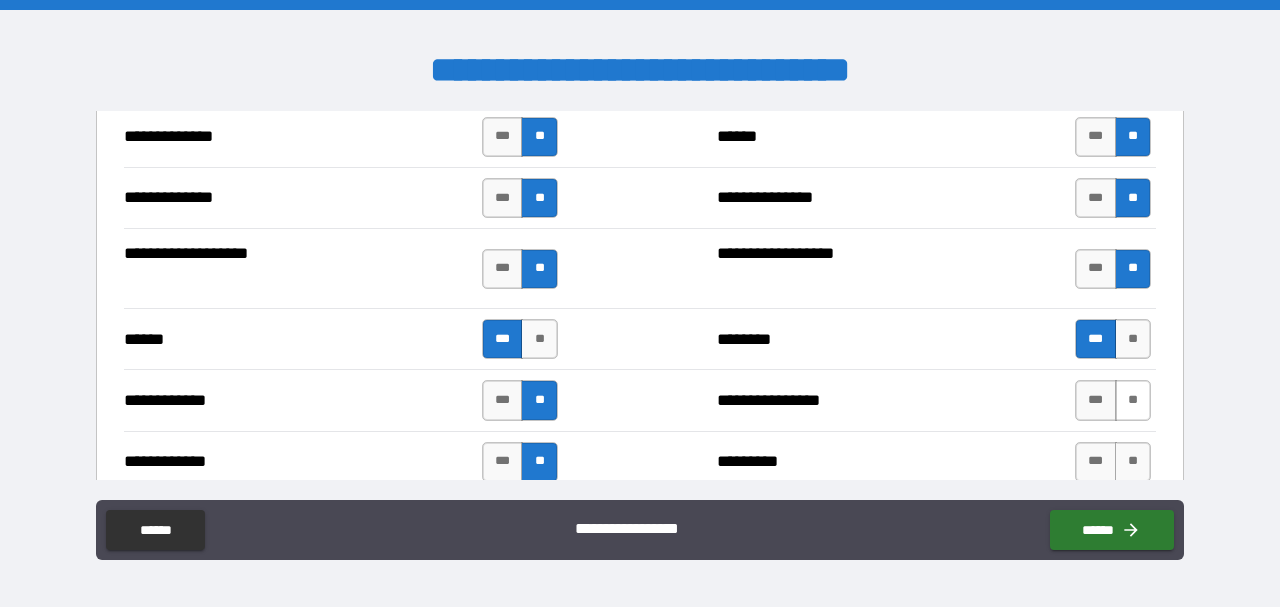 click on "**" at bounding box center (1133, 400) 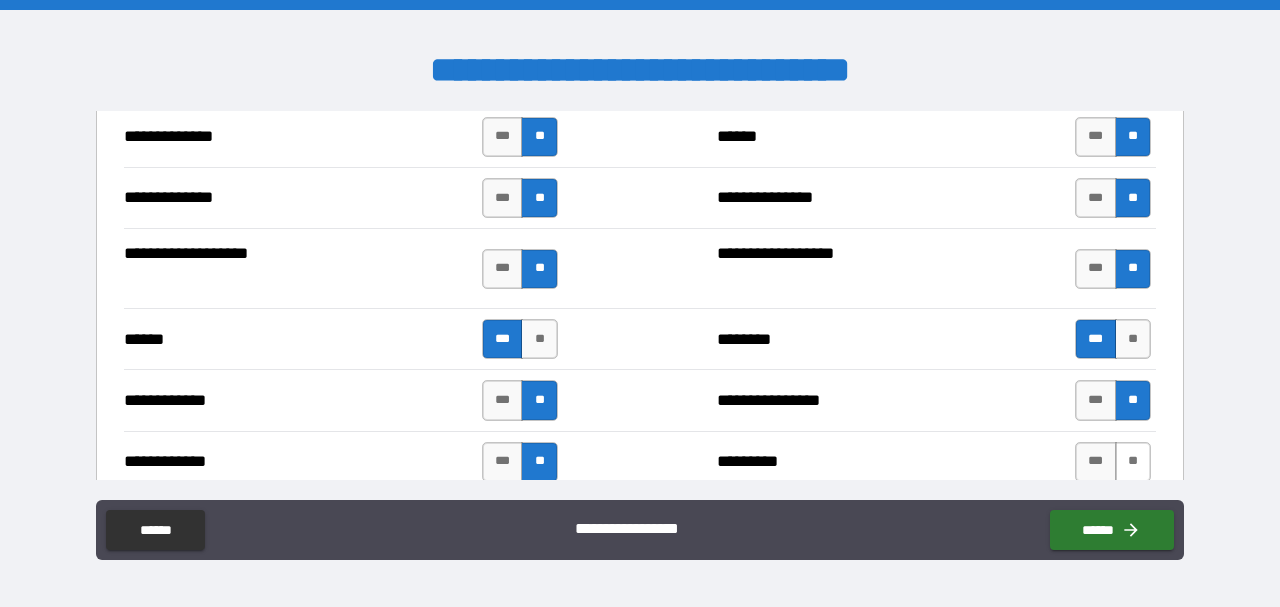 click on "**" at bounding box center (1133, 462) 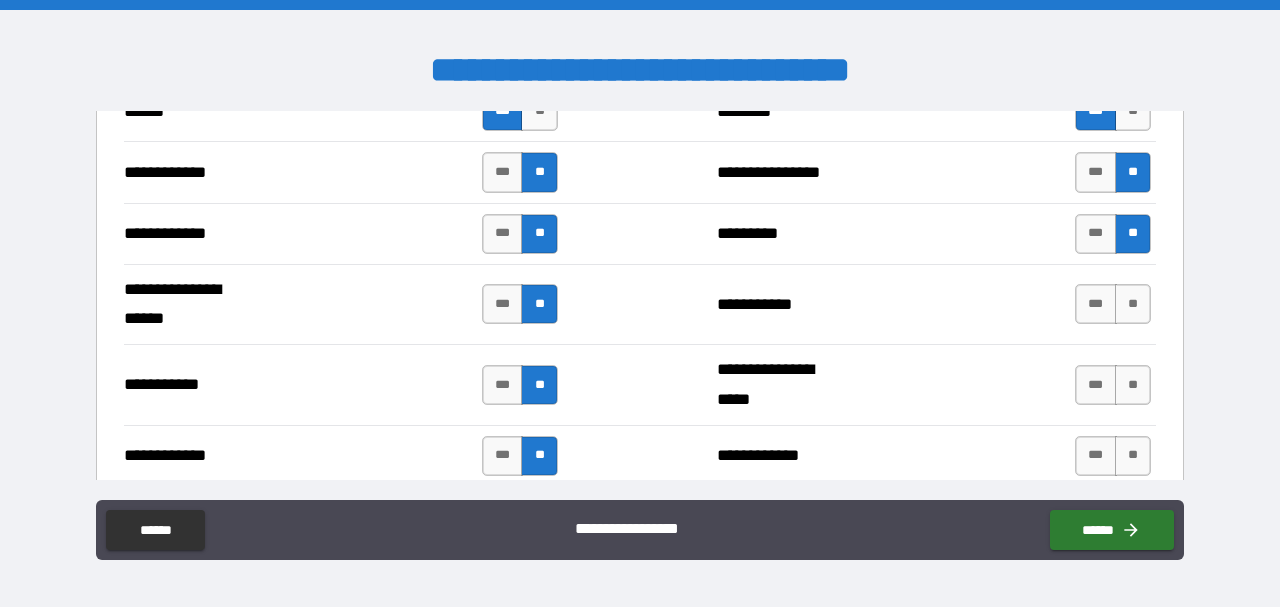 scroll, scrollTop: 3922, scrollLeft: 0, axis: vertical 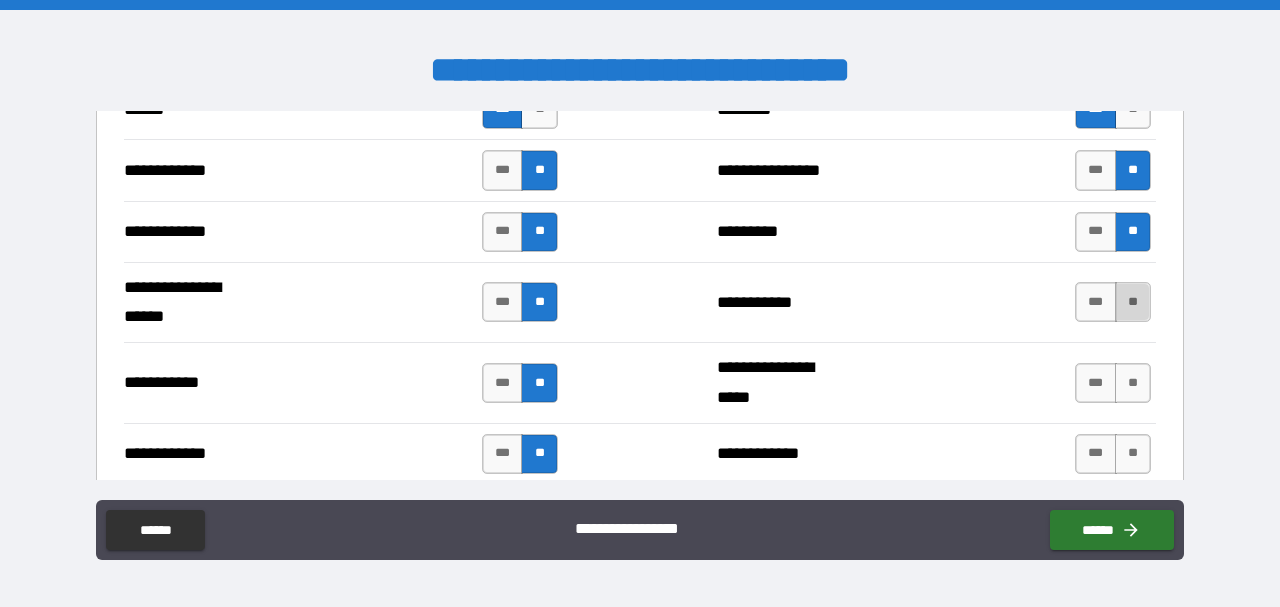 click on "**" at bounding box center [1133, 302] 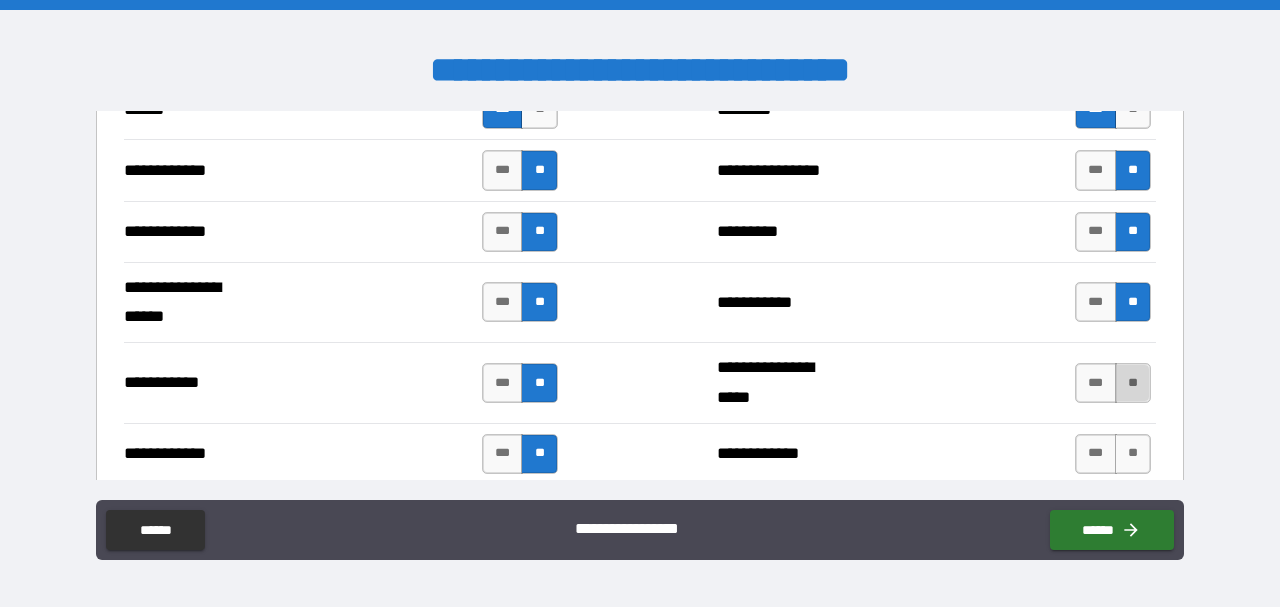 click on "**" at bounding box center [1133, 383] 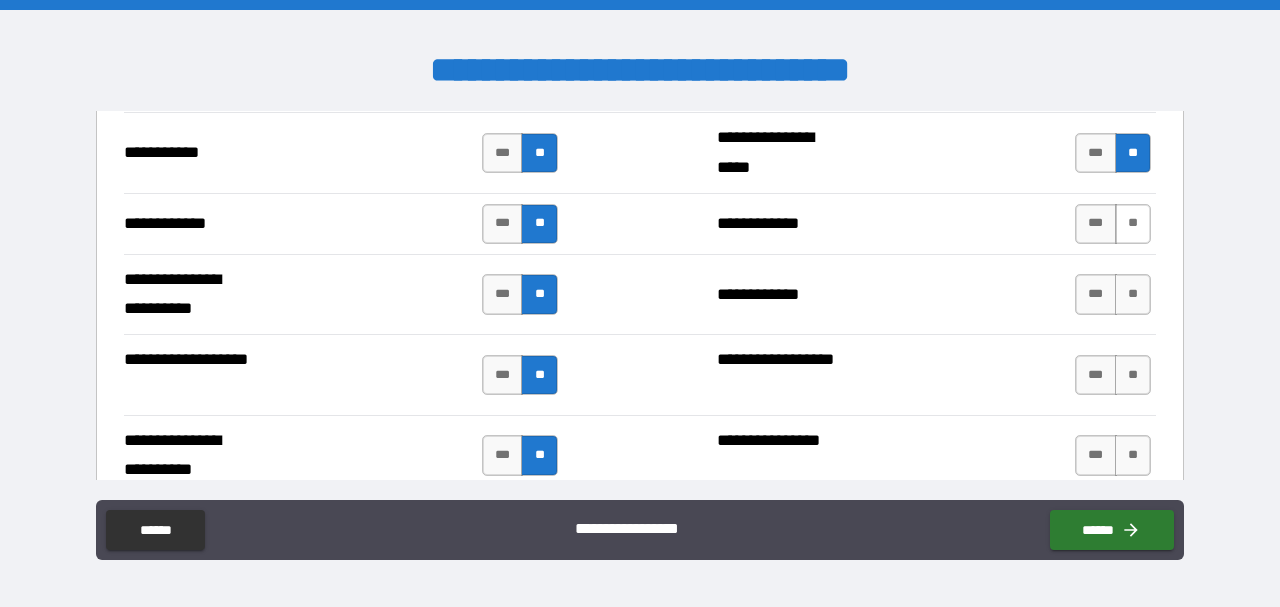 scroll, scrollTop: 4154, scrollLeft: 0, axis: vertical 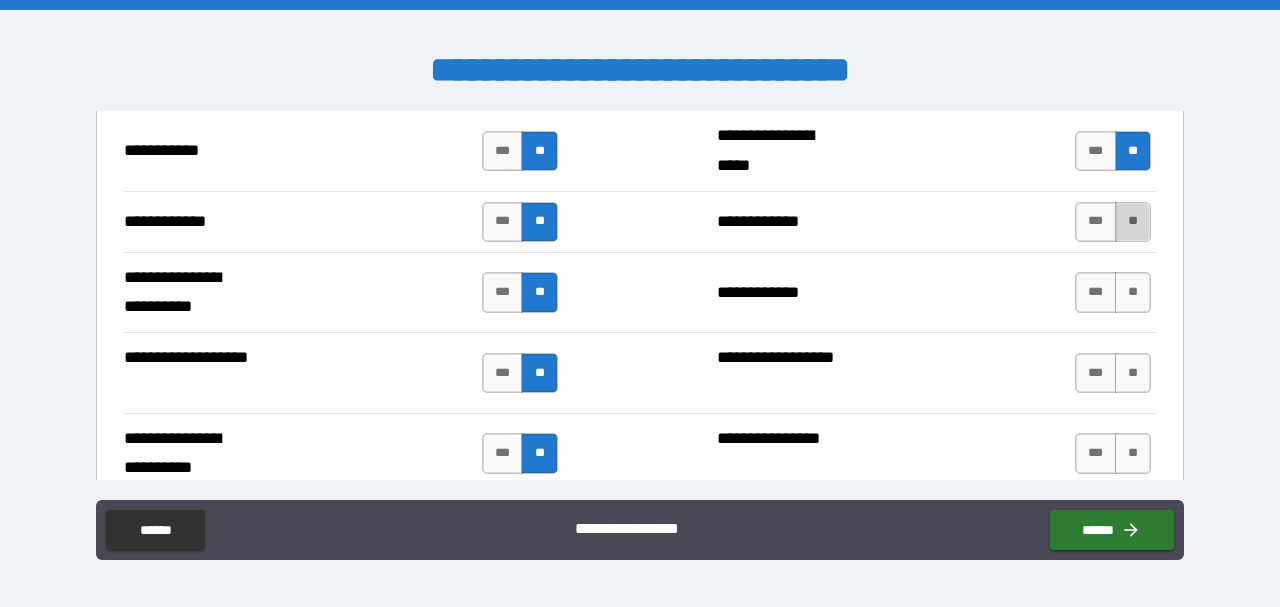 click on "**" at bounding box center (1133, 222) 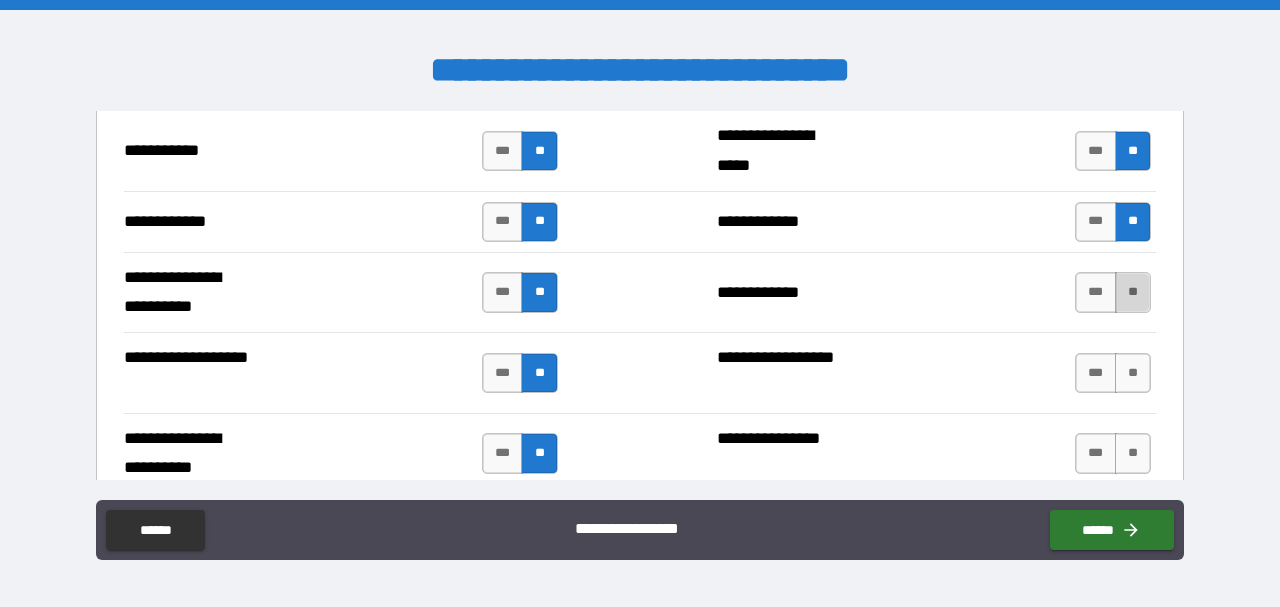 click on "**" at bounding box center (1133, 292) 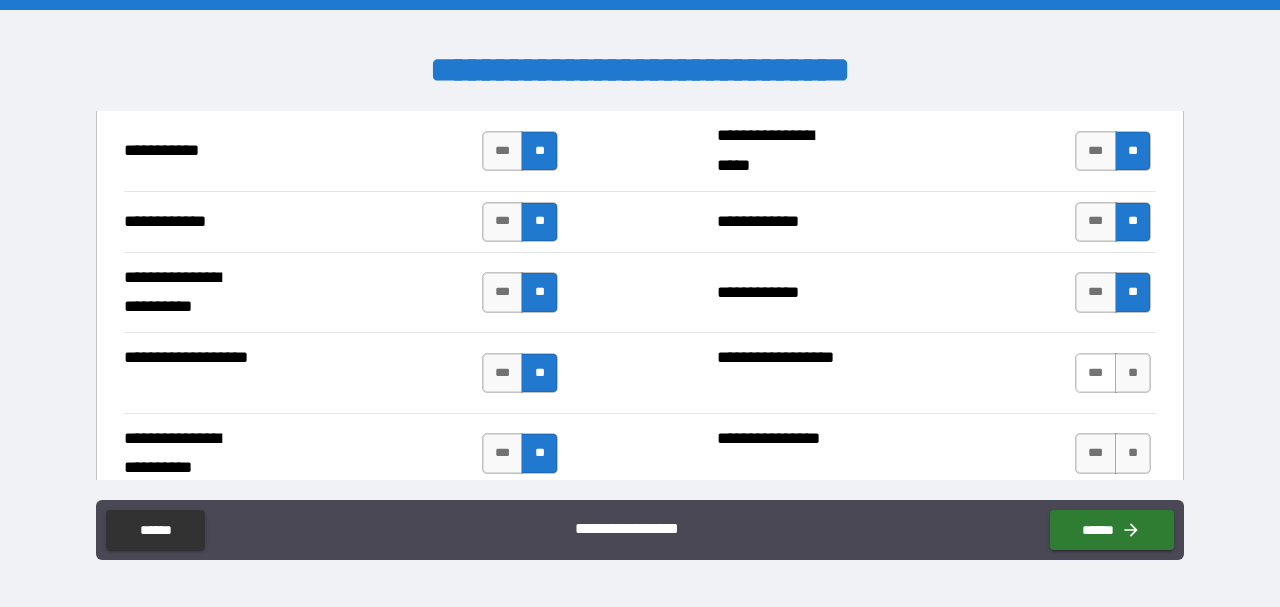 click on "***" at bounding box center [1096, 373] 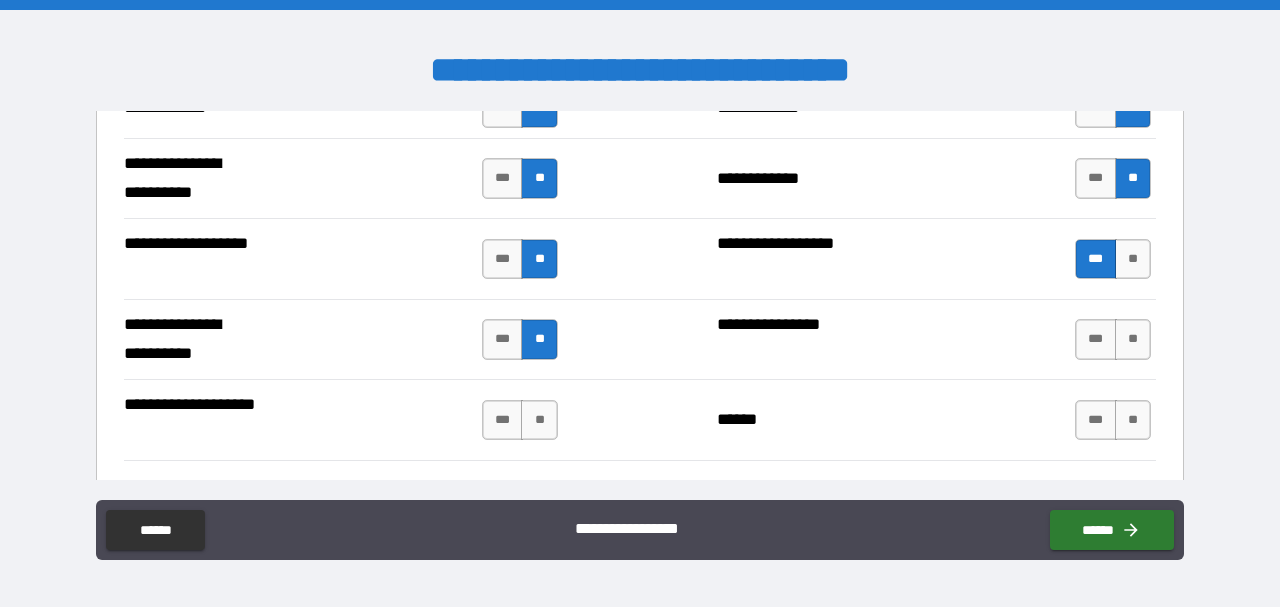 scroll, scrollTop: 4268, scrollLeft: 0, axis: vertical 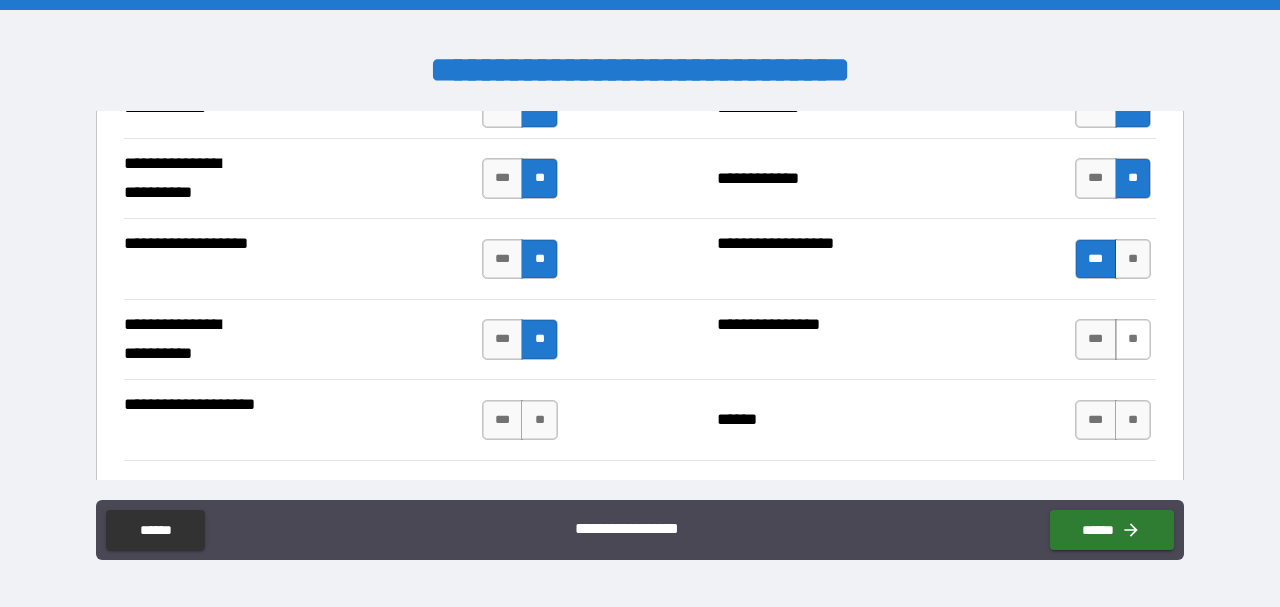 click on "**" at bounding box center [1133, 339] 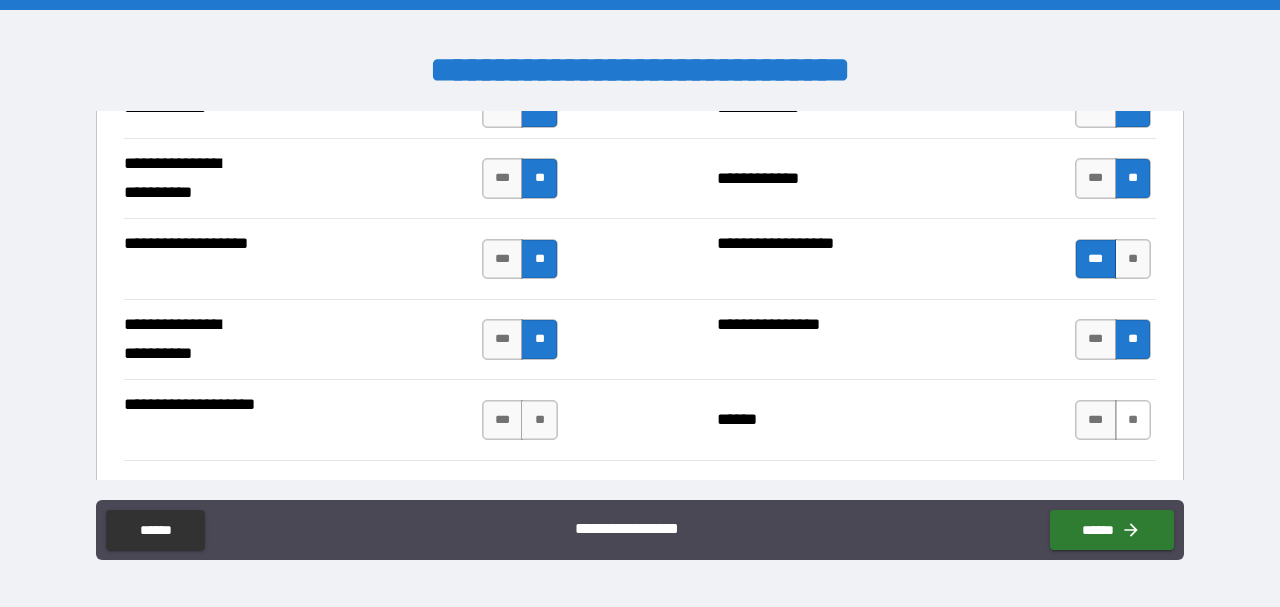click on "**" at bounding box center [1133, 420] 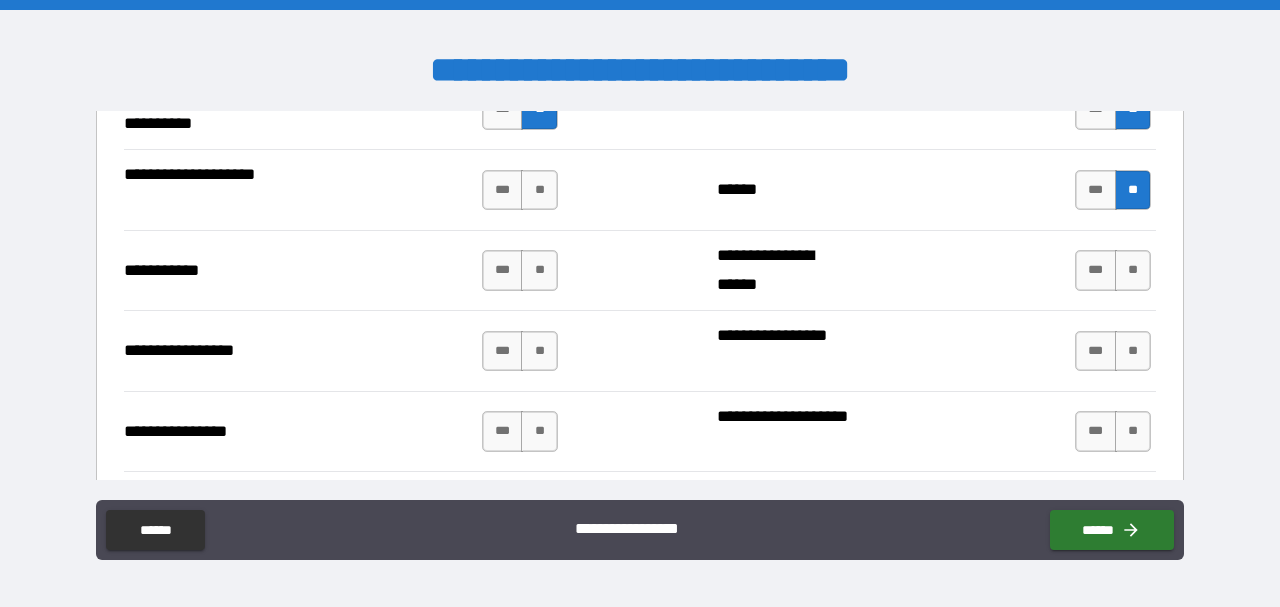 scroll, scrollTop: 4500, scrollLeft: 0, axis: vertical 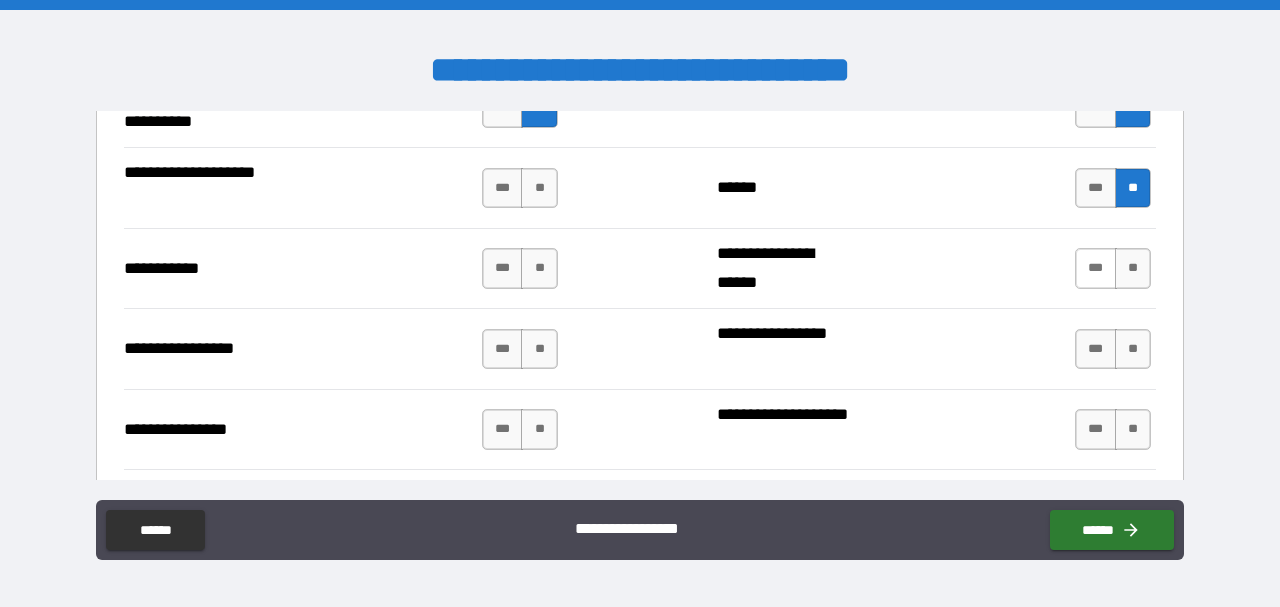 click on "***" at bounding box center [1096, 268] 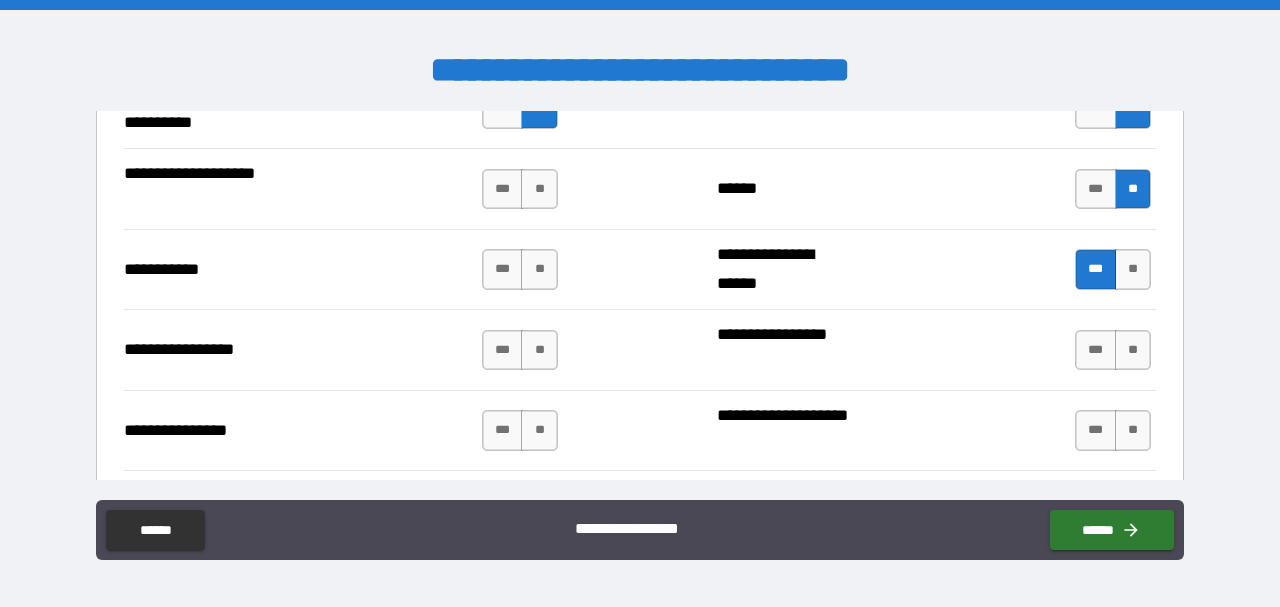 scroll, scrollTop: 4500, scrollLeft: 0, axis: vertical 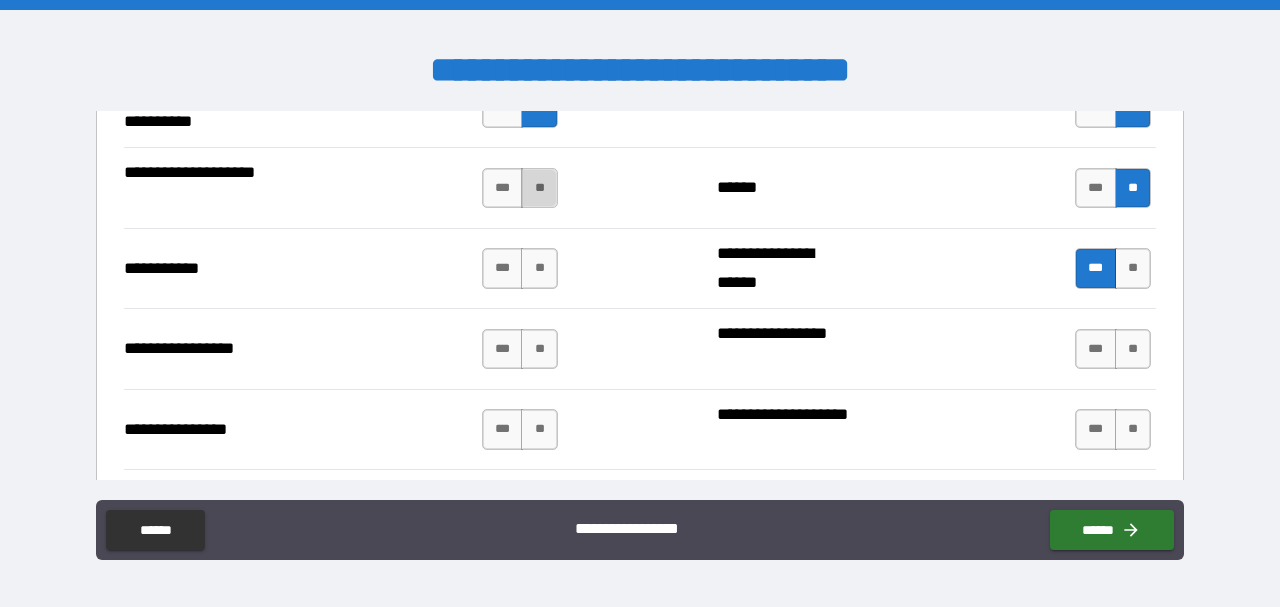 click on "**" at bounding box center (539, 188) 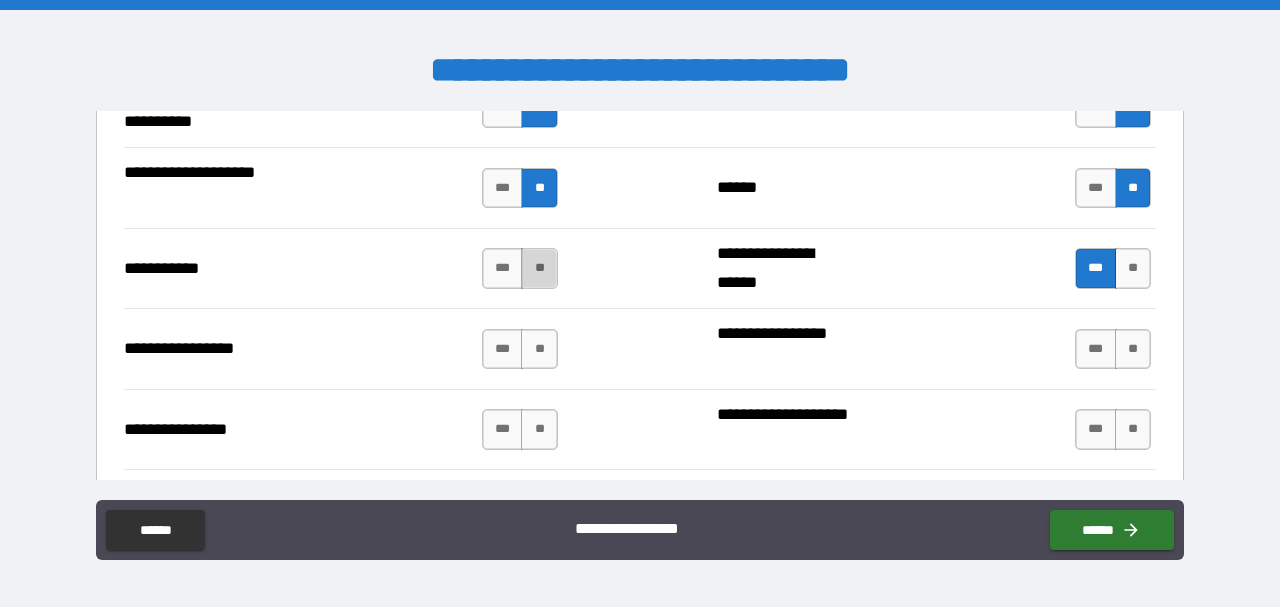 click on "**" at bounding box center [539, 268] 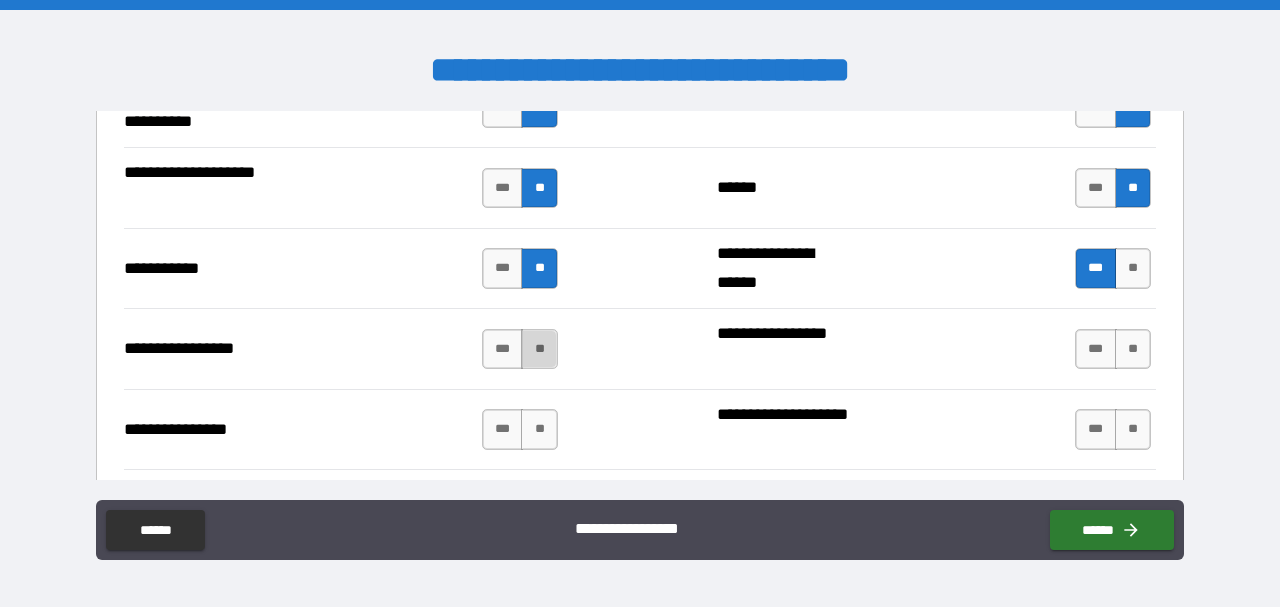 click on "**" at bounding box center [539, 349] 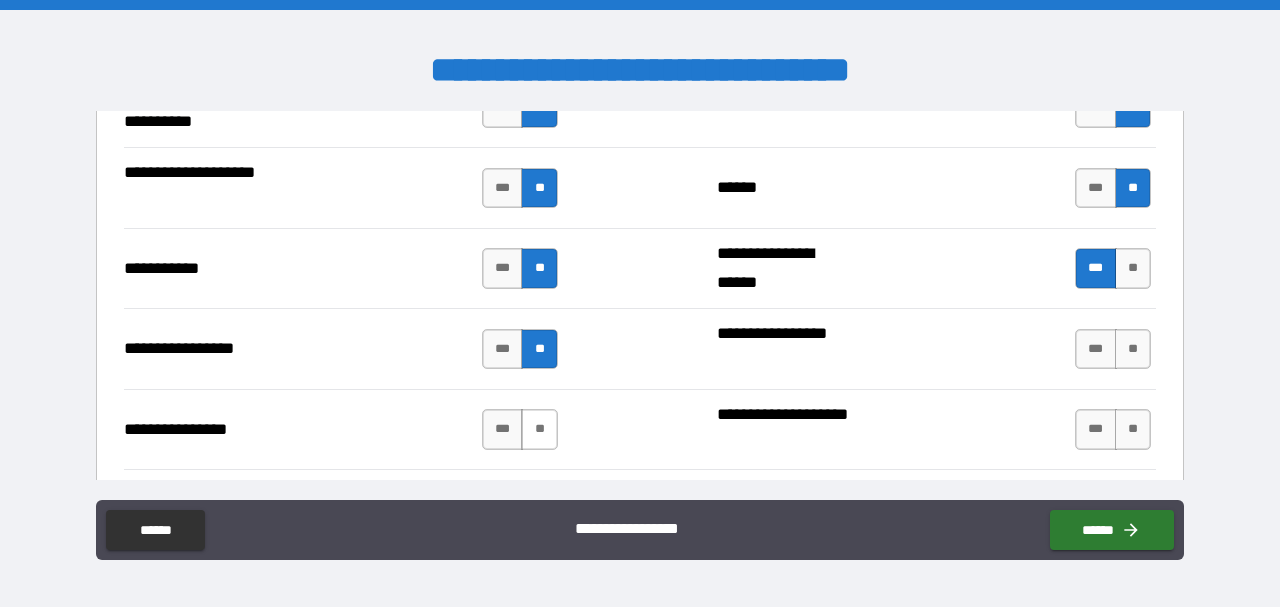 click on "**" at bounding box center [539, 429] 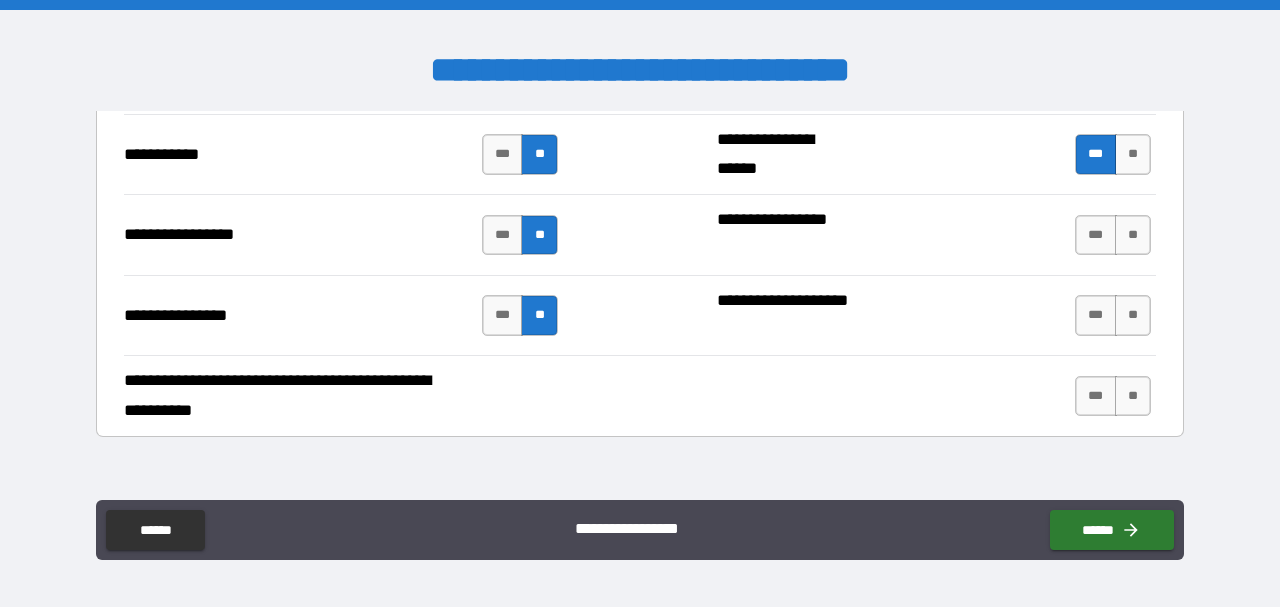 scroll, scrollTop: 4614, scrollLeft: 0, axis: vertical 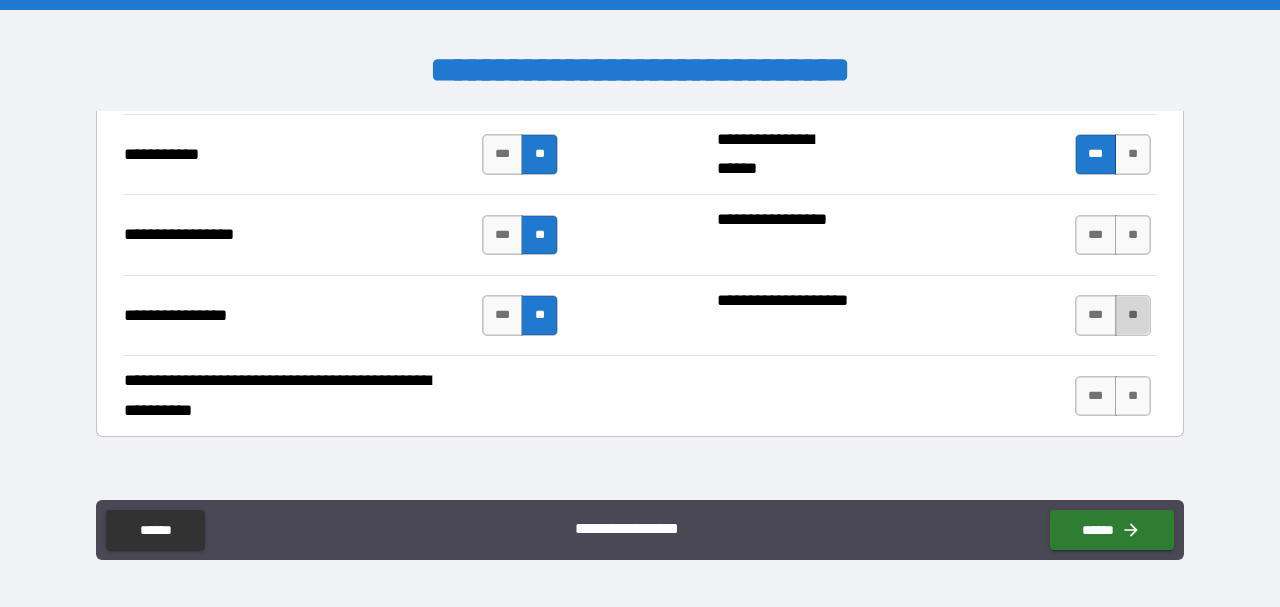 click on "**" at bounding box center (1133, 315) 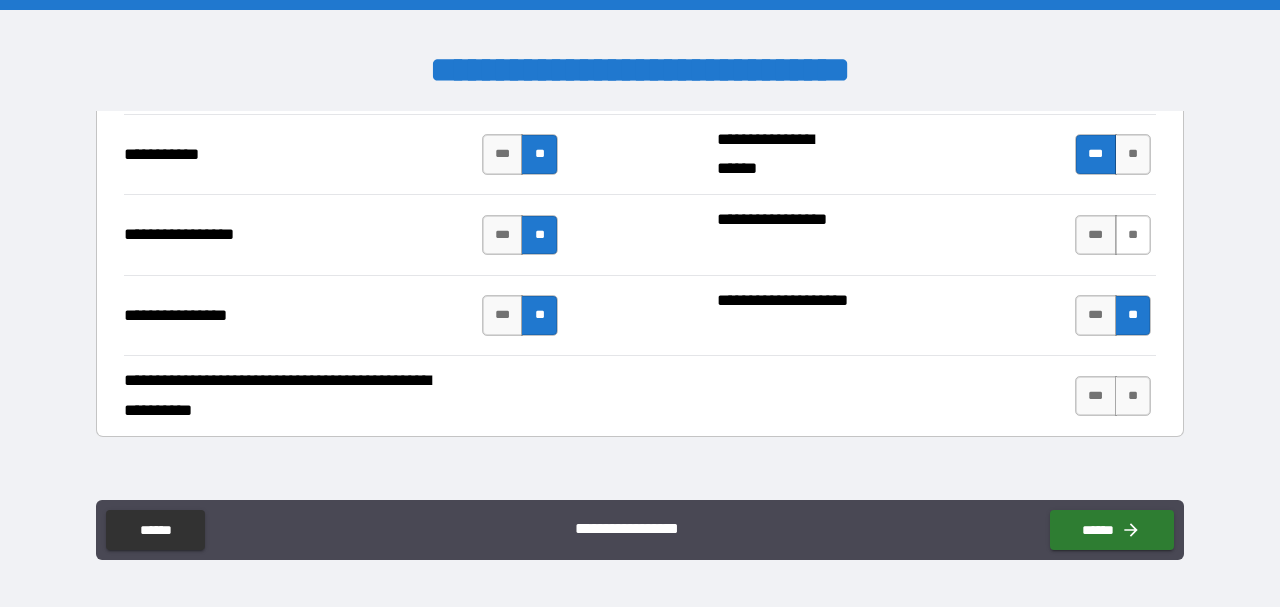click on "**" at bounding box center (1133, 235) 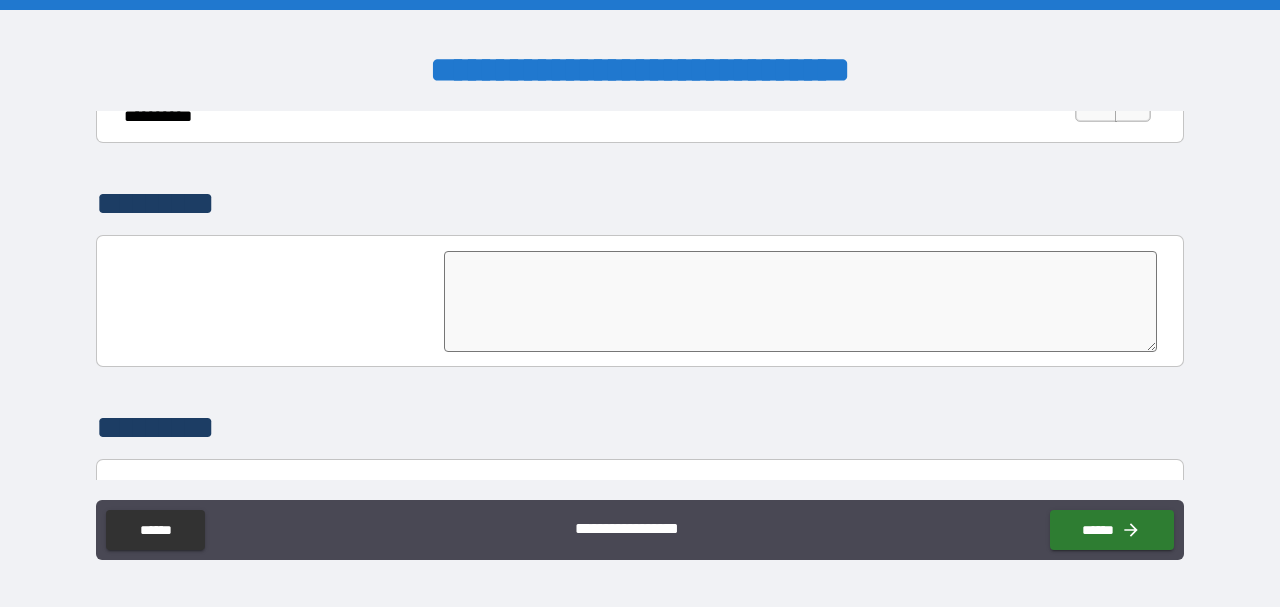 scroll, scrollTop: 4909, scrollLeft: 0, axis: vertical 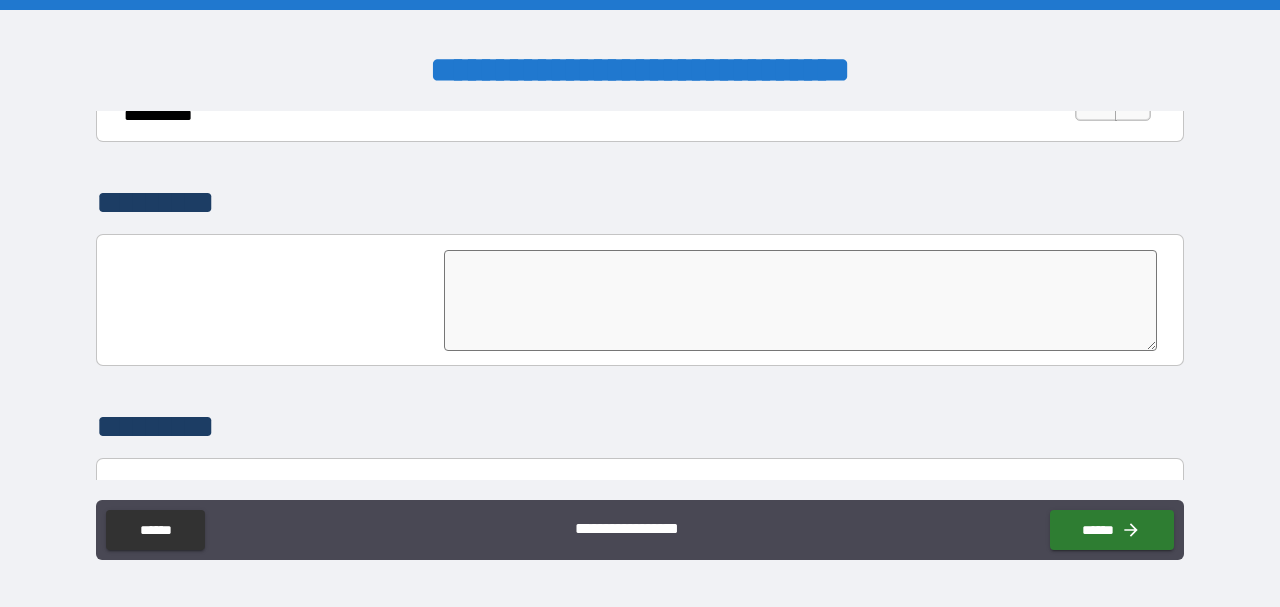 click at bounding box center (800, 300) 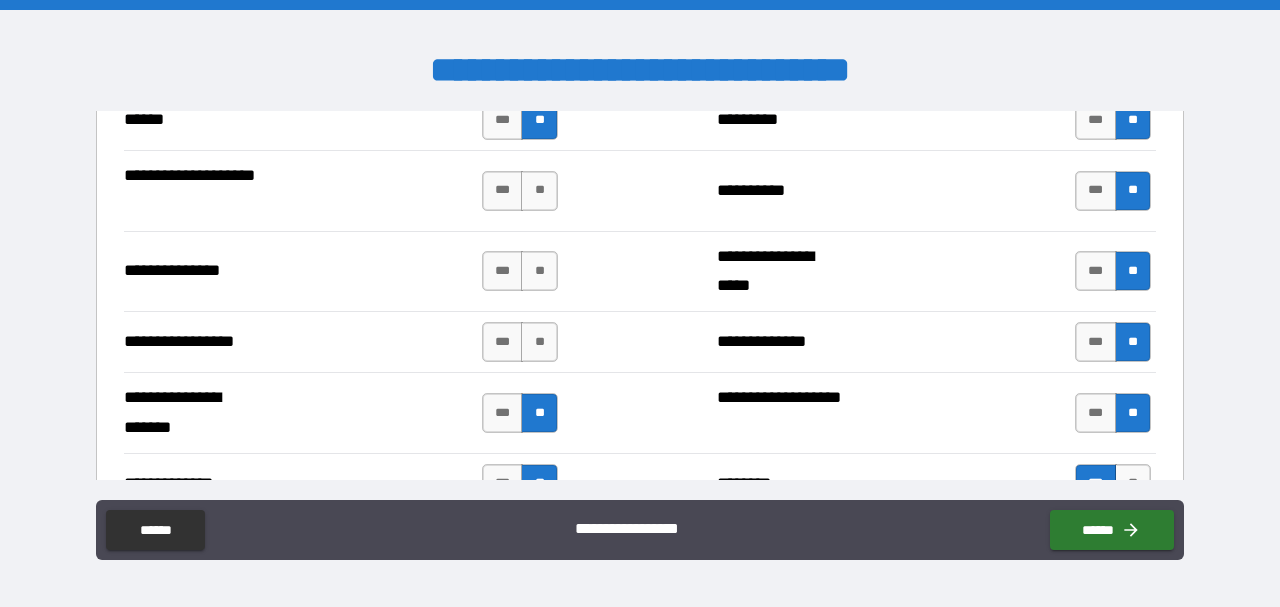 scroll, scrollTop: 2589, scrollLeft: 0, axis: vertical 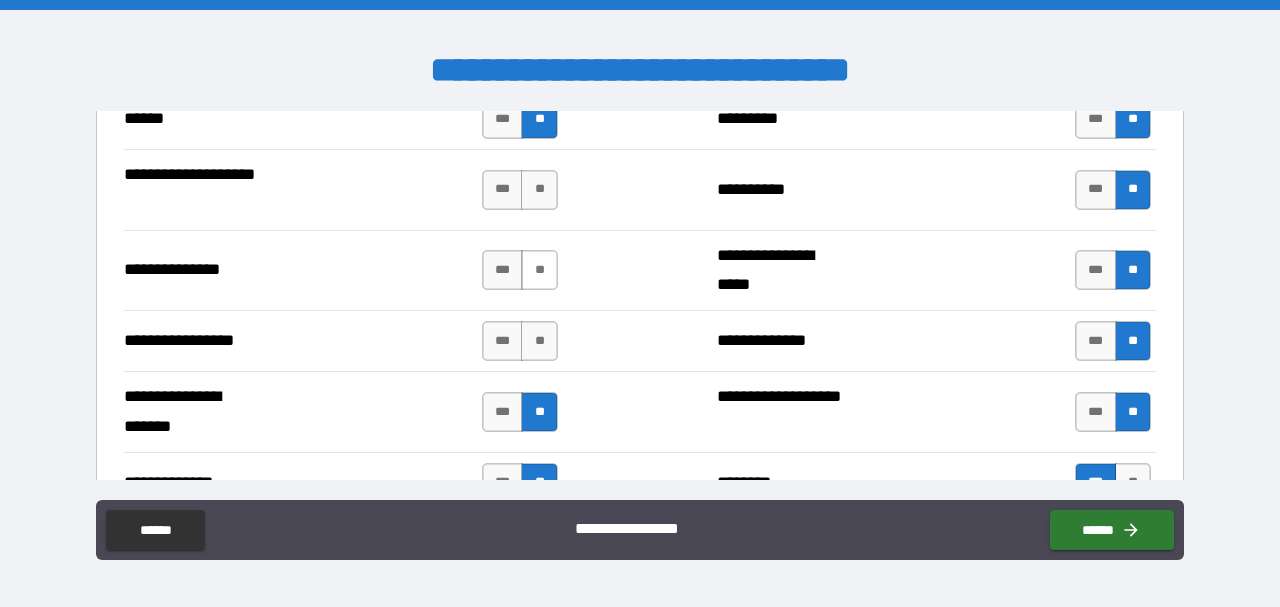 click on "**" at bounding box center [539, 270] 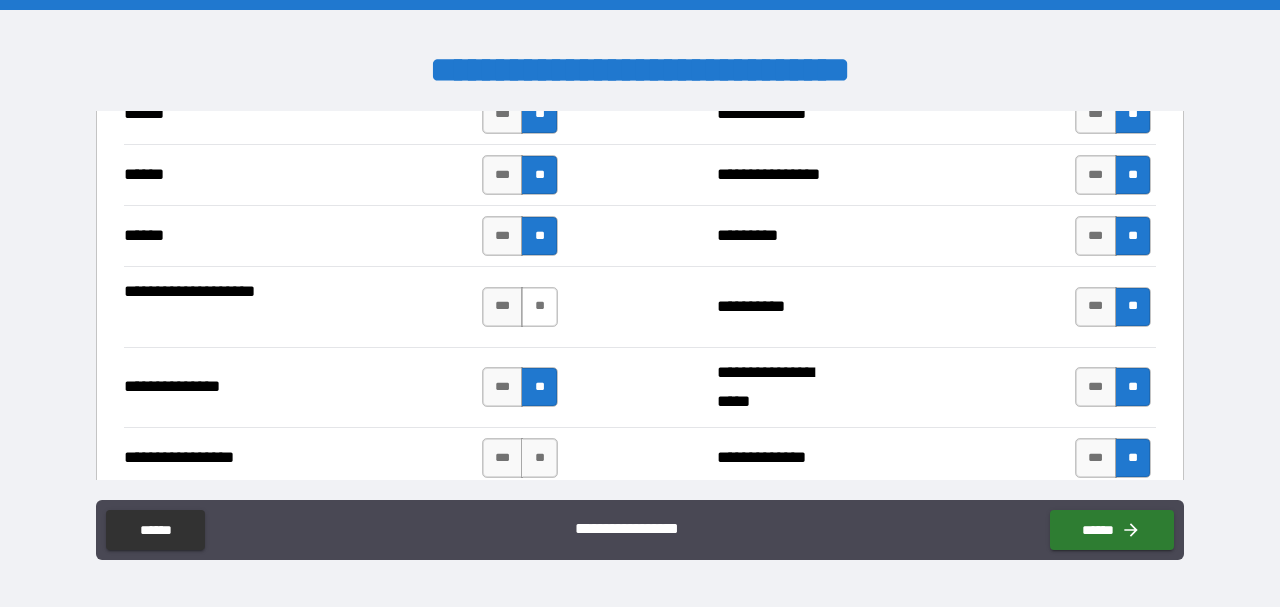 scroll, scrollTop: 2472, scrollLeft: 0, axis: vertical 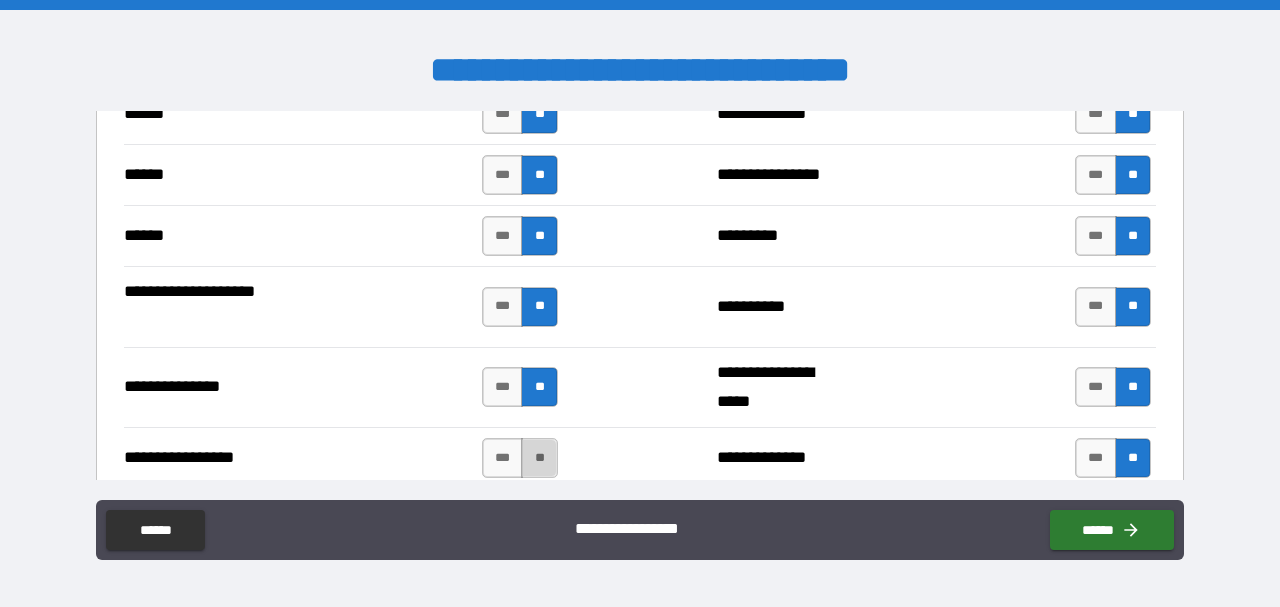 click on "**" at bounding box center (539, 458) 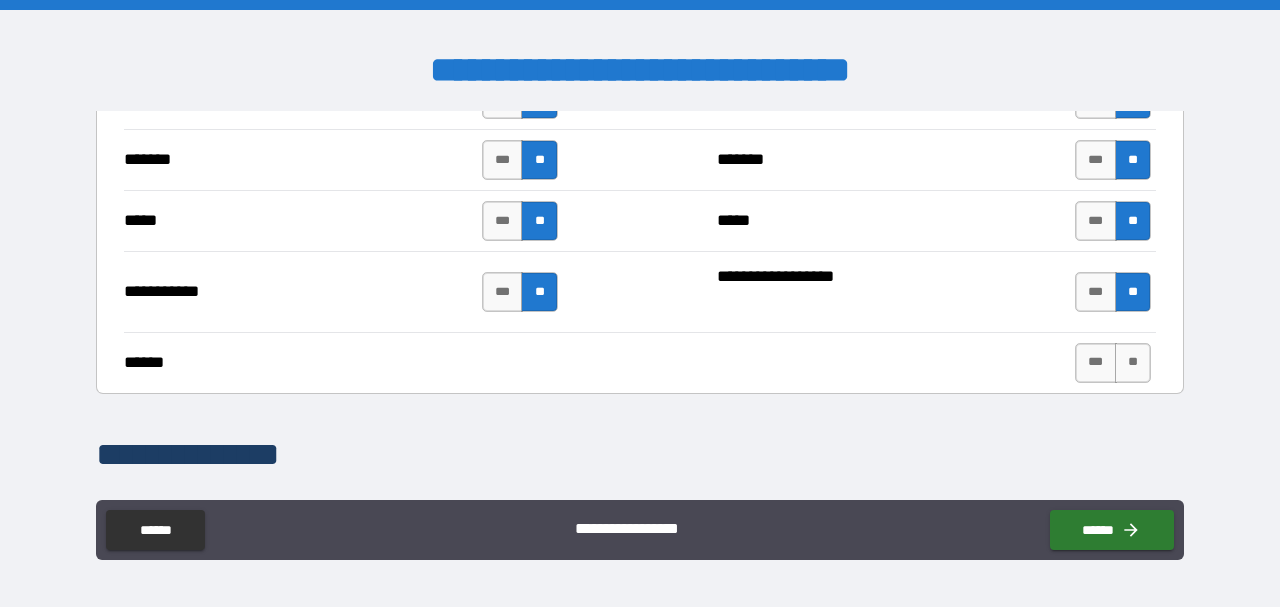 scroll, scrollTop: 1546, scrollLeft: 0, axis: vertical 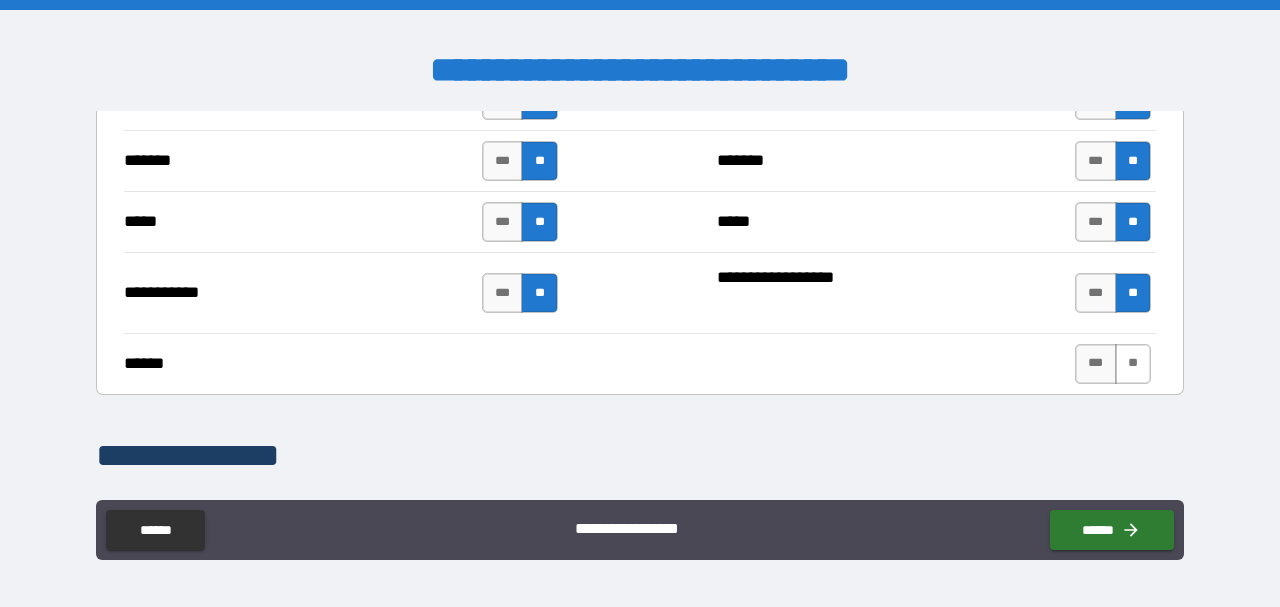 click on "**" at bounding box center [1133, 364] 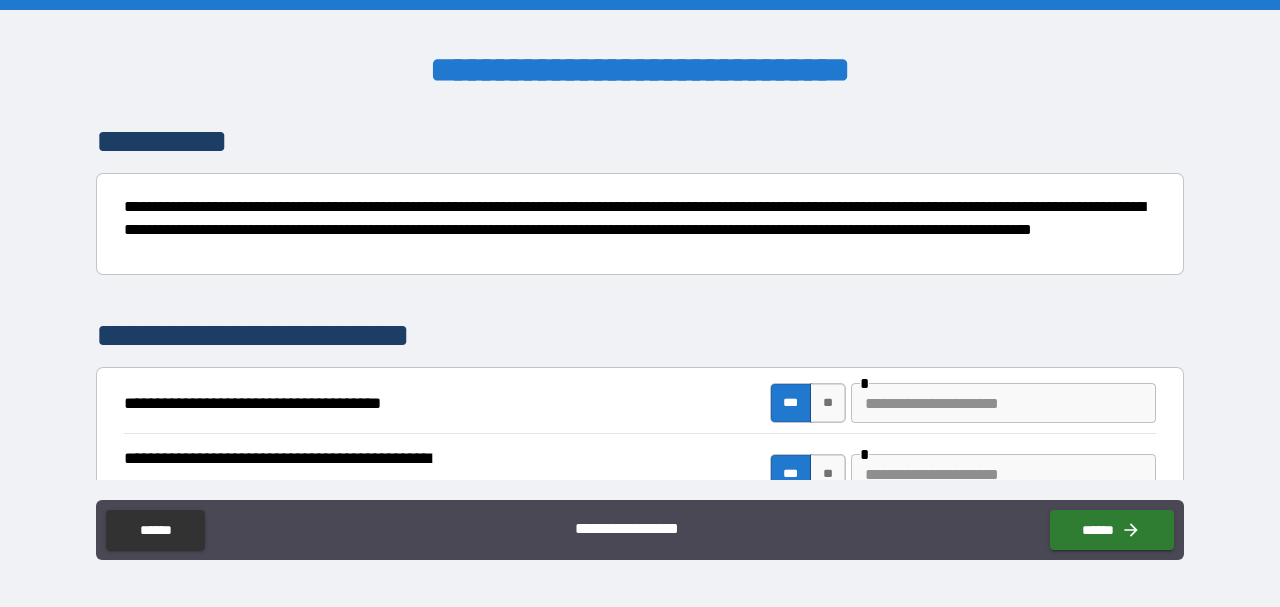 scroll, scrollTop: 154, scrollLeft: 0, axis: vertical 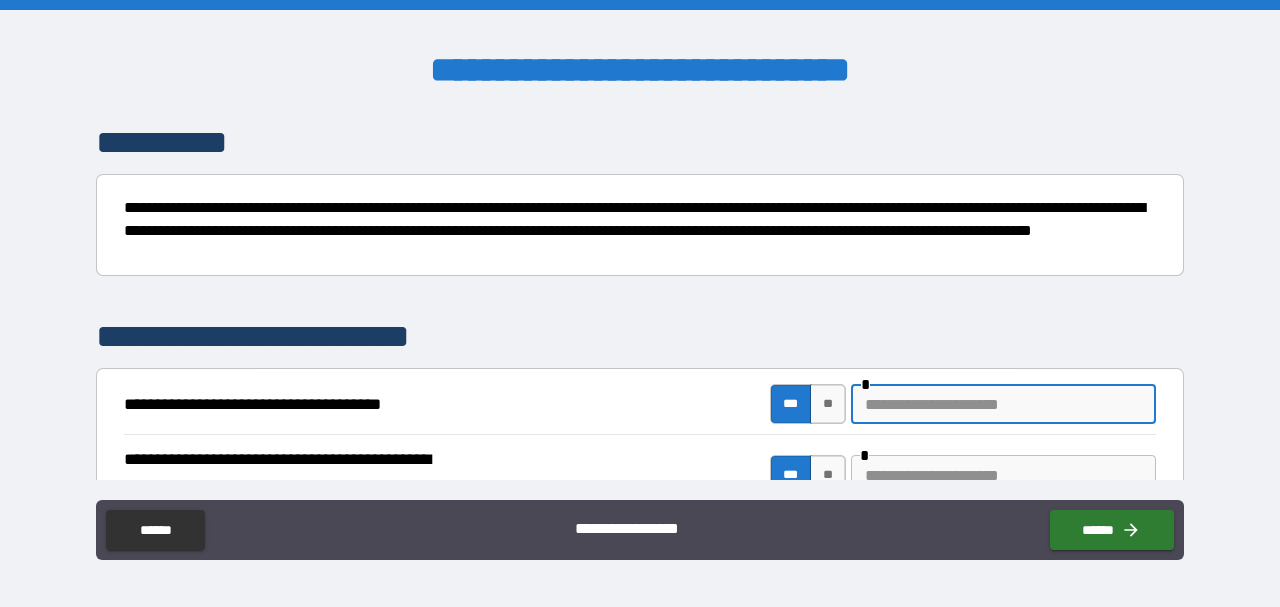 click at bounding box center (1003, 404) 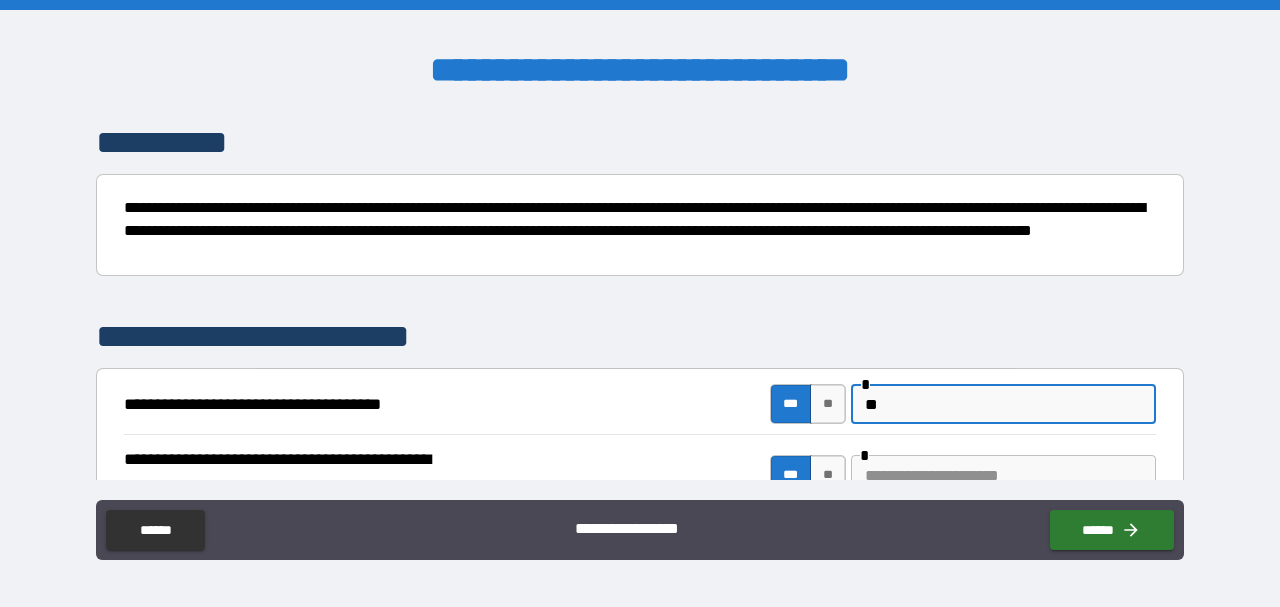 type on "*" 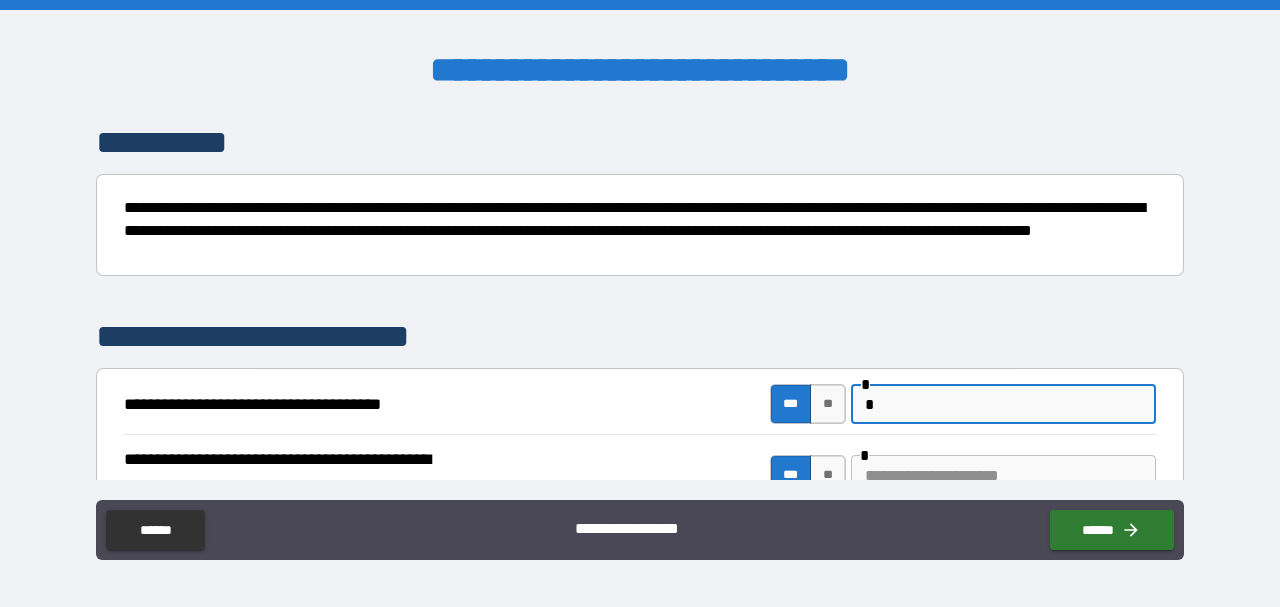 type 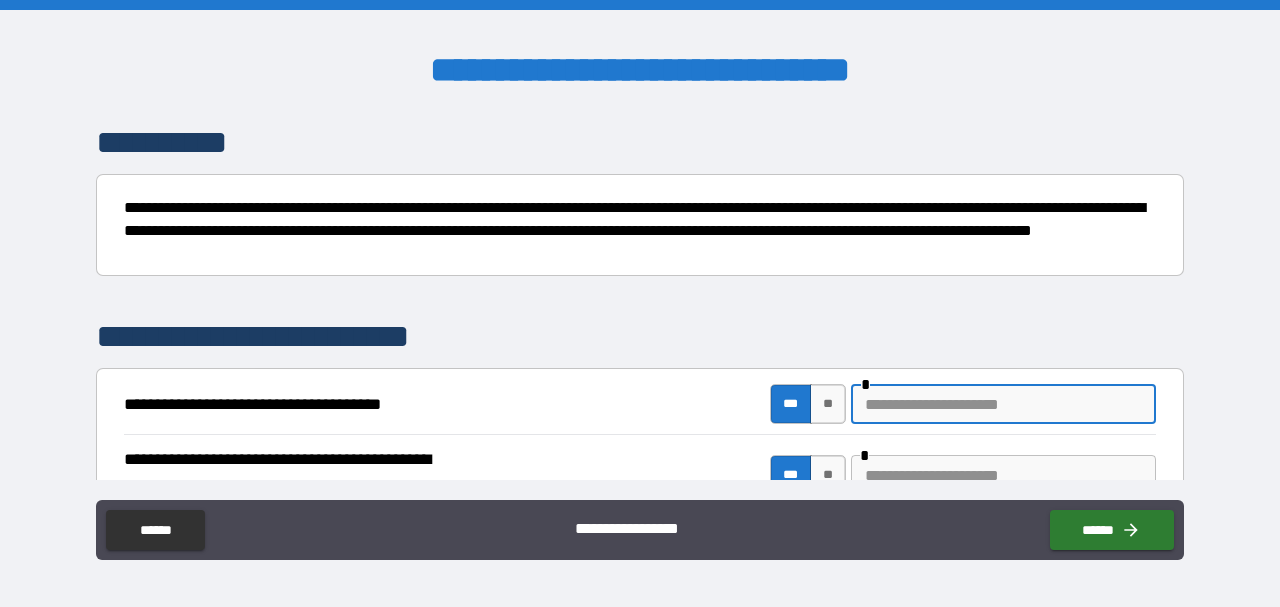 click at bounding box center (1003, 475) 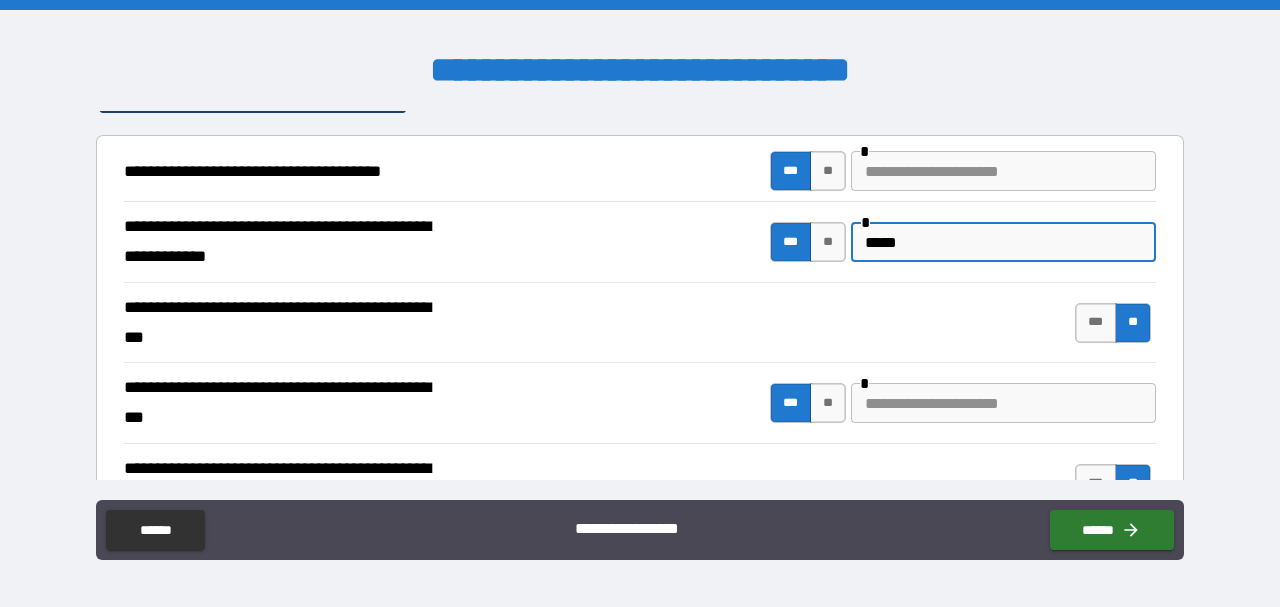 scroll, scrollTop: 388, scrollLeft: 0, axis: vertical 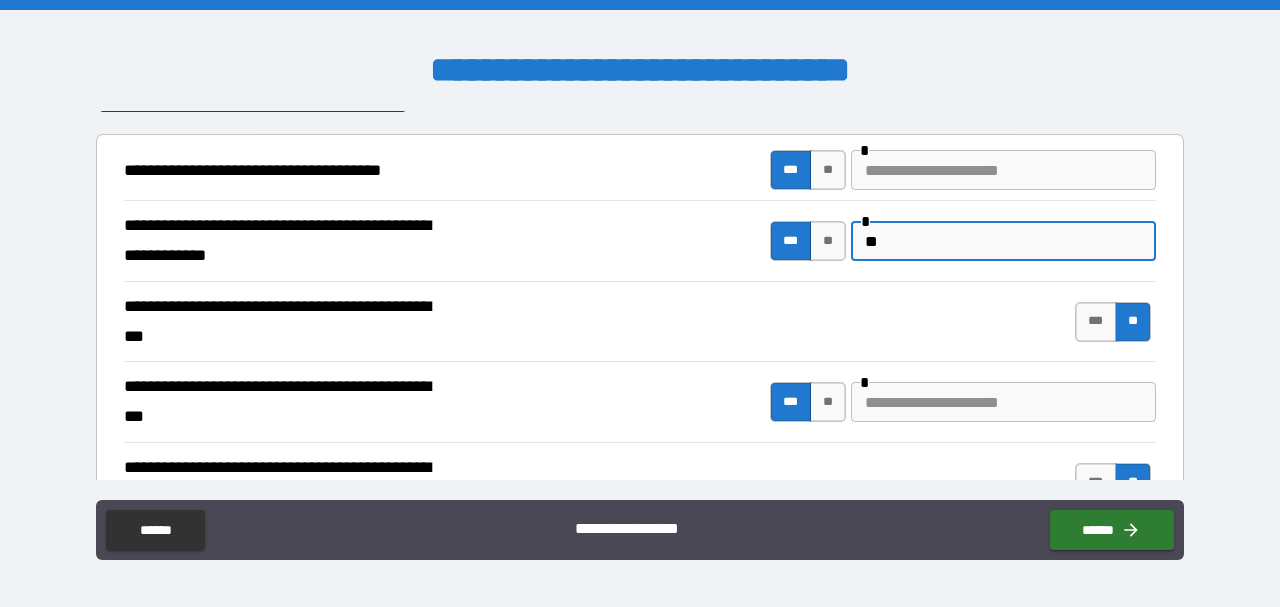 type on "*" 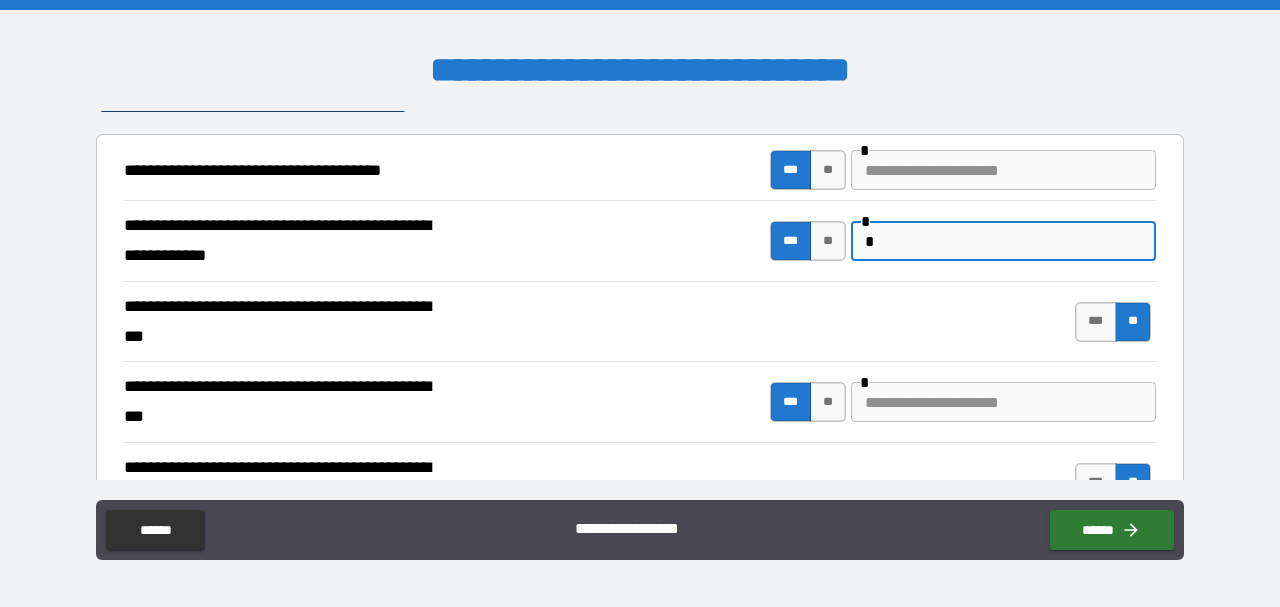 type 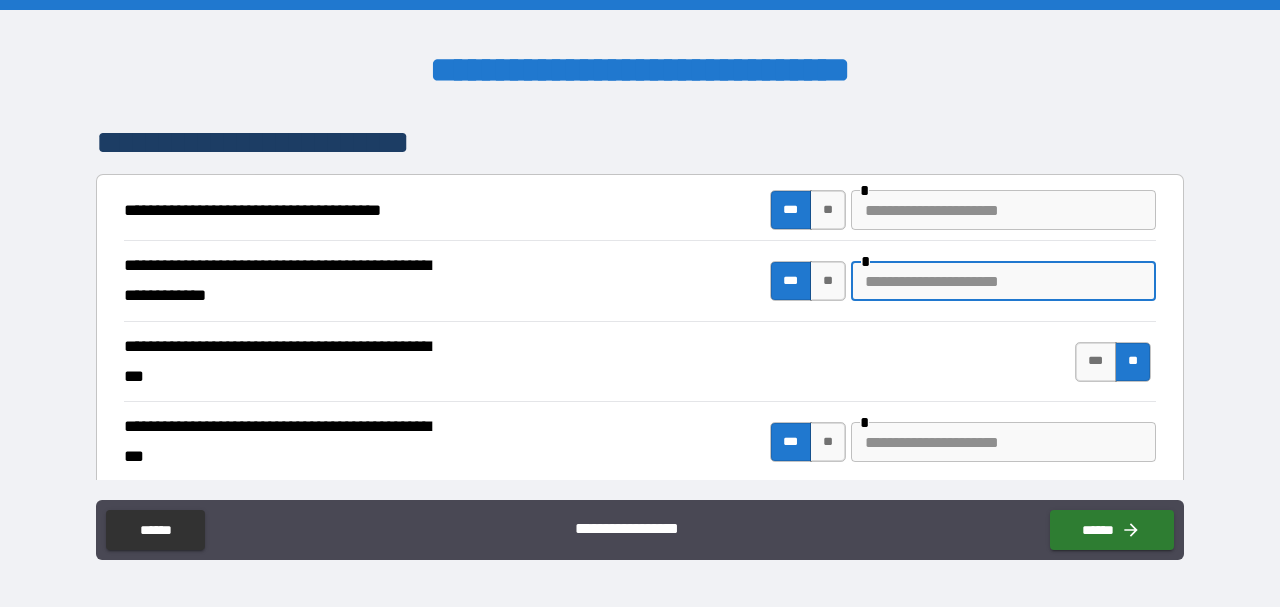 scroll, scrollTop: 348, scrollLeft: 0, axis: vertical 